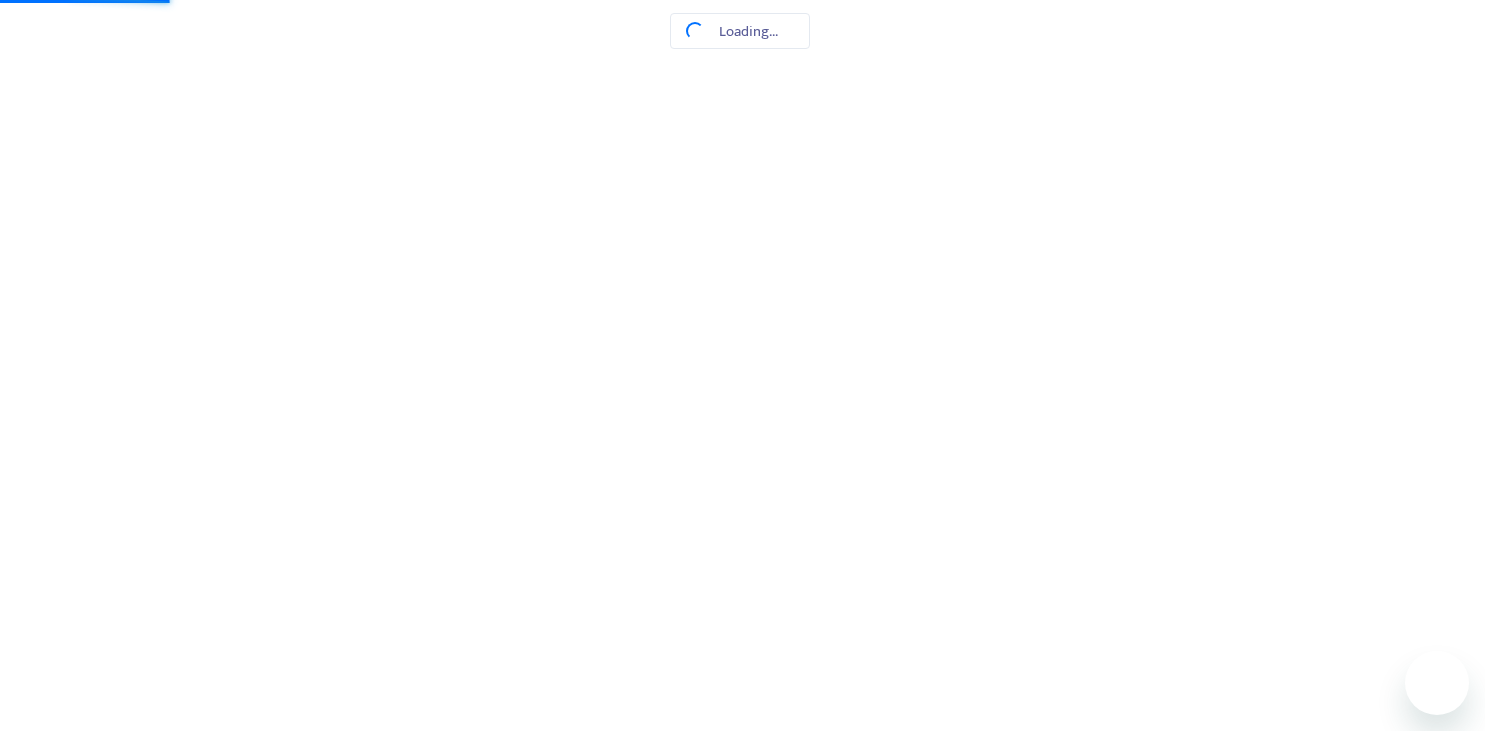 scroll, scrollTop: 0, scrollLeft: 0, axis: both 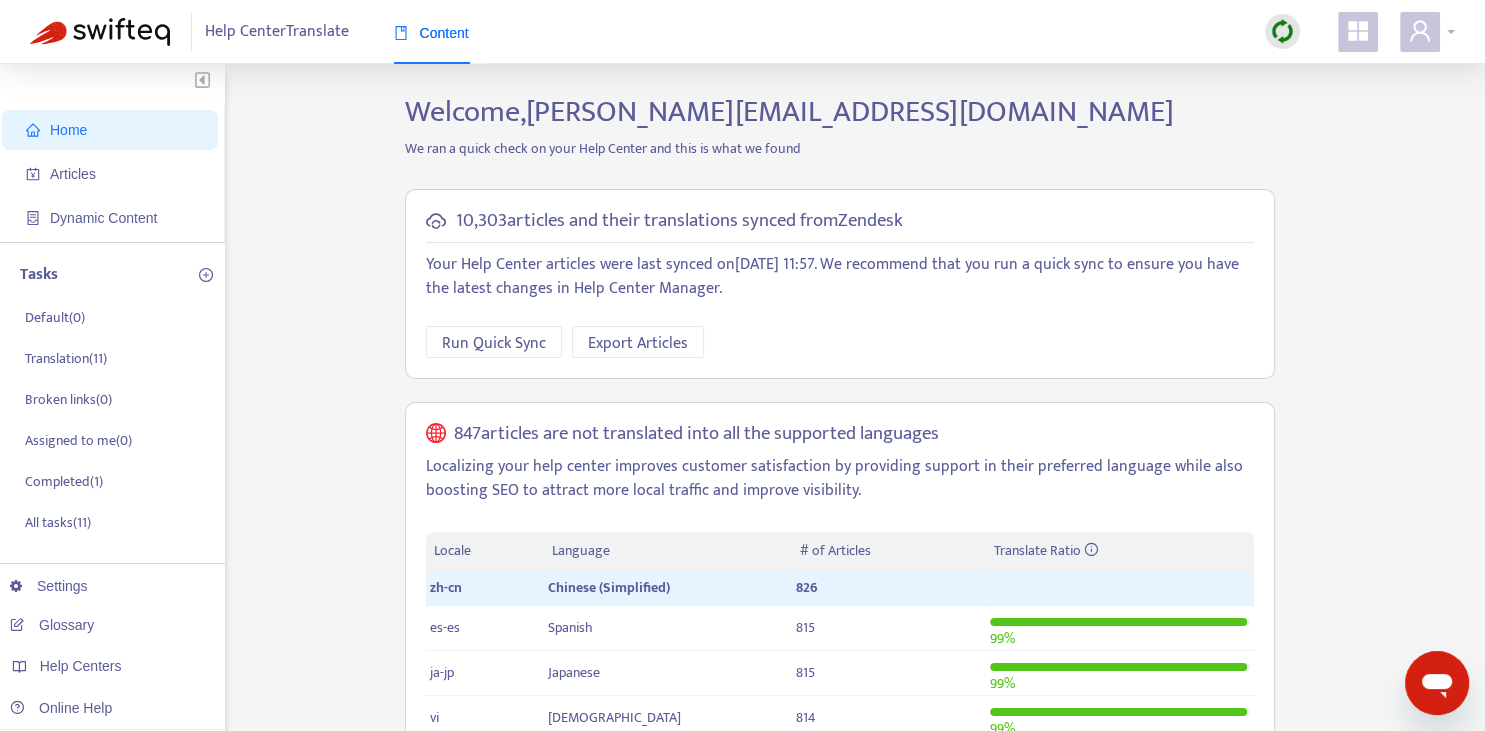 click at bounding box center (1420, 32) 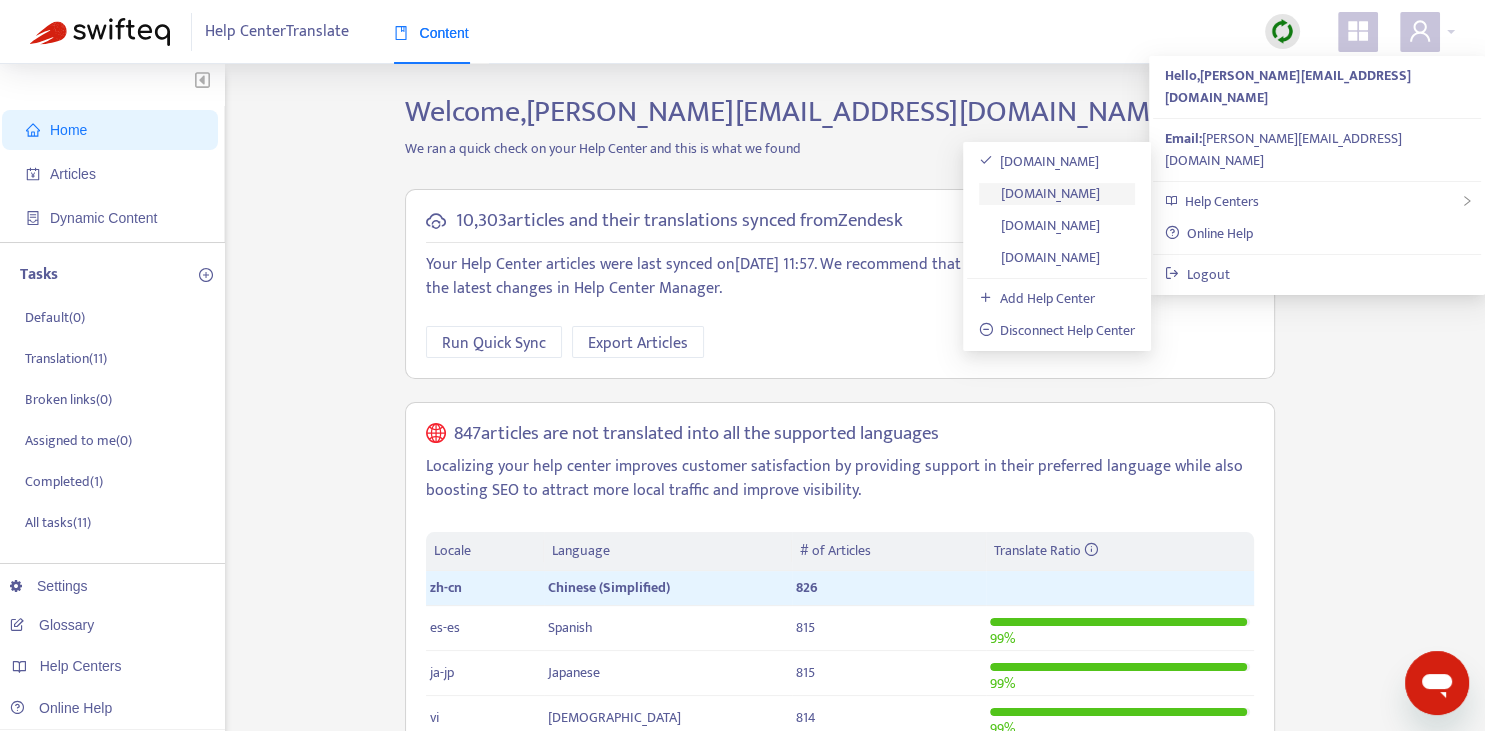 click on "[DOMAIN_NAME]" at bounding box center (1040, 193) 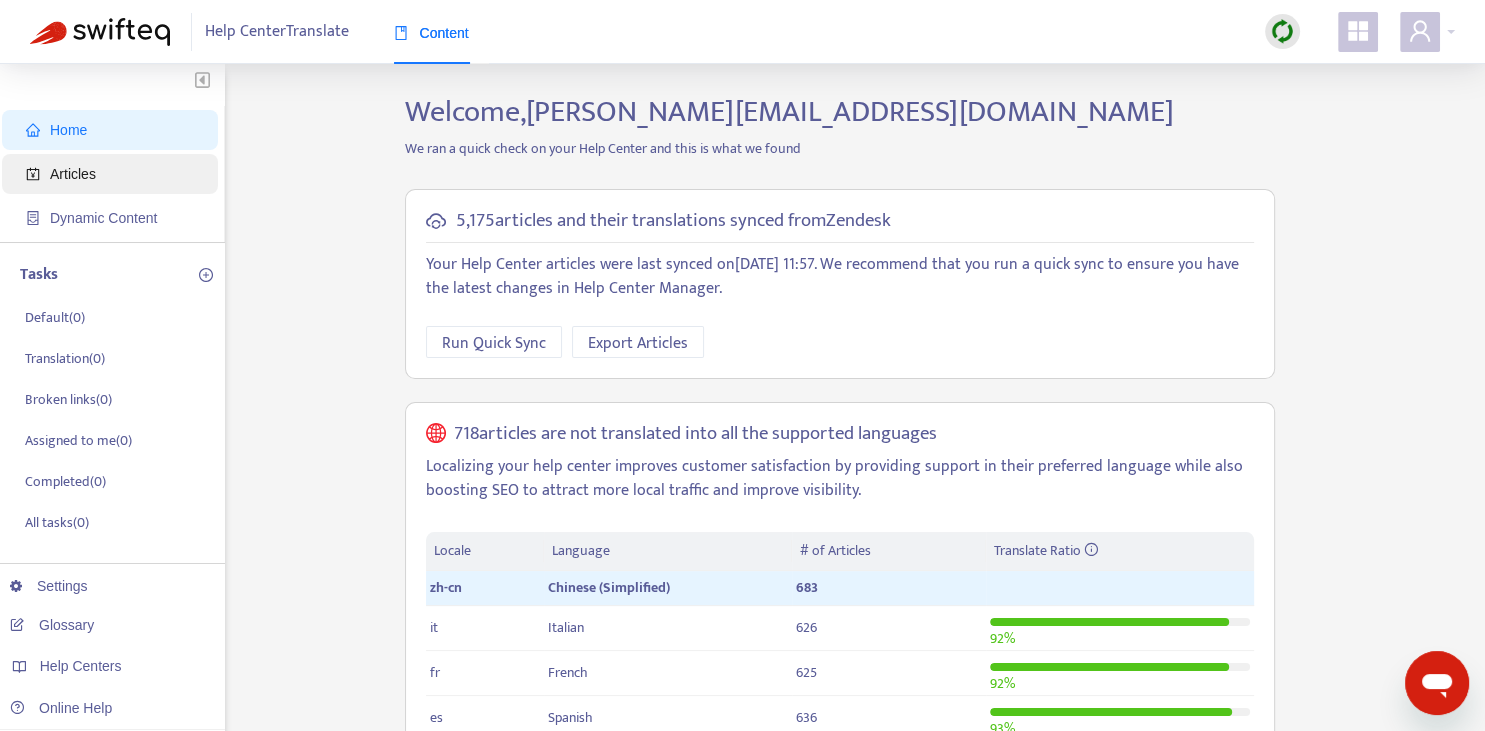 click on "Articles" at bounding box center [114, 174] 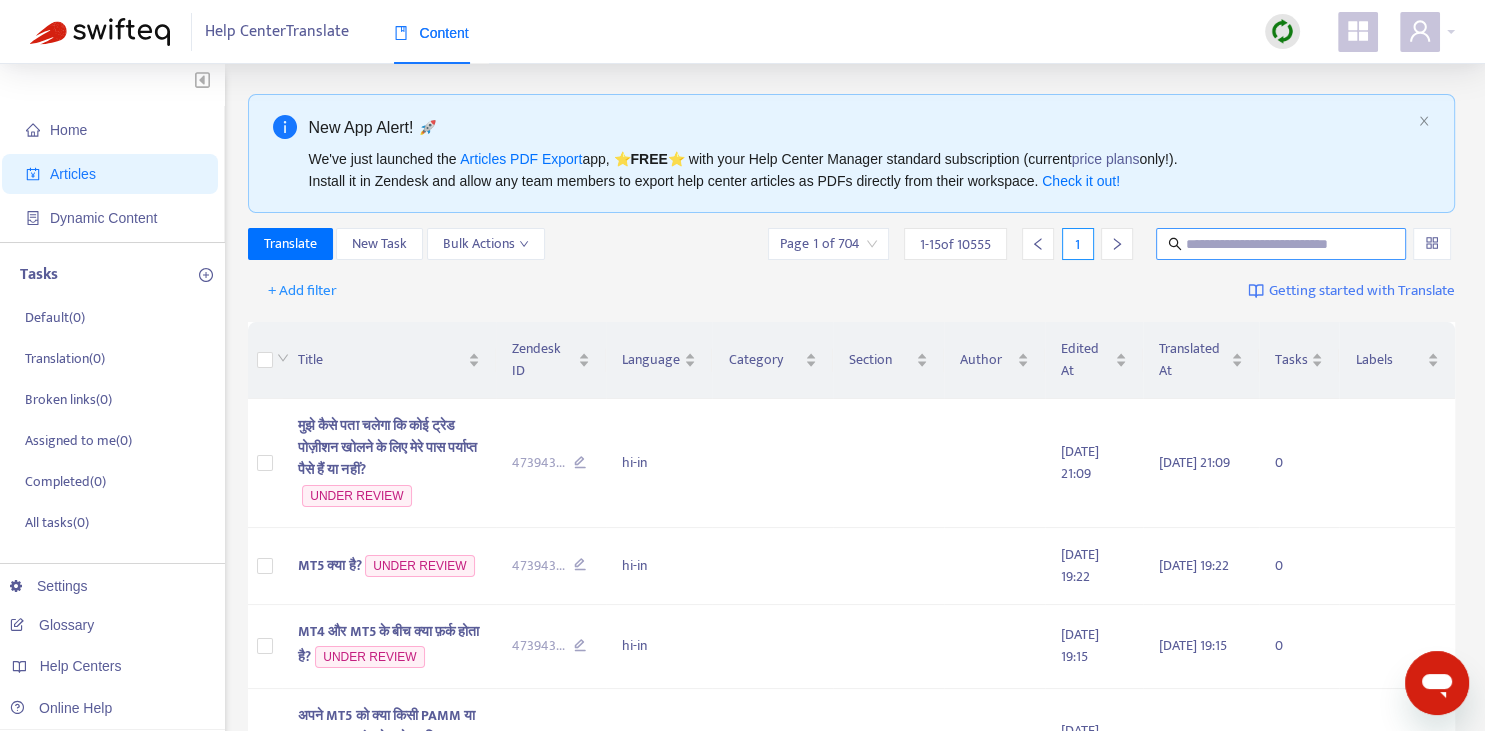 click at bounding box center (1282, 244) 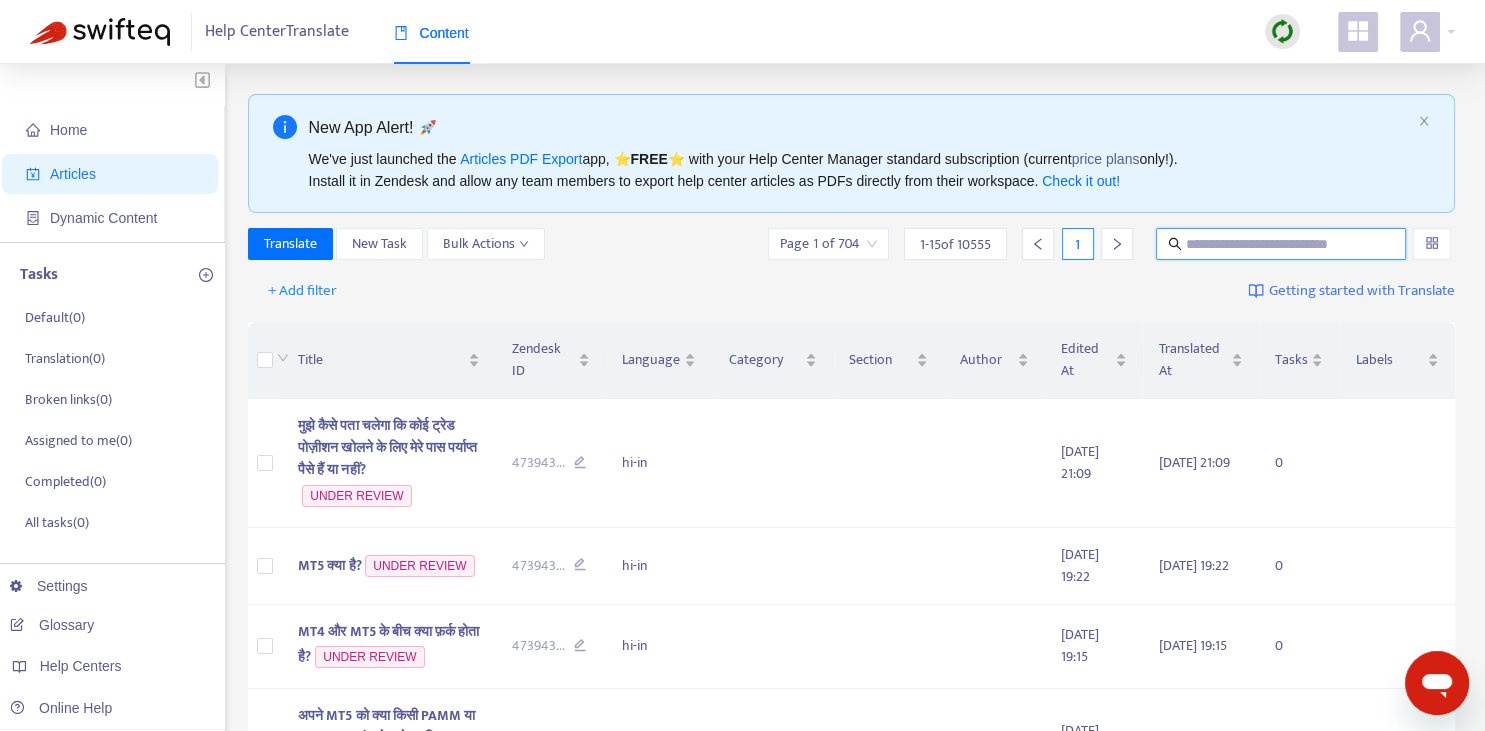 paste on "**********" 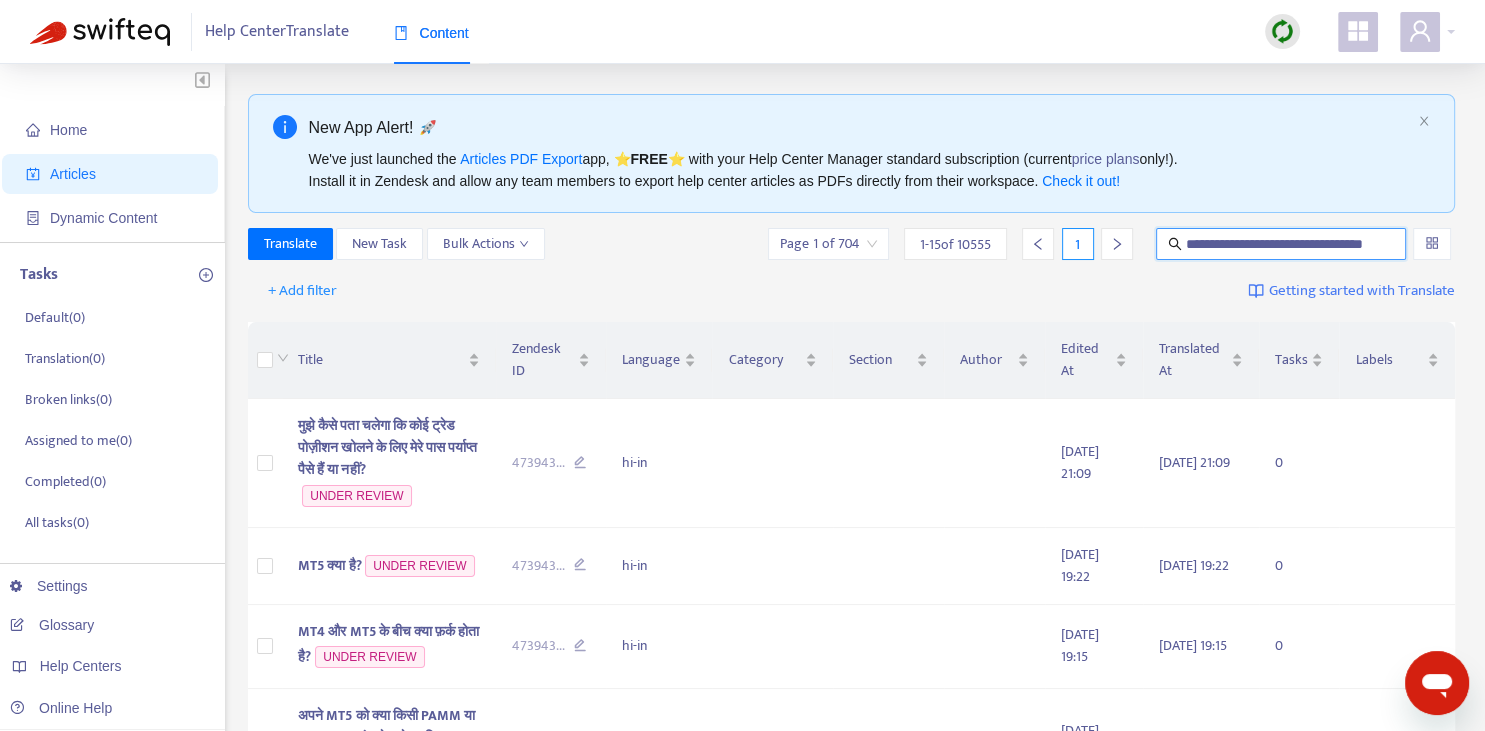 scroll, scrollTop: 0, scrollLeft: 39, axis: horizontal 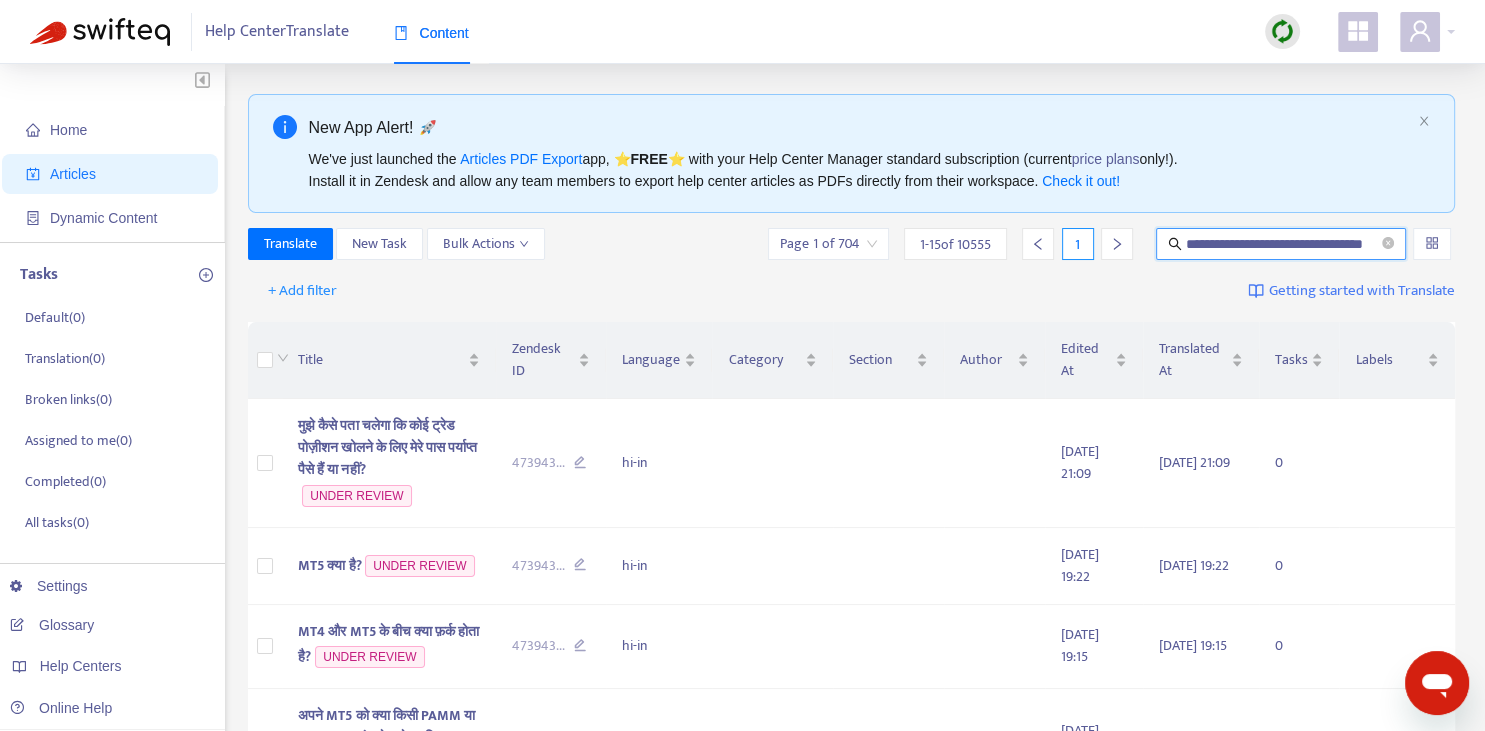 type on "**********" 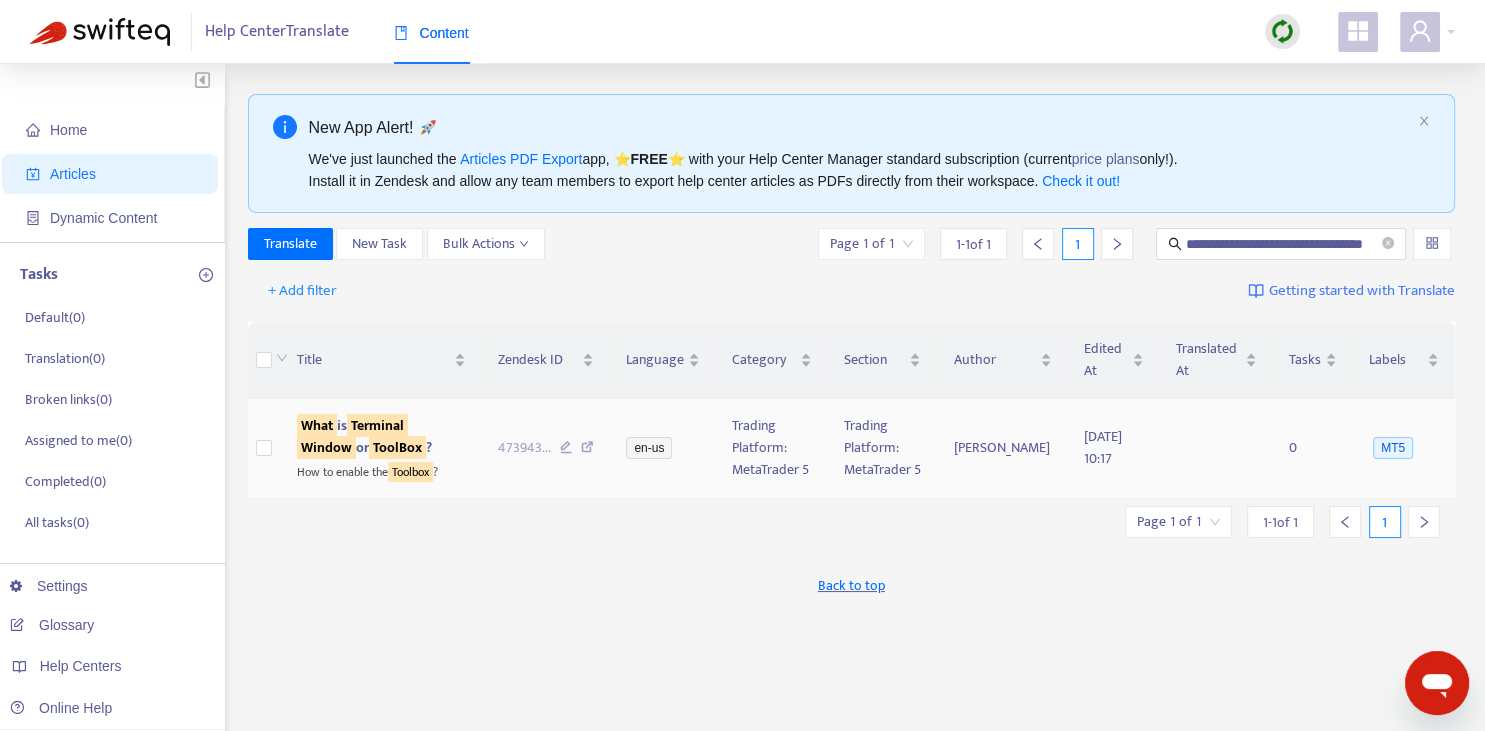 click on "Window" at bounding box center (326, 447) 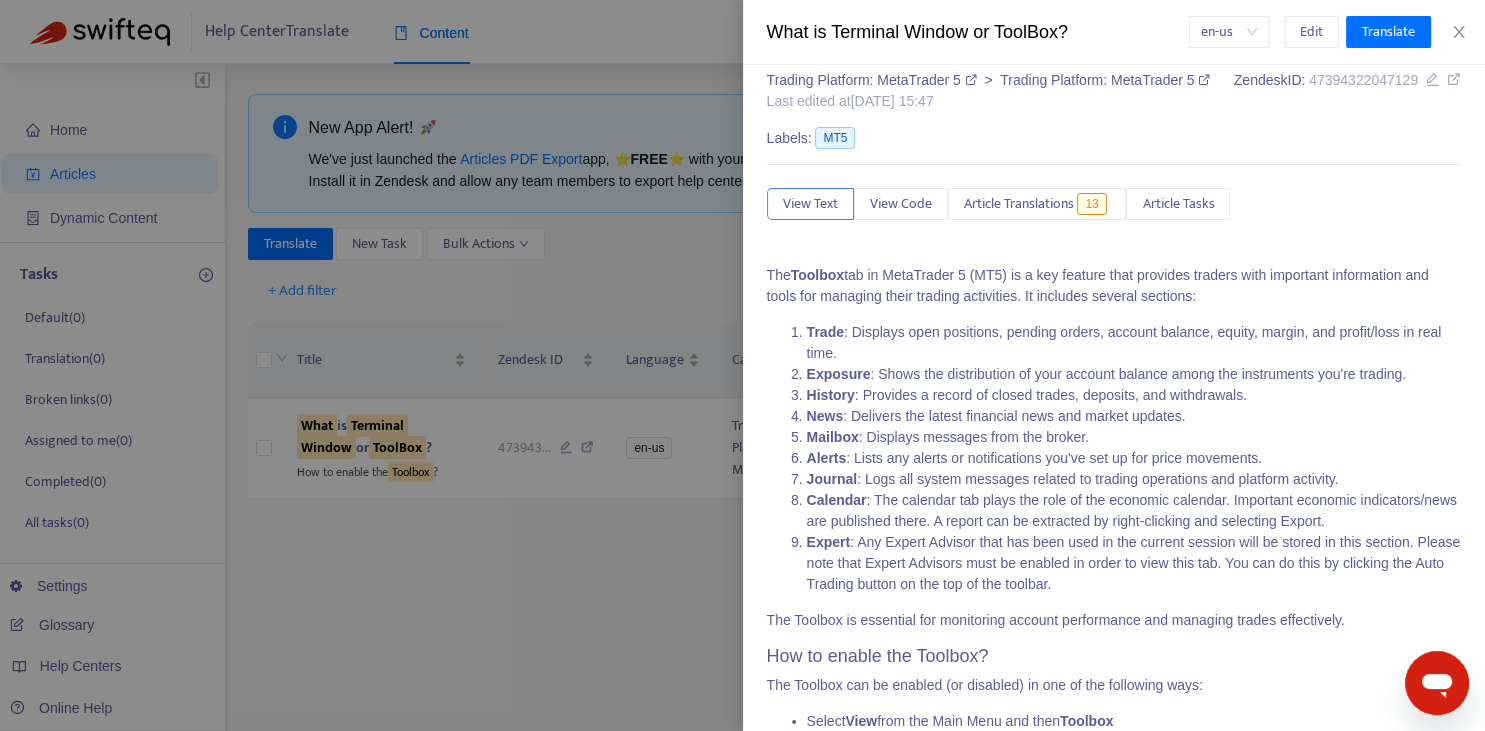 scroll, scrollTop: 0, scrollLeft: 0, axis: both 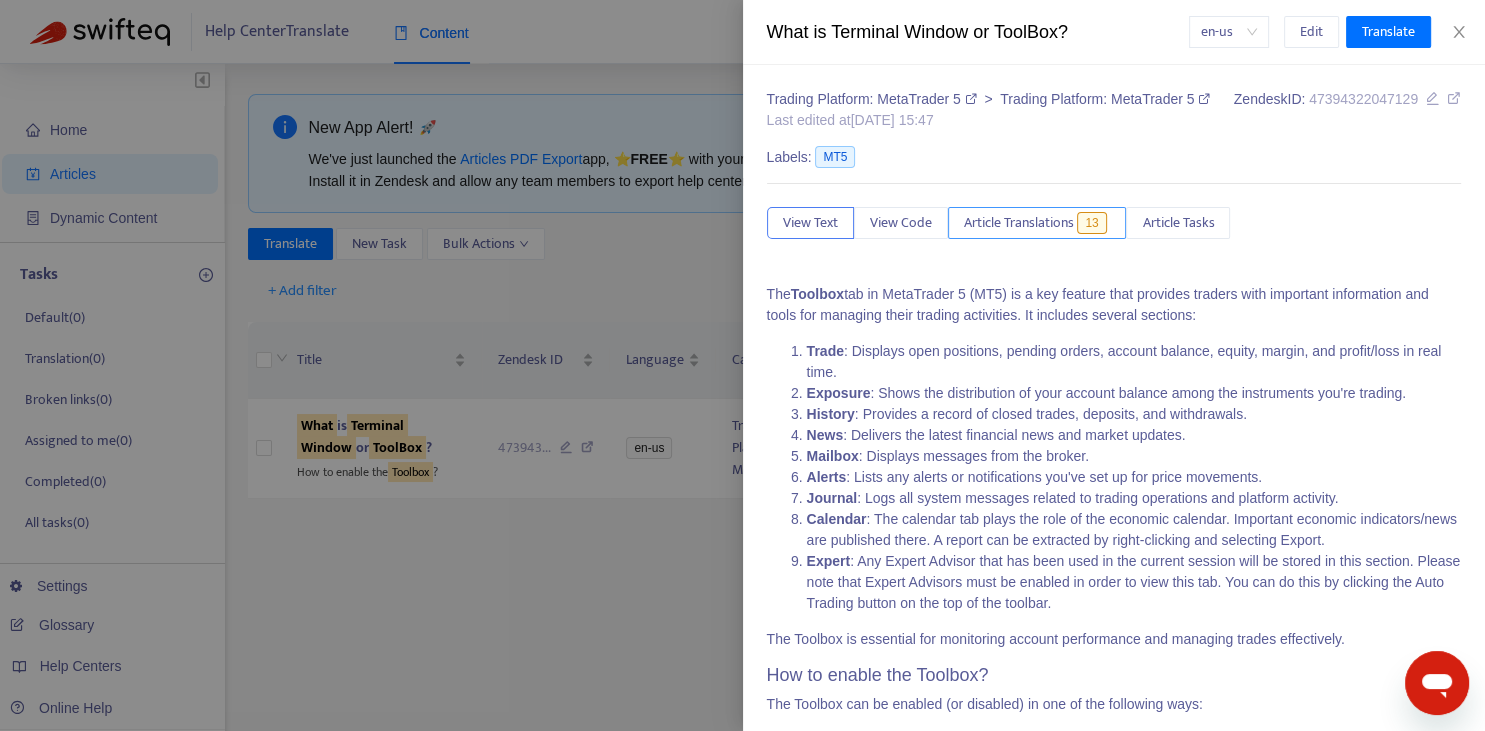 click on "Article Translations" at bounding box center (1019, 223) 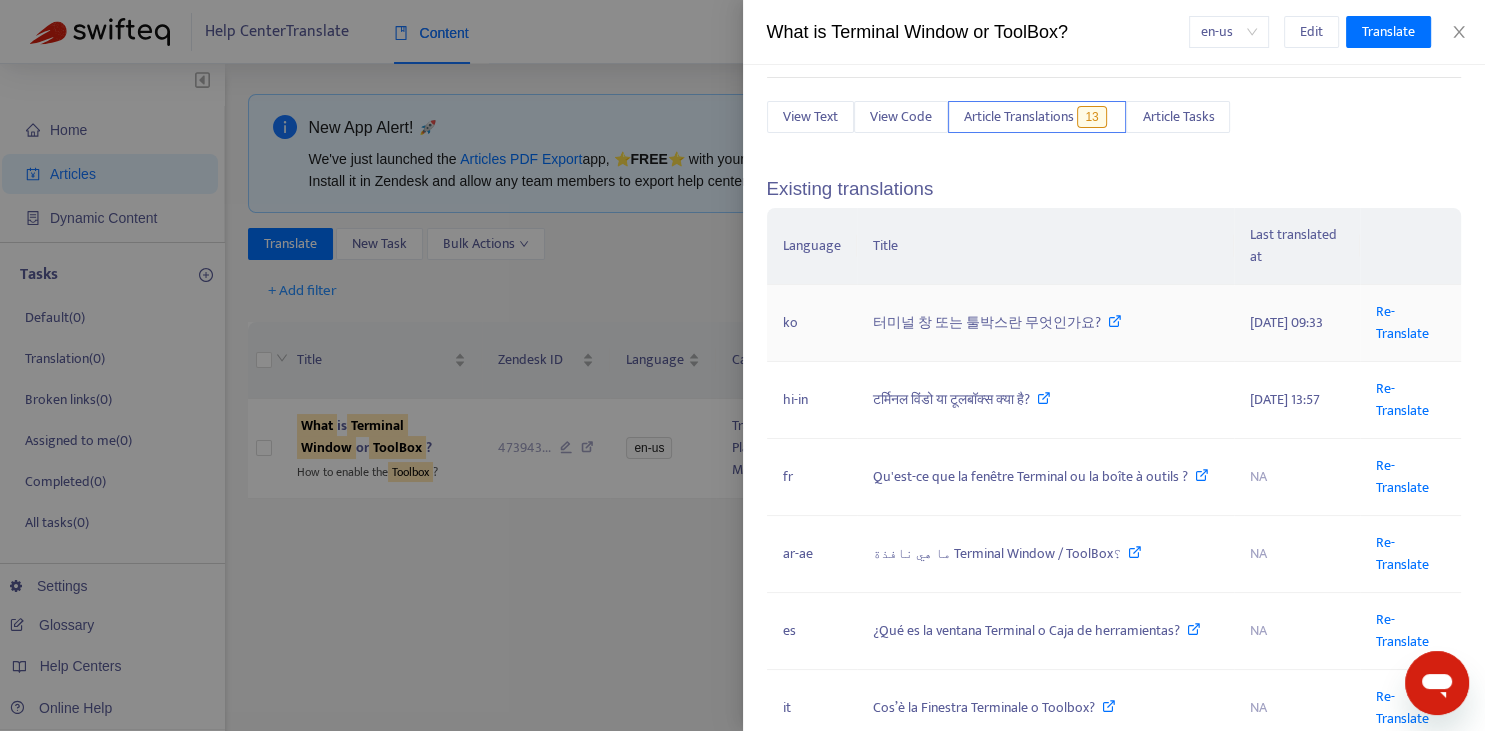 scroll, scrollTop: 147, scrollLeft: 0, axis: vertical 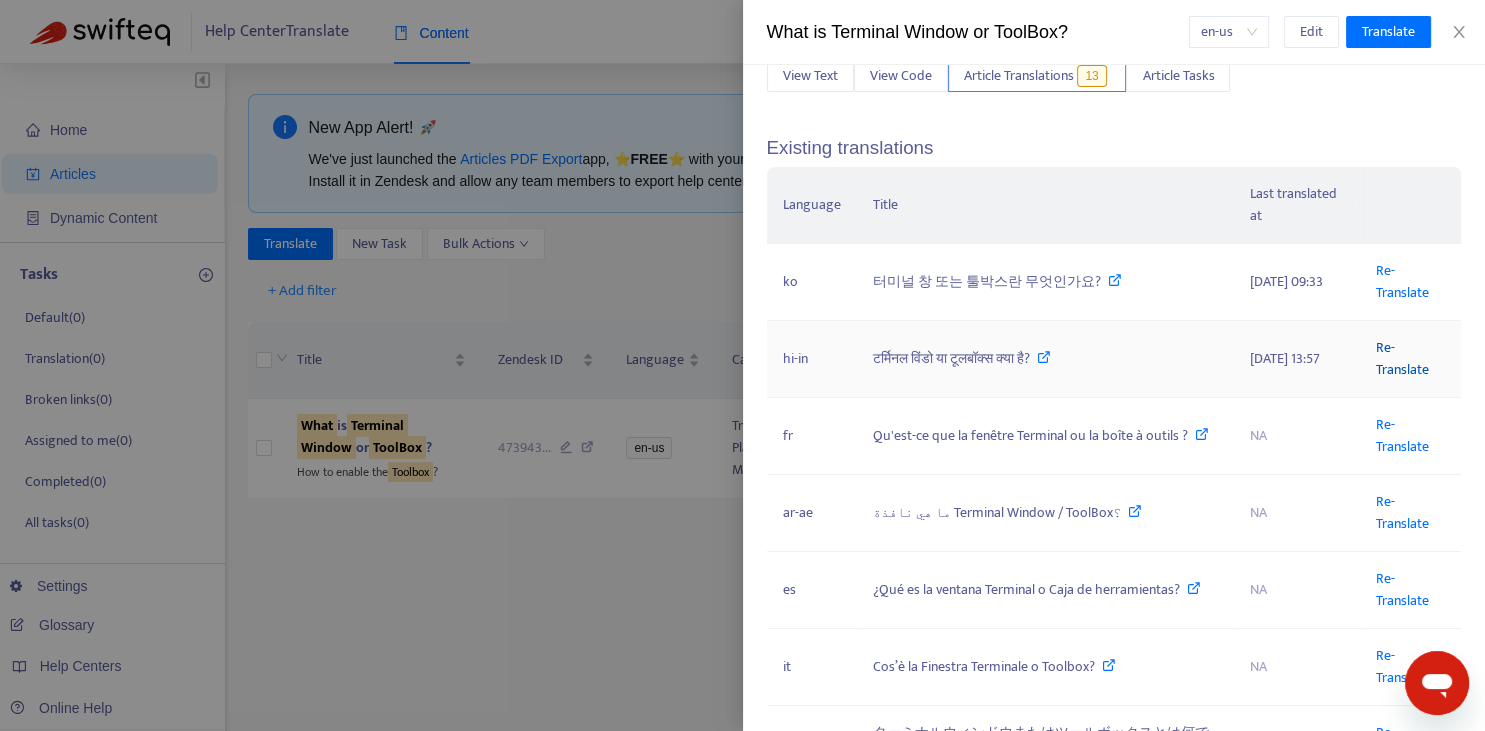click on "Re-Translate" at bounding box center (1402, 358) 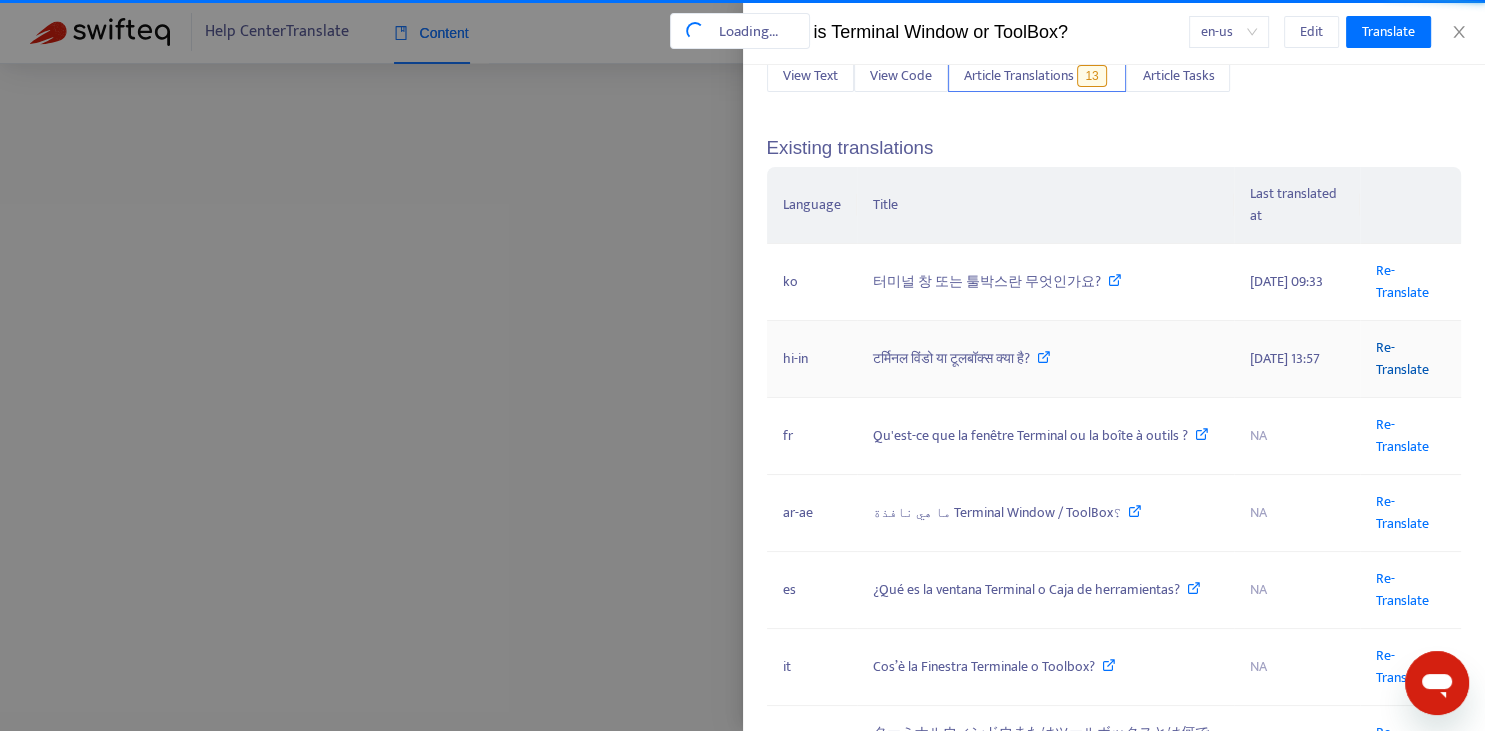 scroll, scrollTop: 0, scrollLeft: 39, axis: horizontal 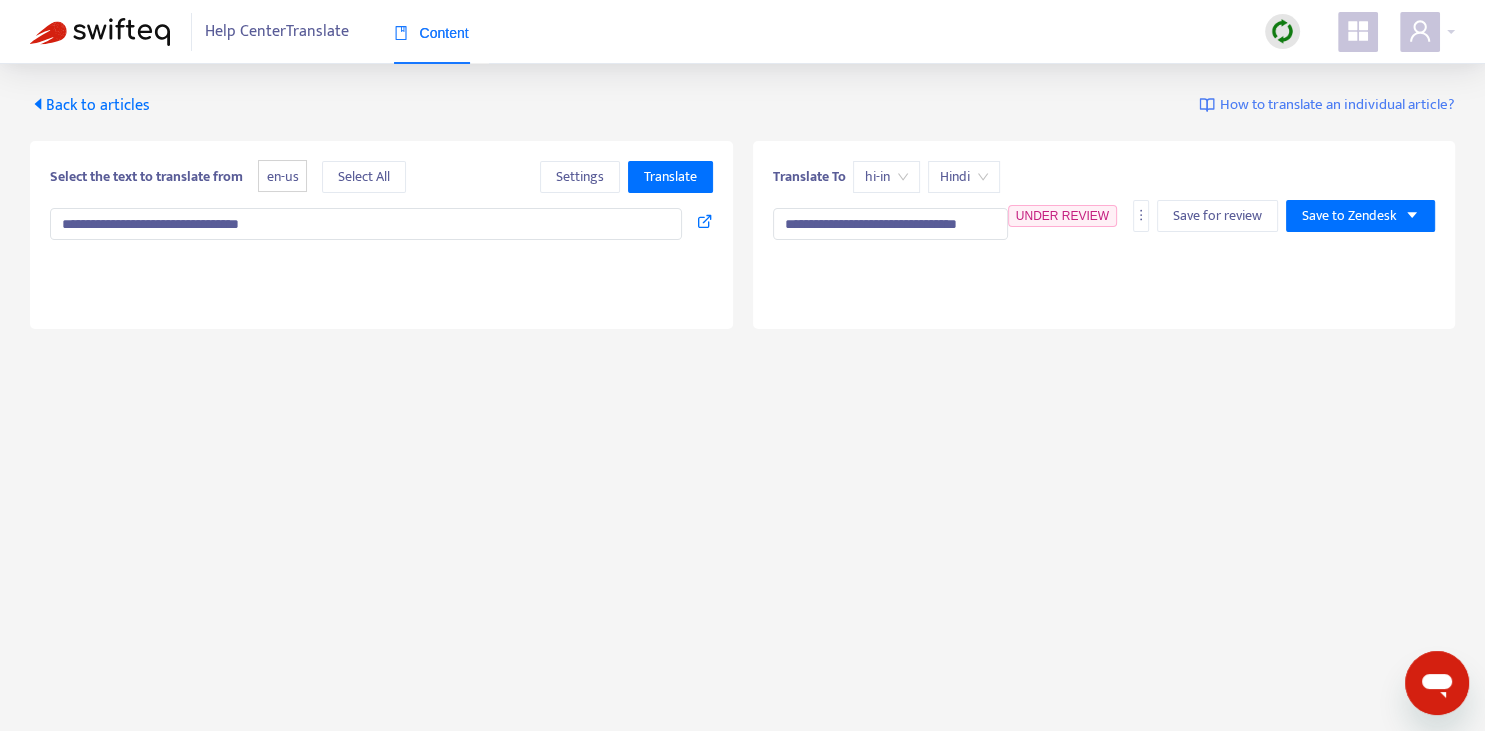 type on "**********" 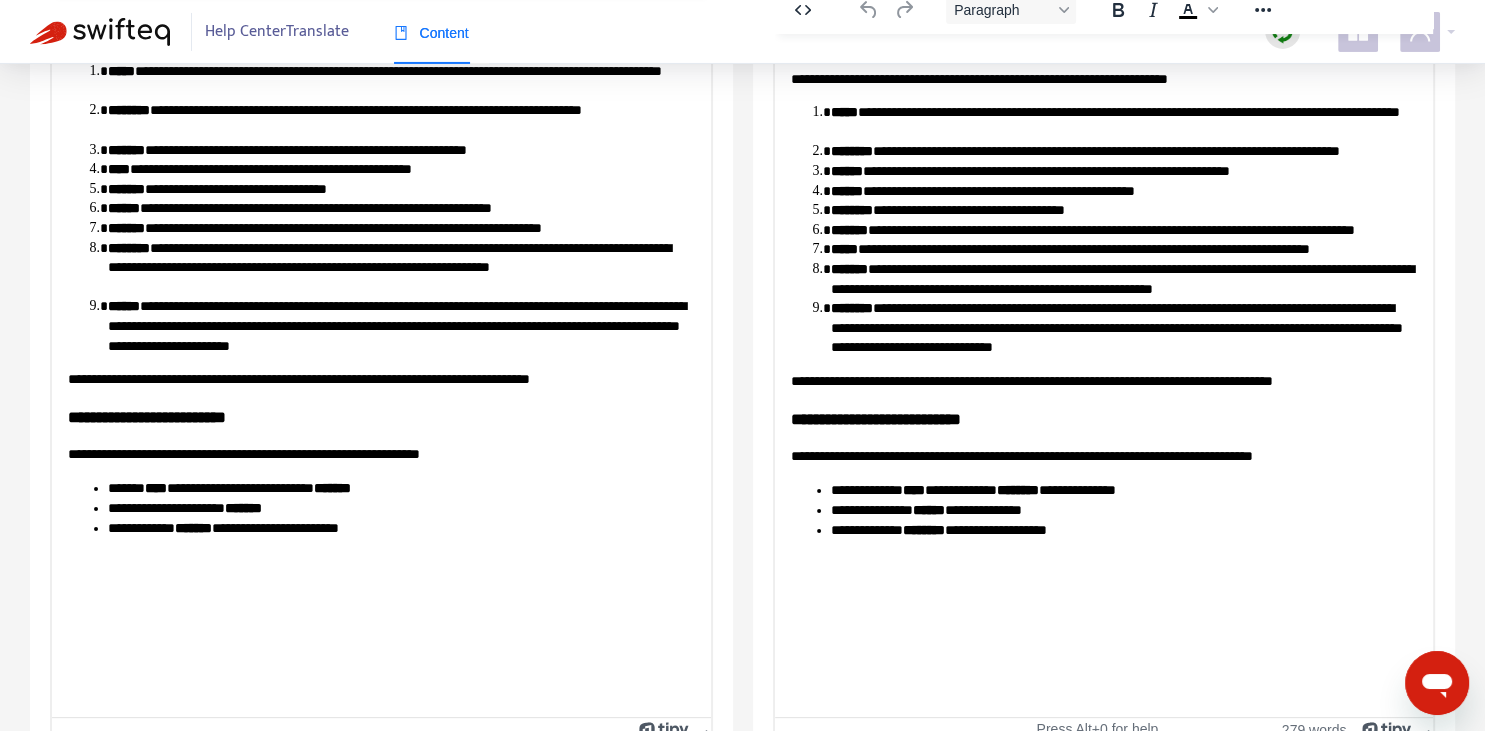 scroll, scrollTop: 343, scrollLeft: 0, axis: vertical 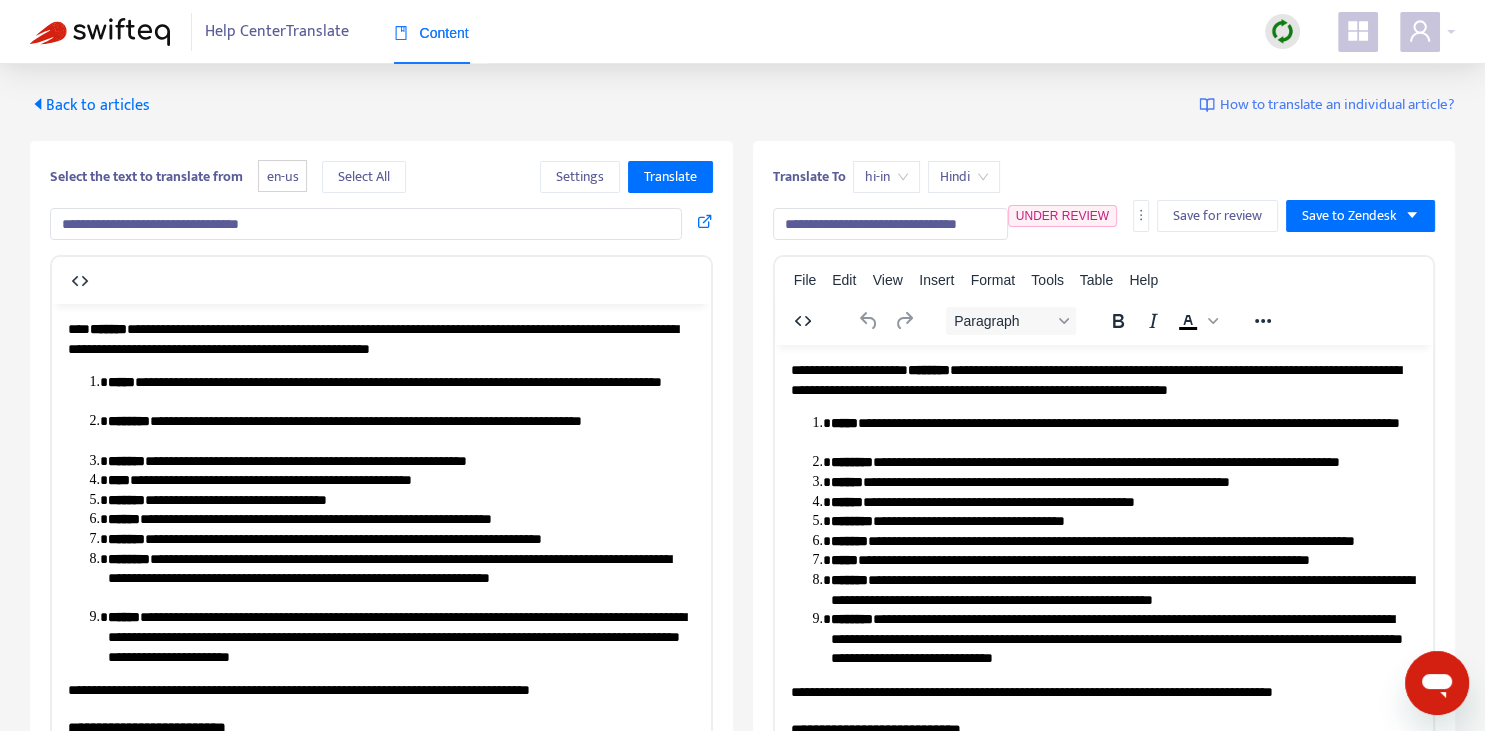 drag, startPoint x: 793, startPoint y: 226, endPoint x: 855, endPoint y: 219, distance: 62.39391 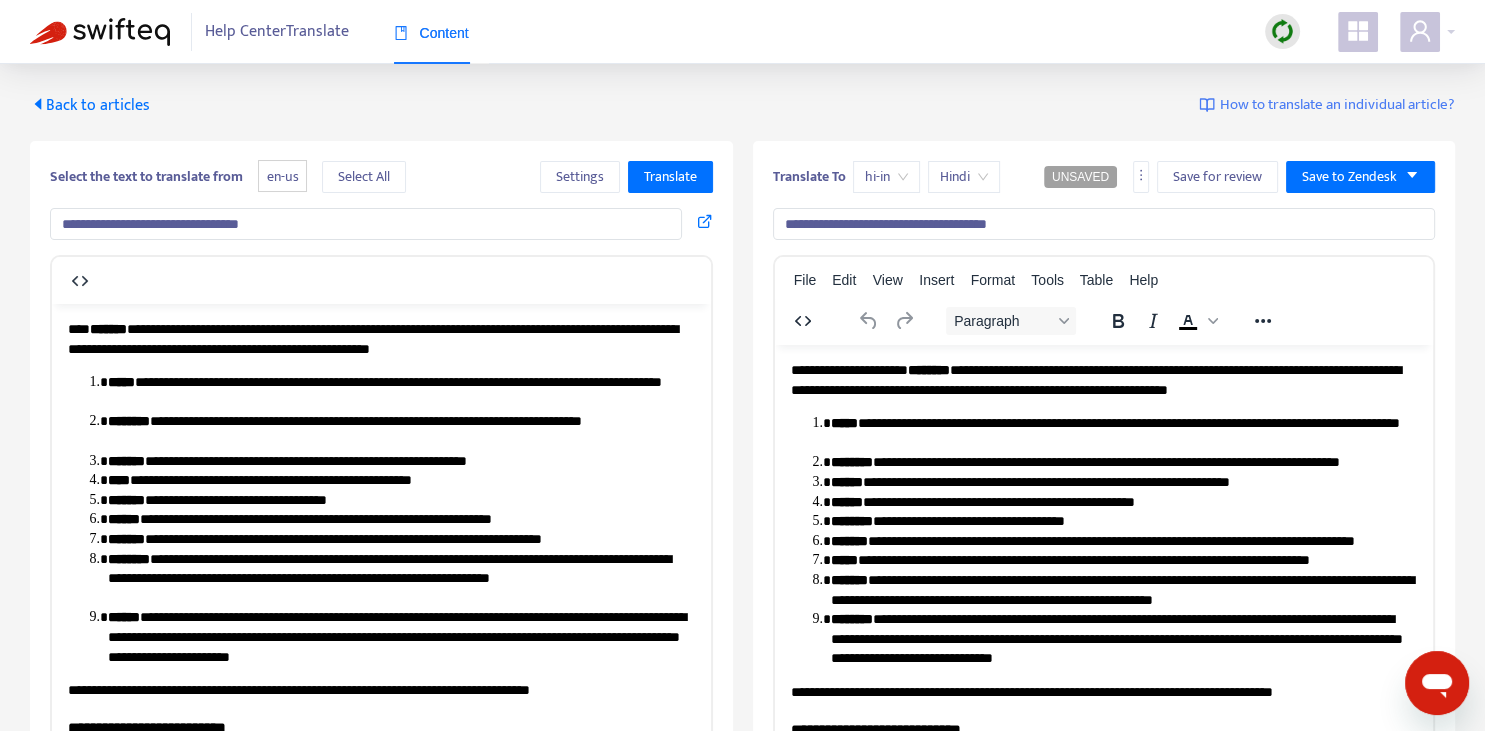 type on "**********" 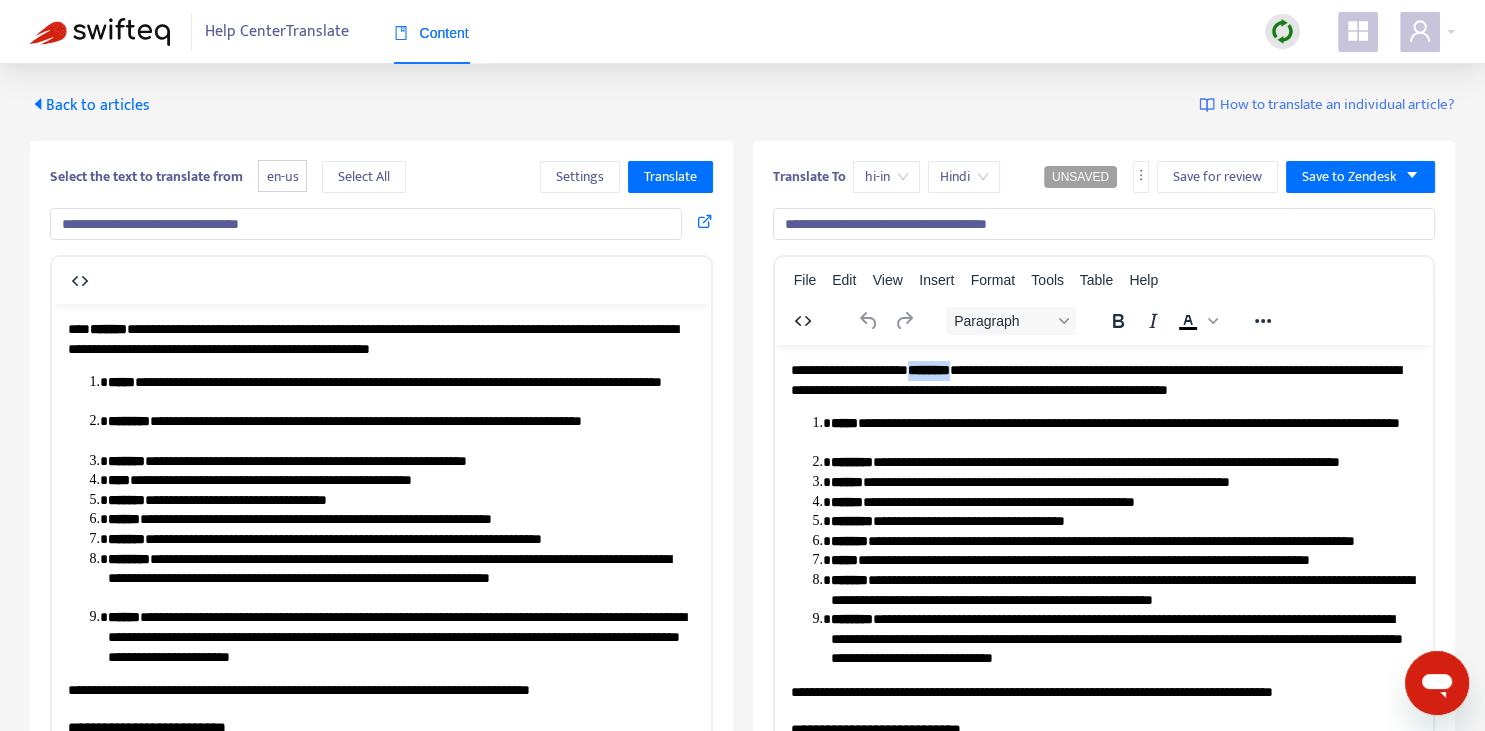 drag, startPoint x: 934, startPoint y: 370, endPoint x: 982, endPoint y: 363, distance: 48.507732 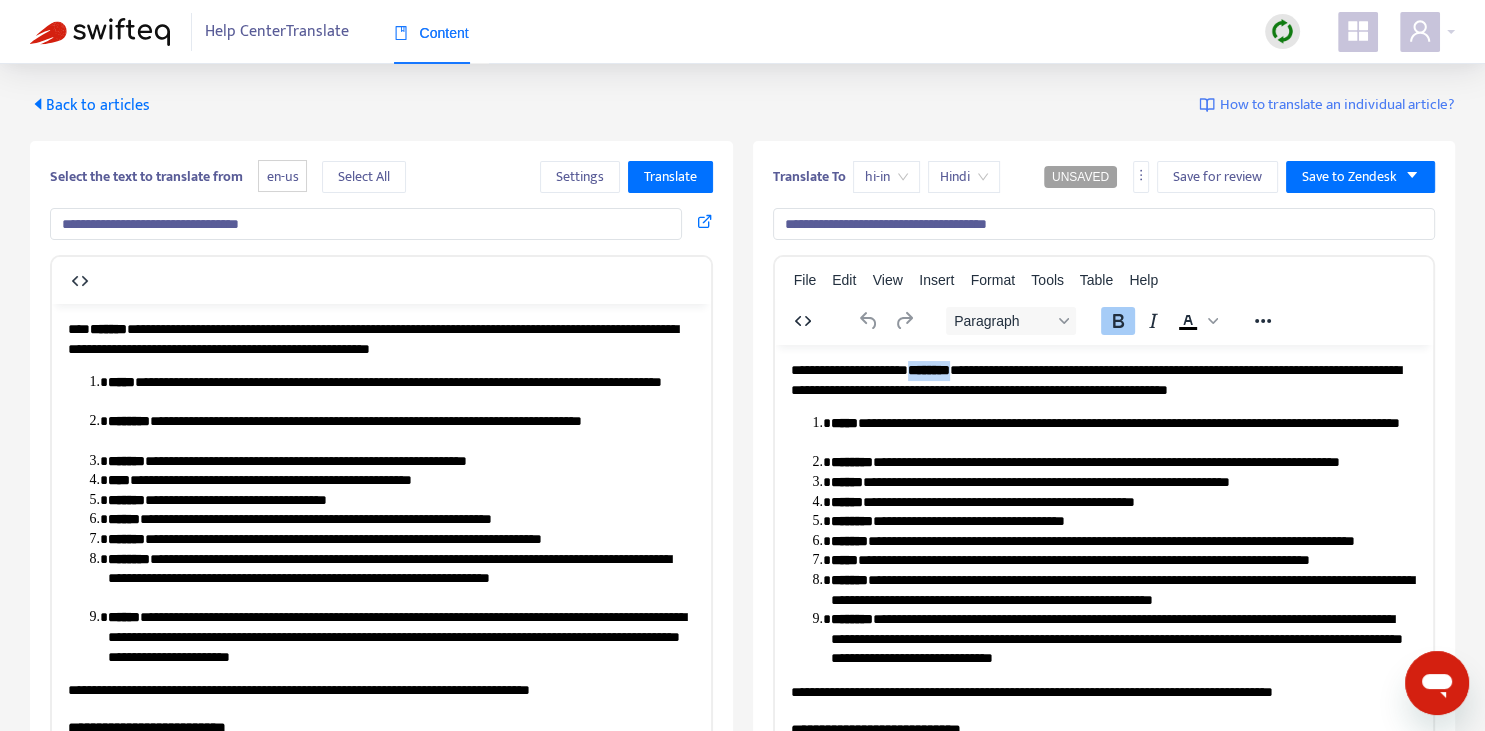 type 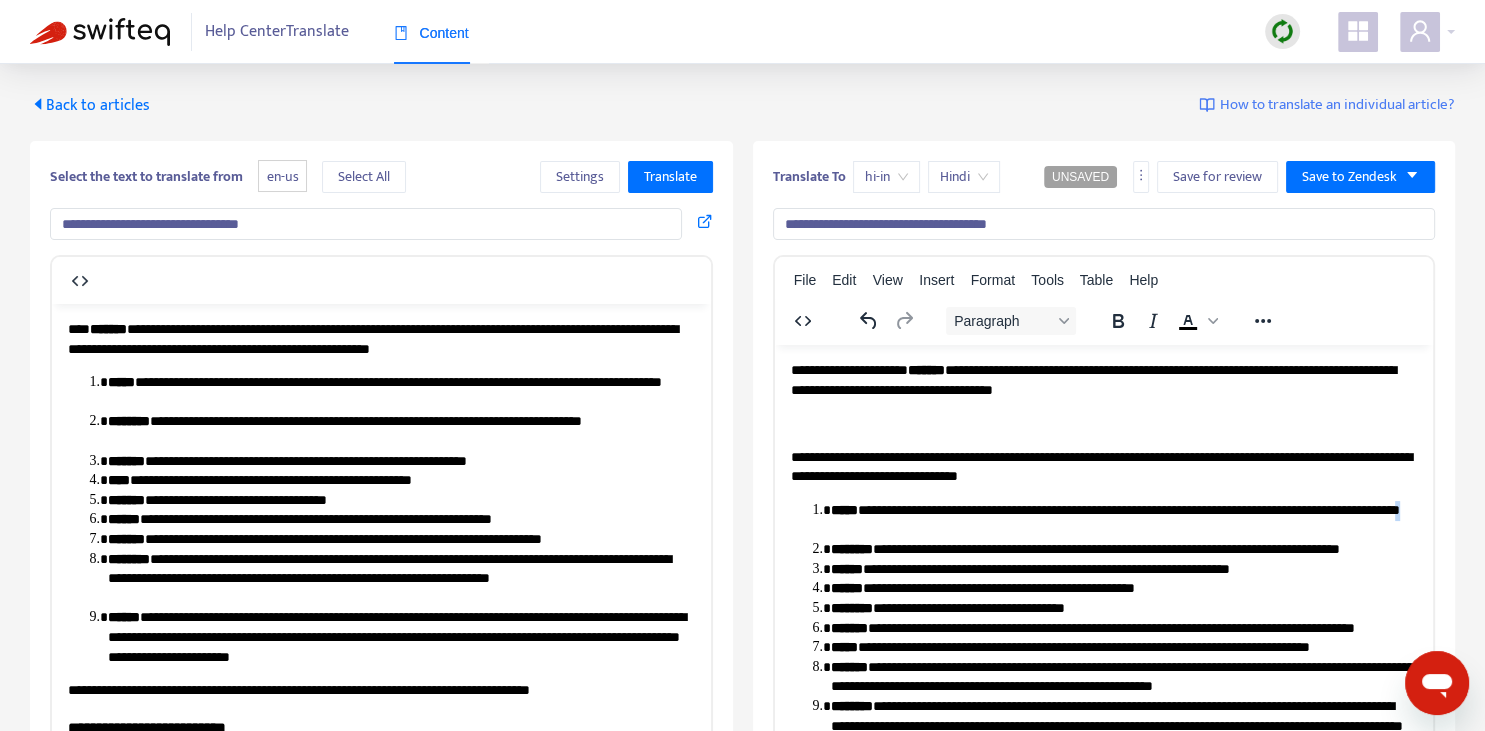 click on "**********" at bounding box center (1123, 519) 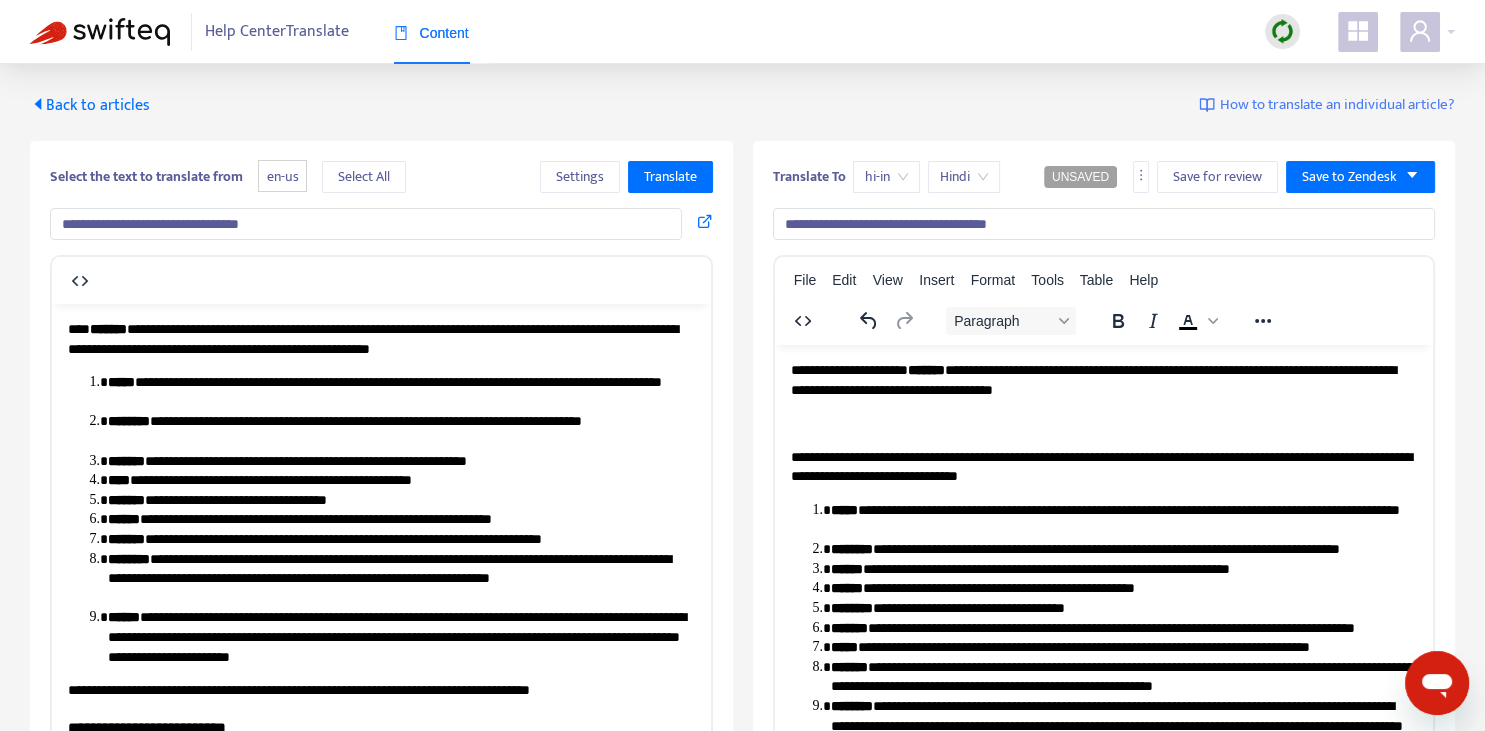 click on "**********" at bounding box center (1103, 379) 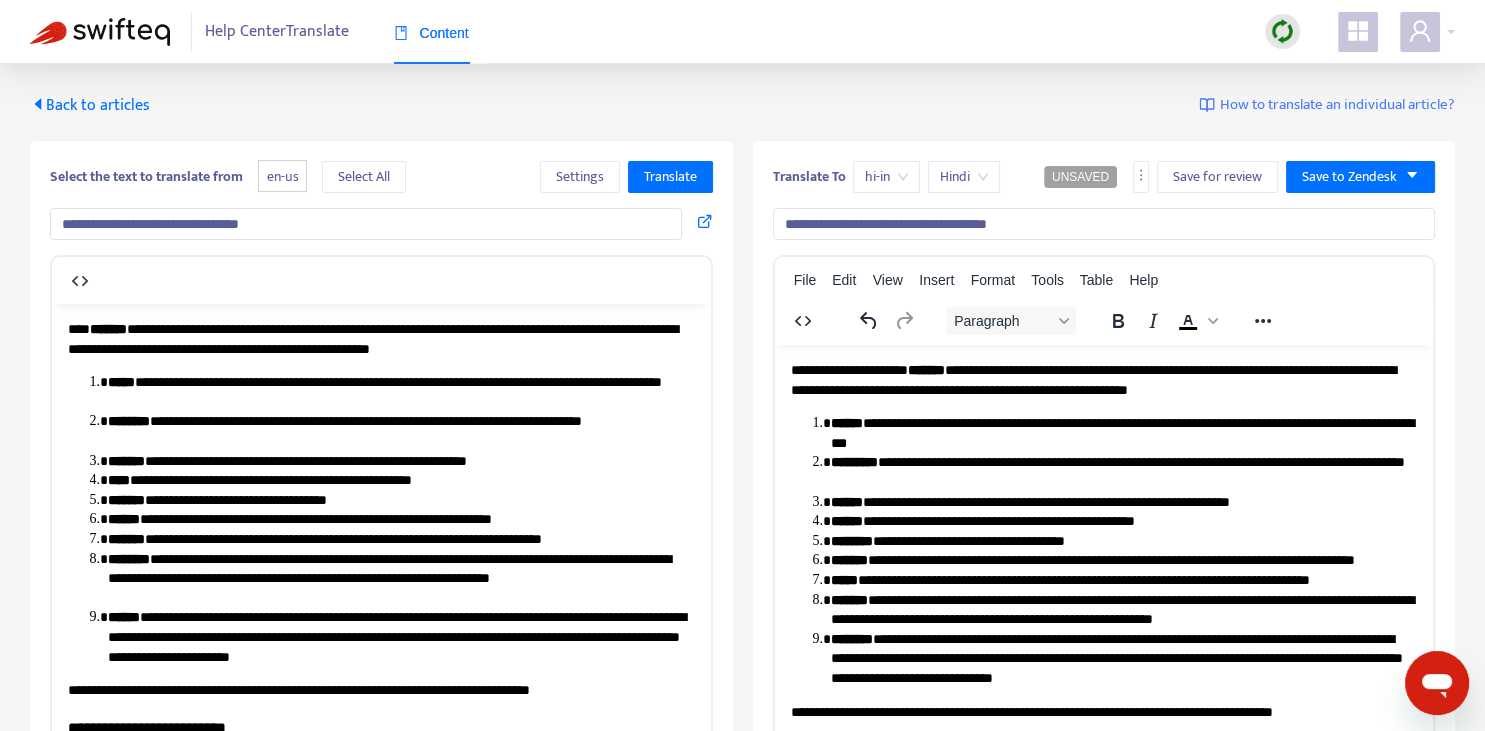 click on "******" at bounding box center [846, 501] 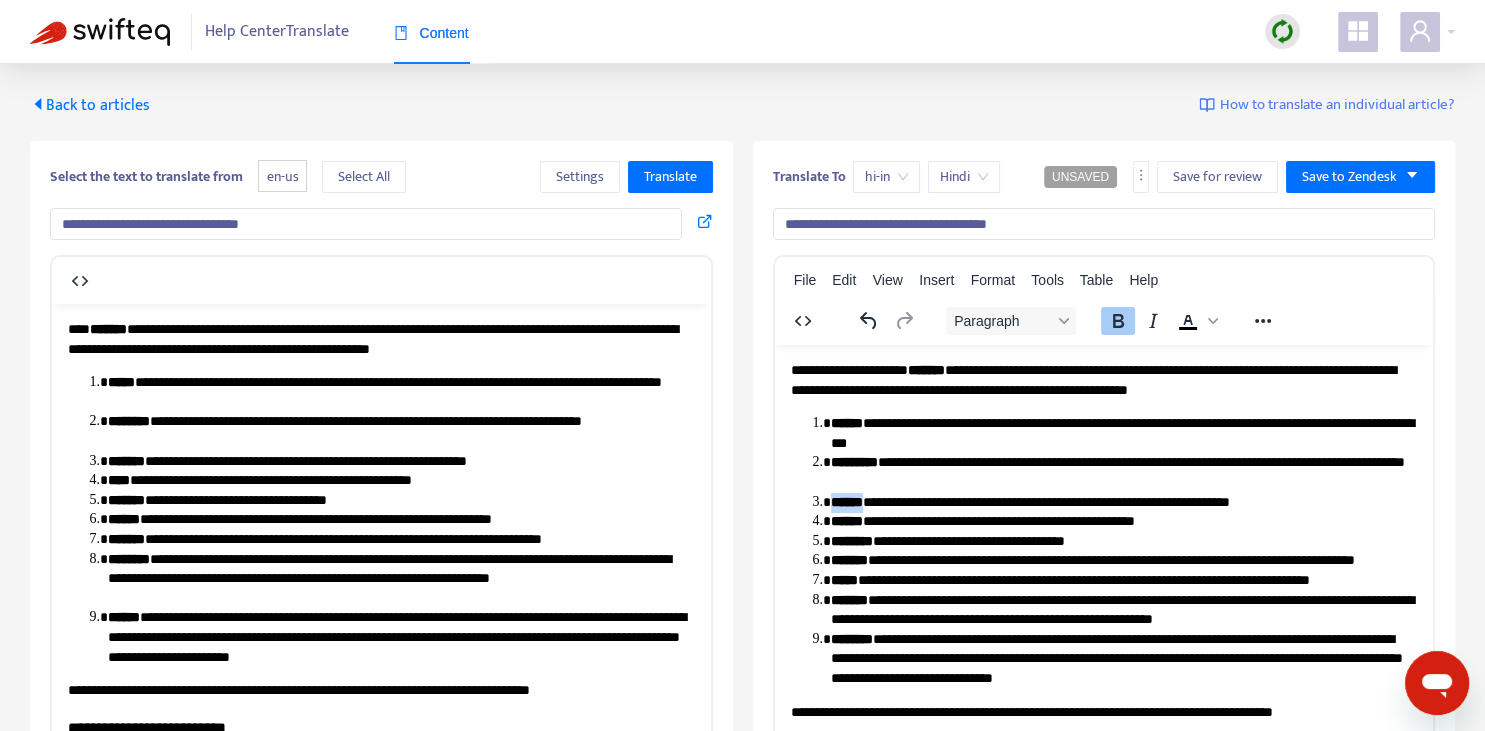 click on "******" at bounding box center [846, 501] 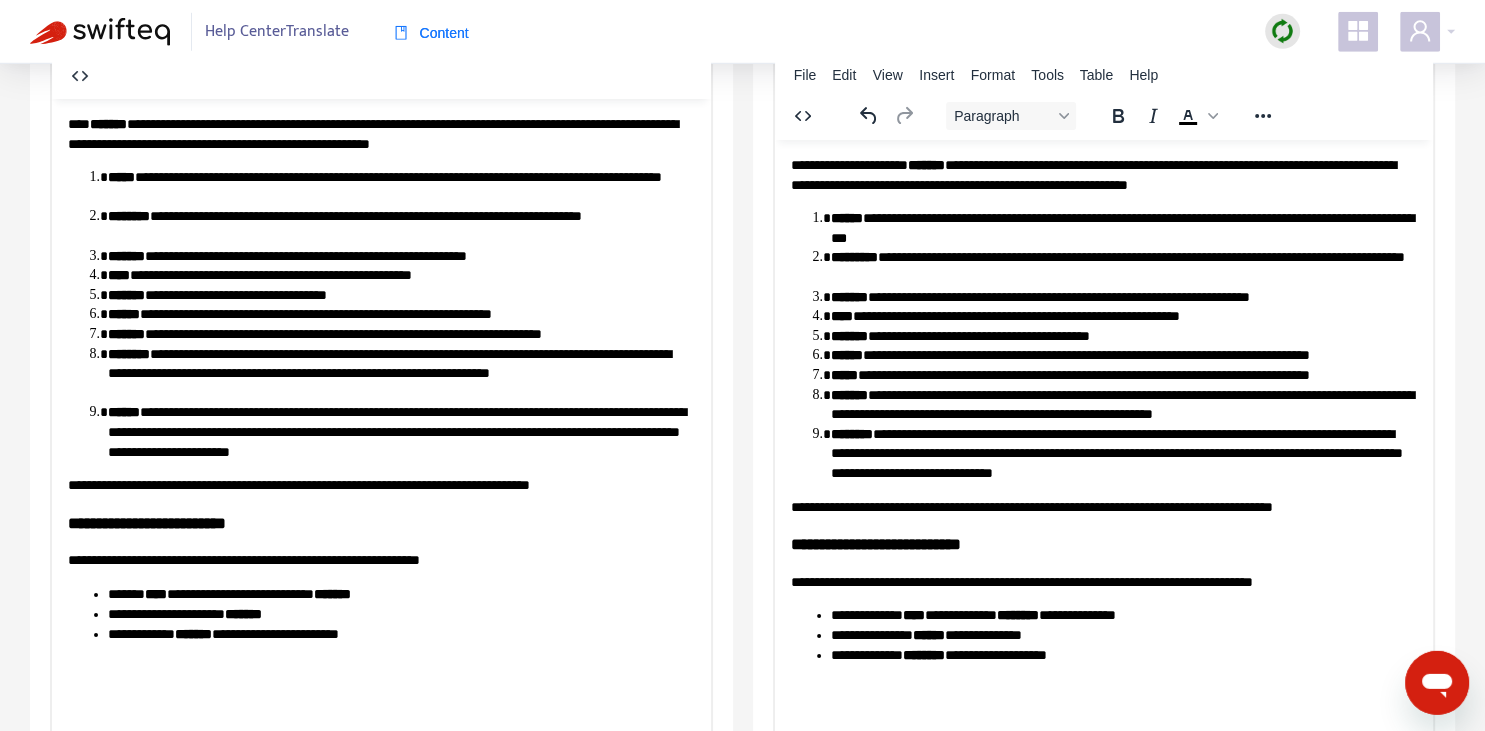 scroll, scrollTop: 211, scrollLeft: 0, axis: vertical 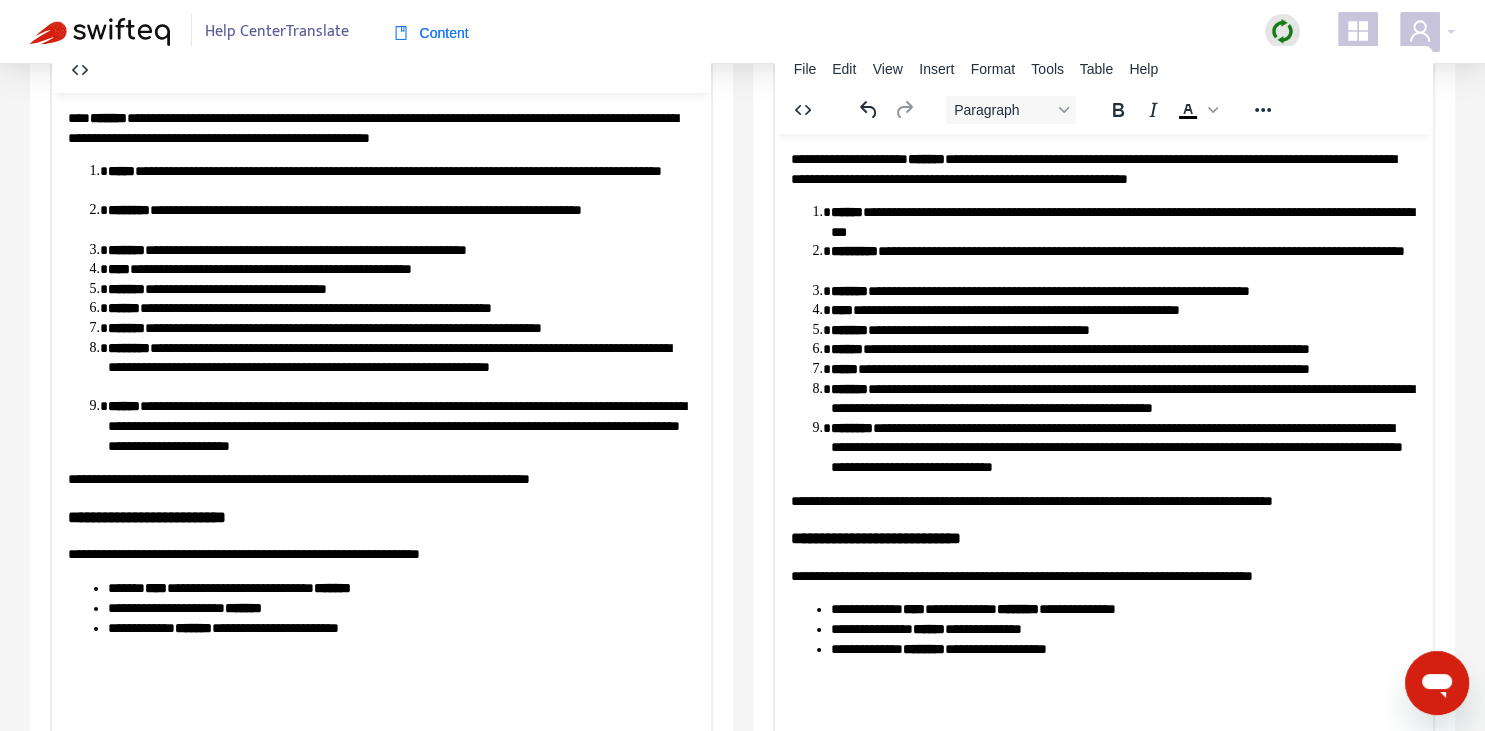 click on "*****" at bounding box center (843, 368) 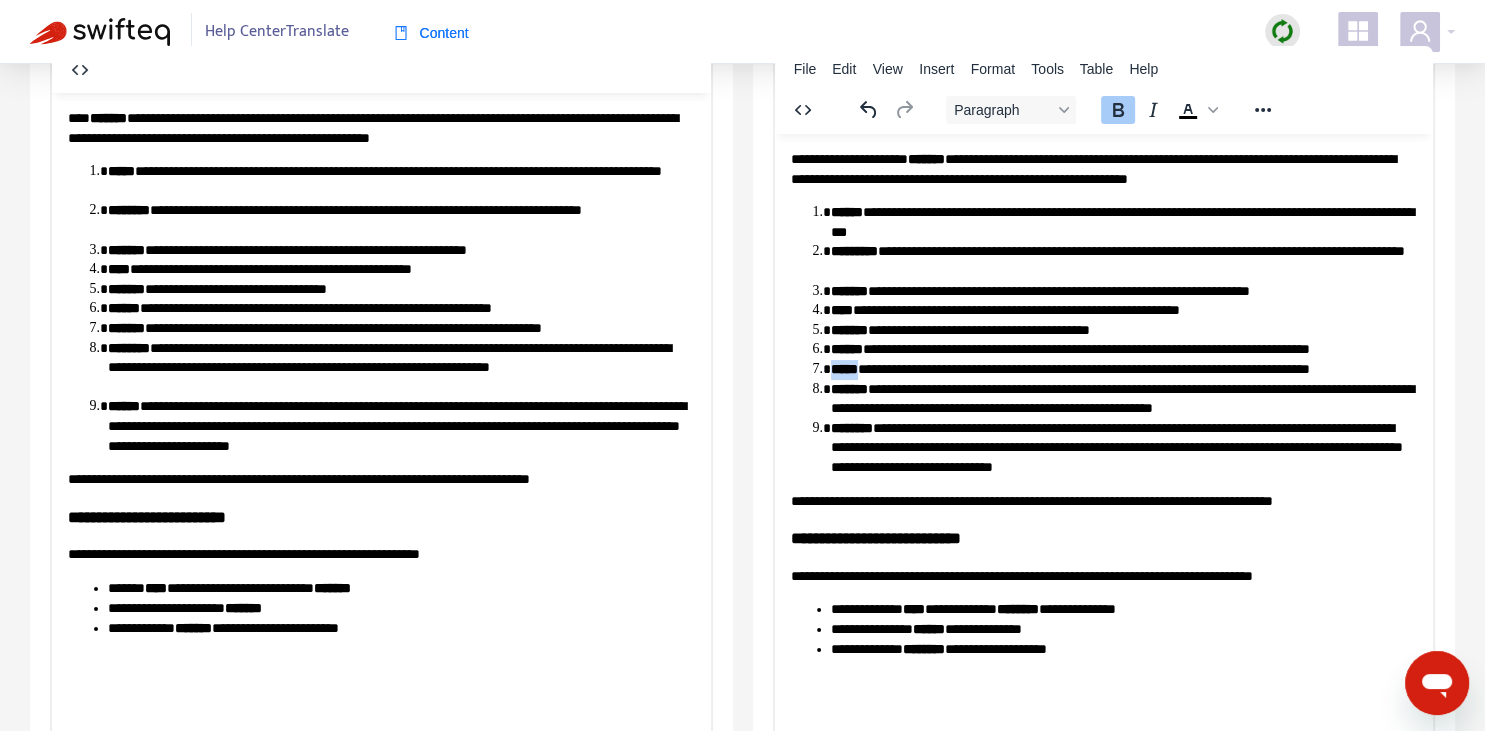 click on "*****" at bounding box center [843, 368] 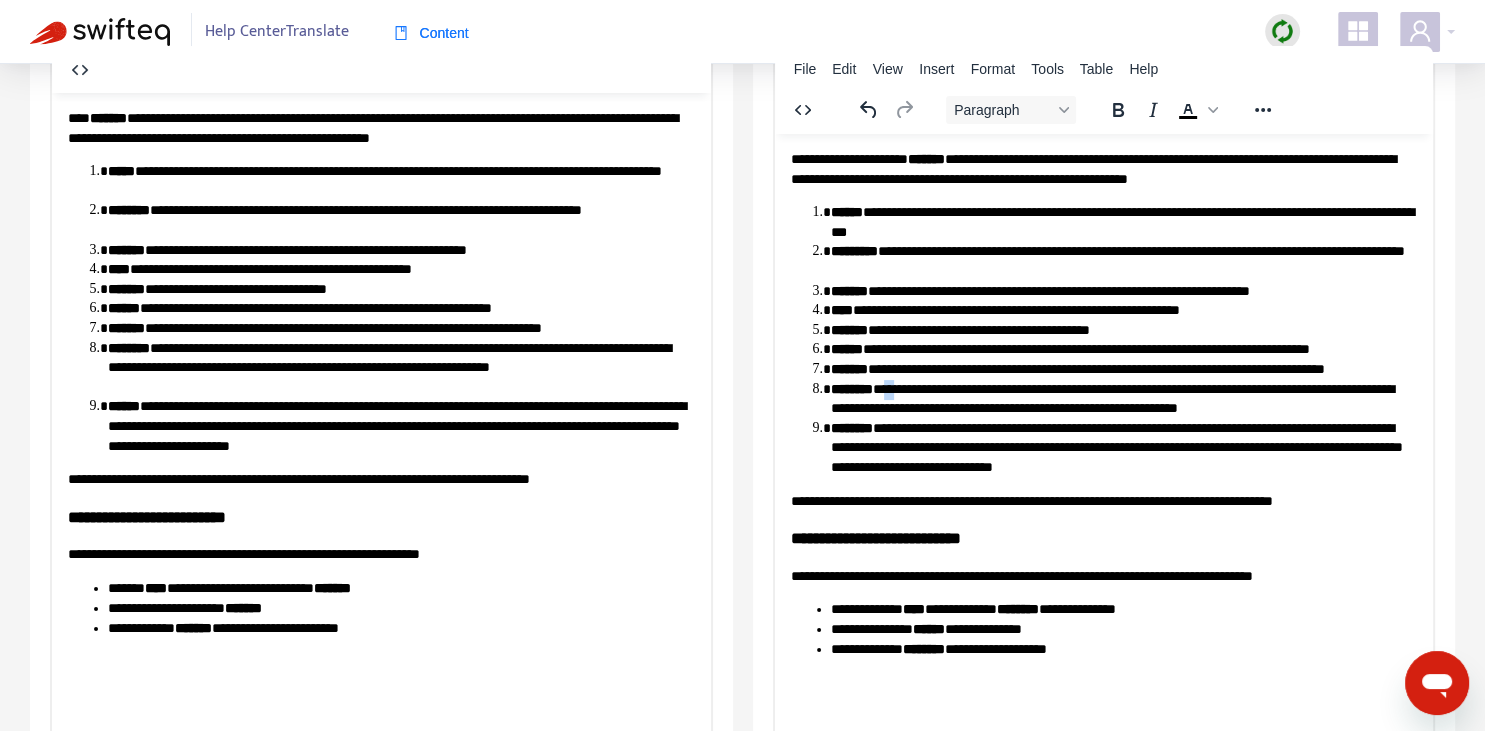 click on "**********" at bounding box center [1123, 398] 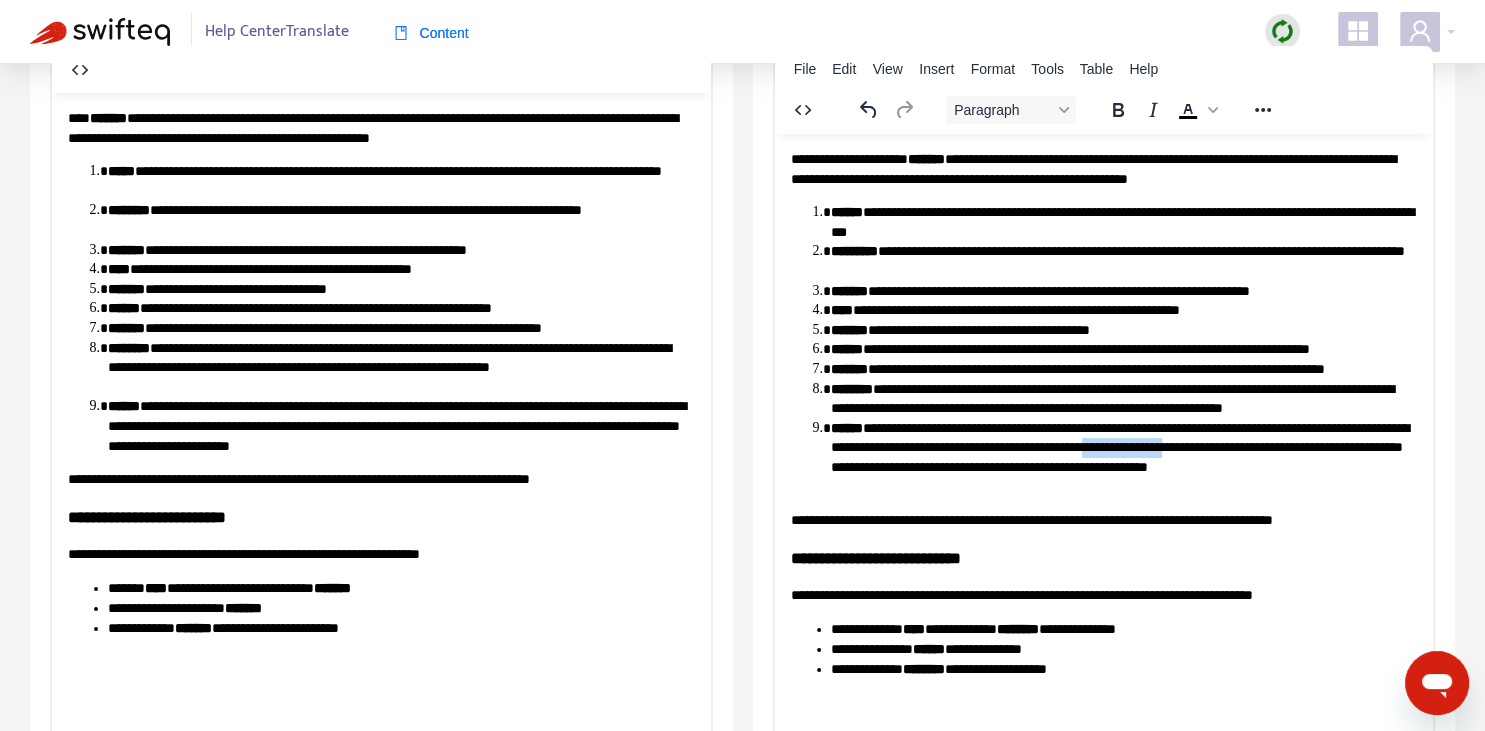 drag, startPoint x: 1238, startPoint y: 442, endPoint x: 1333, endPoint y: 441, distance: 95.005264 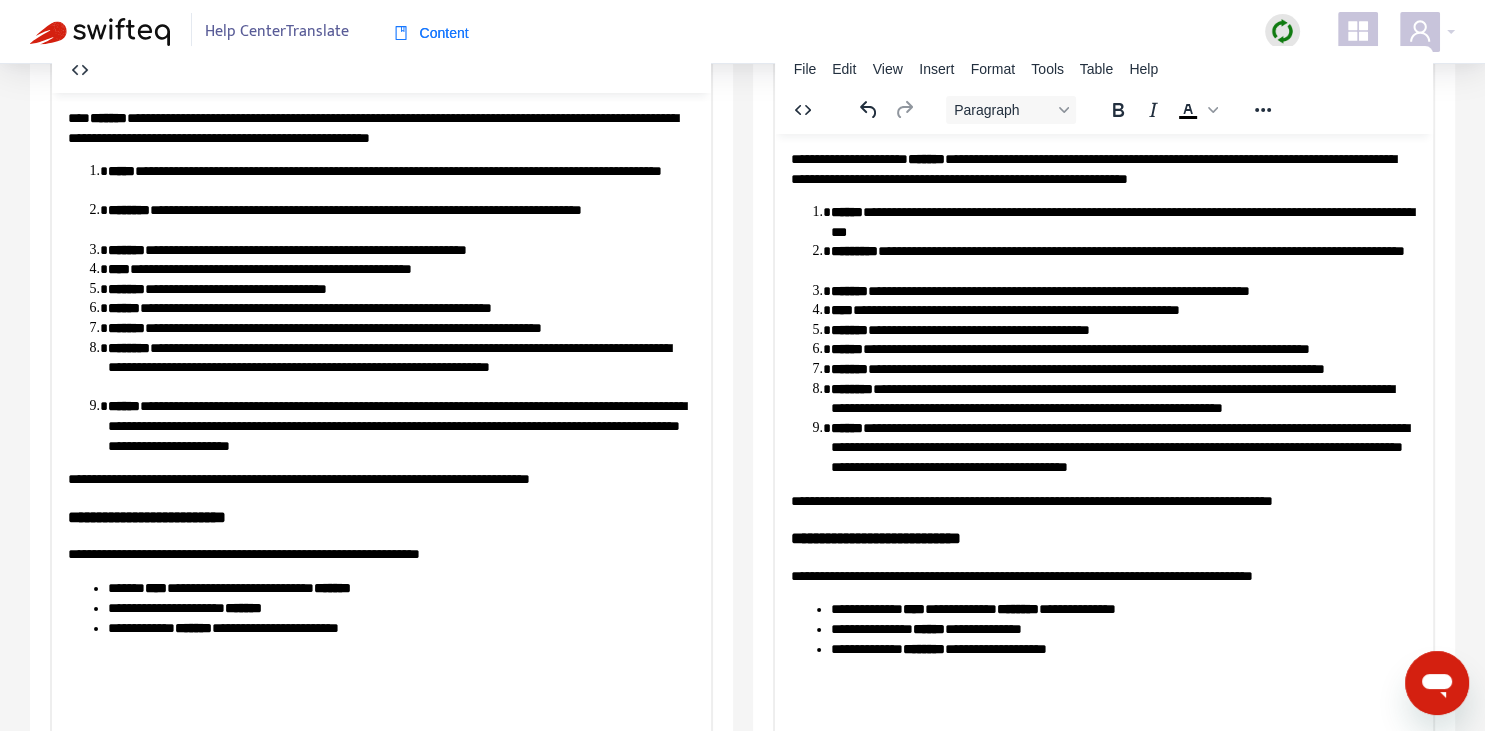 click on "**********" at bounding box center (1123, 447) 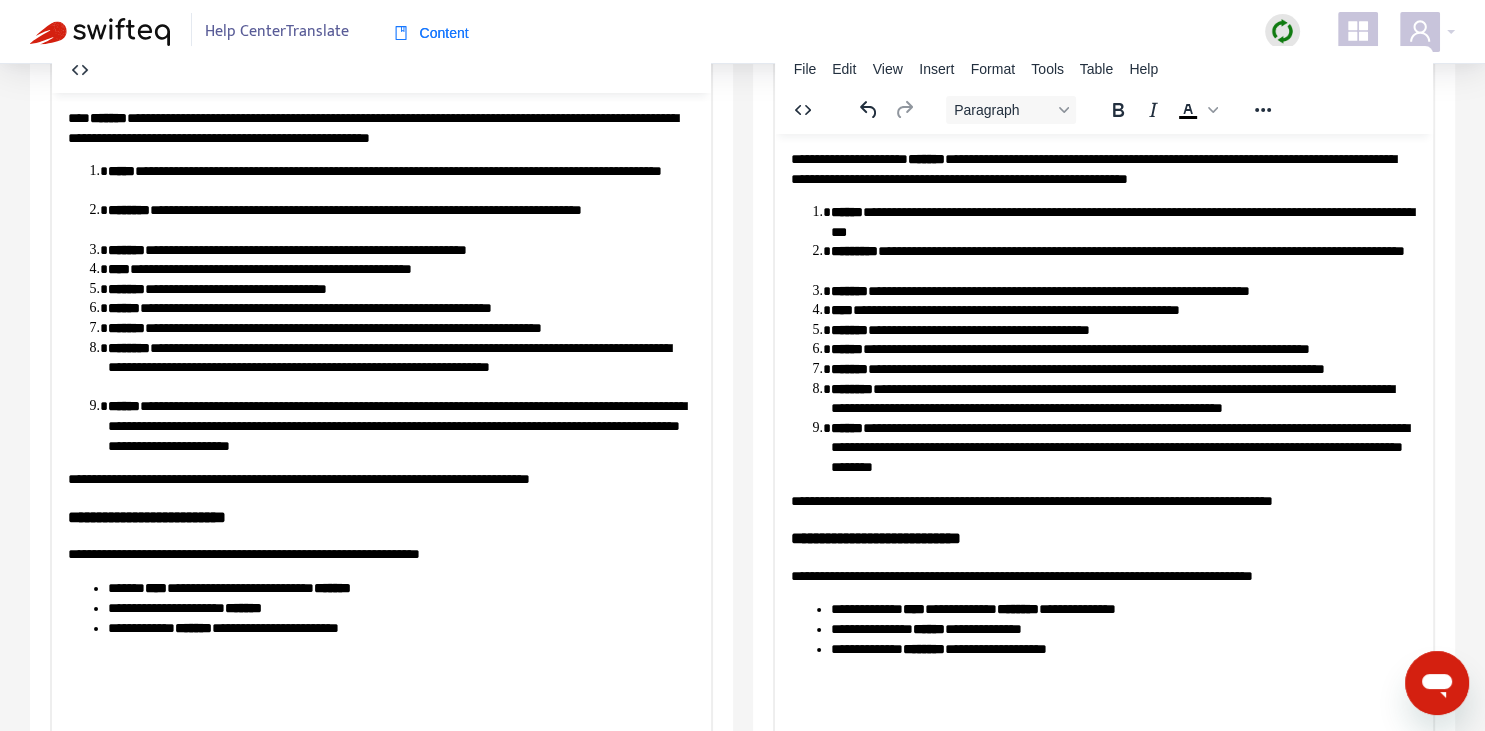click on "**********" at bounding box center [1103, 404] 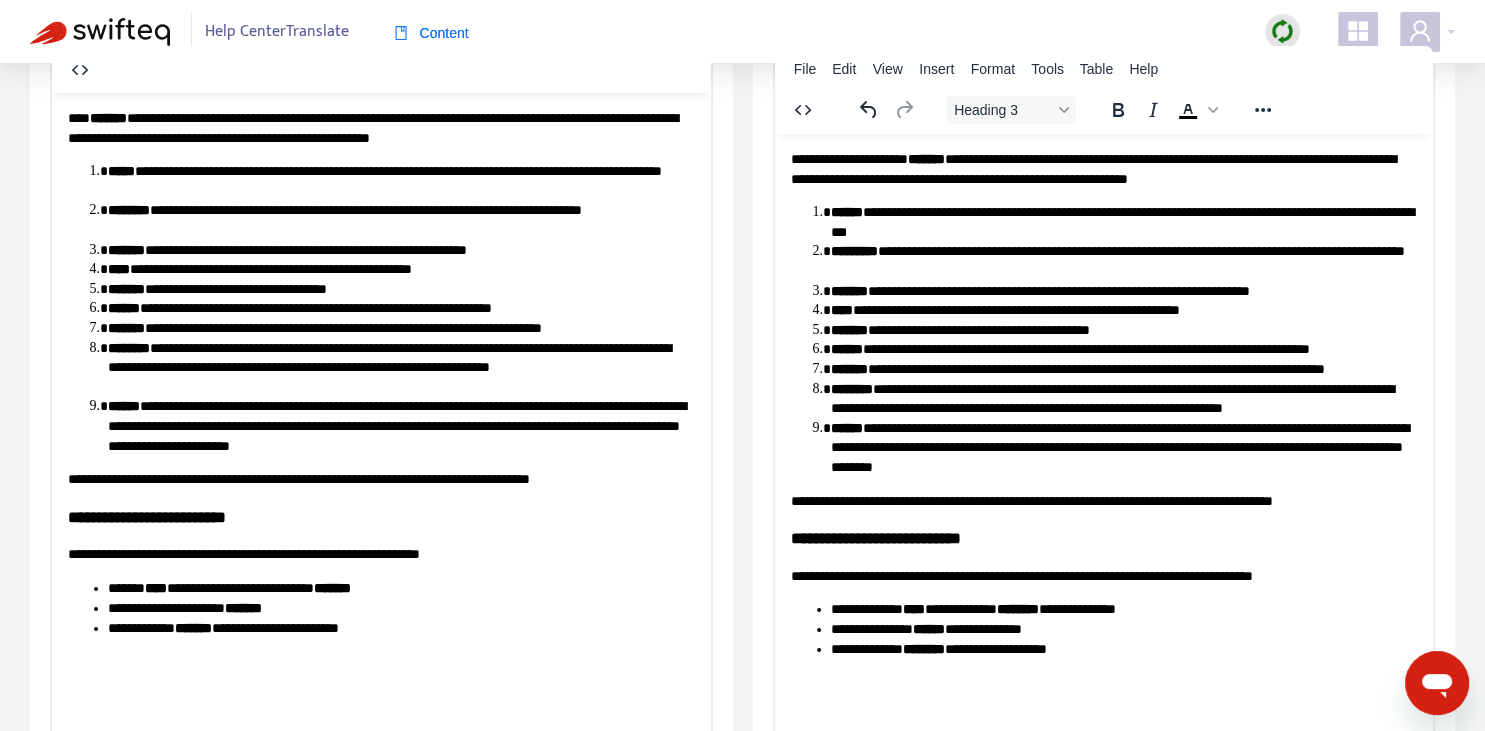 click on "**********" at bounding box center (1103, 404) 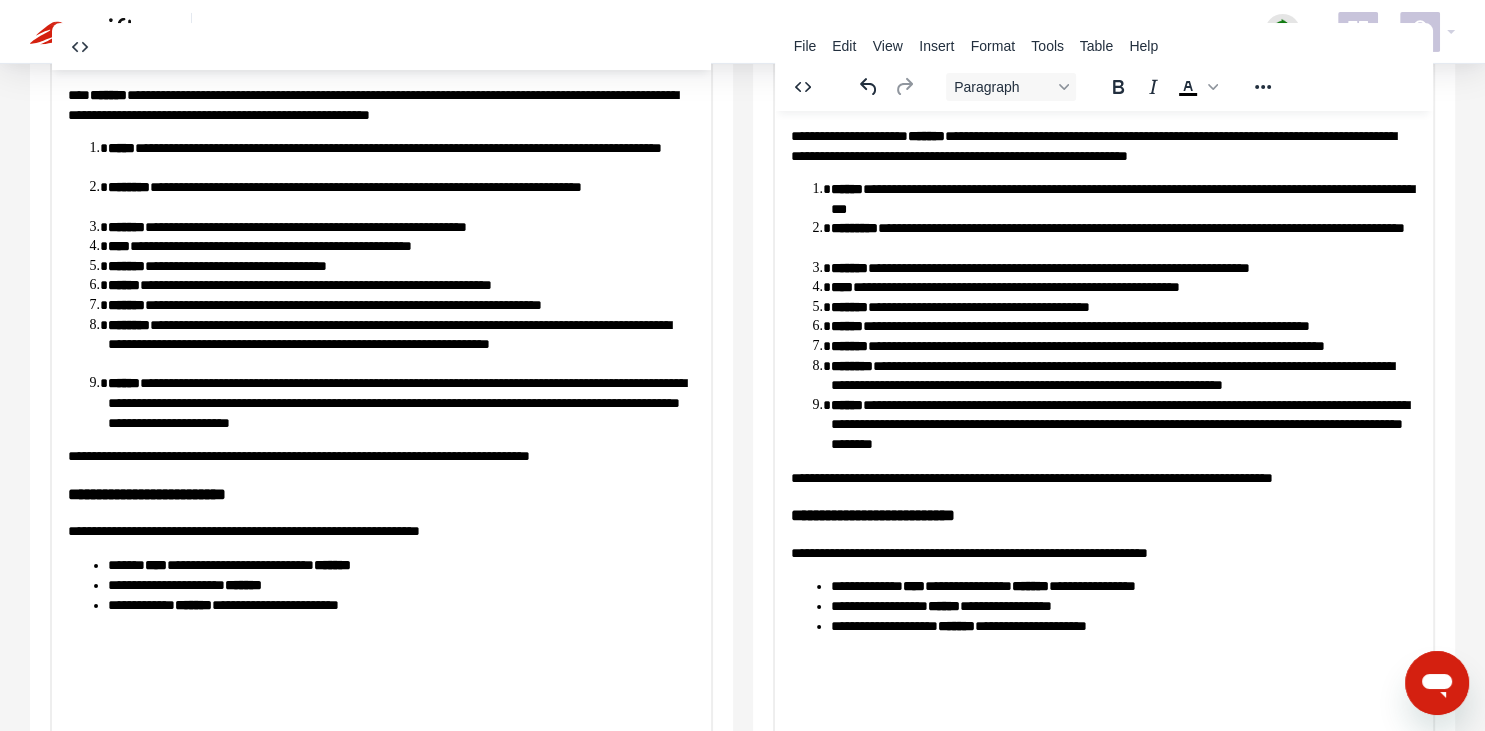 scroll, scrollTop: 343, scrollLeft: 0, axis: vertical 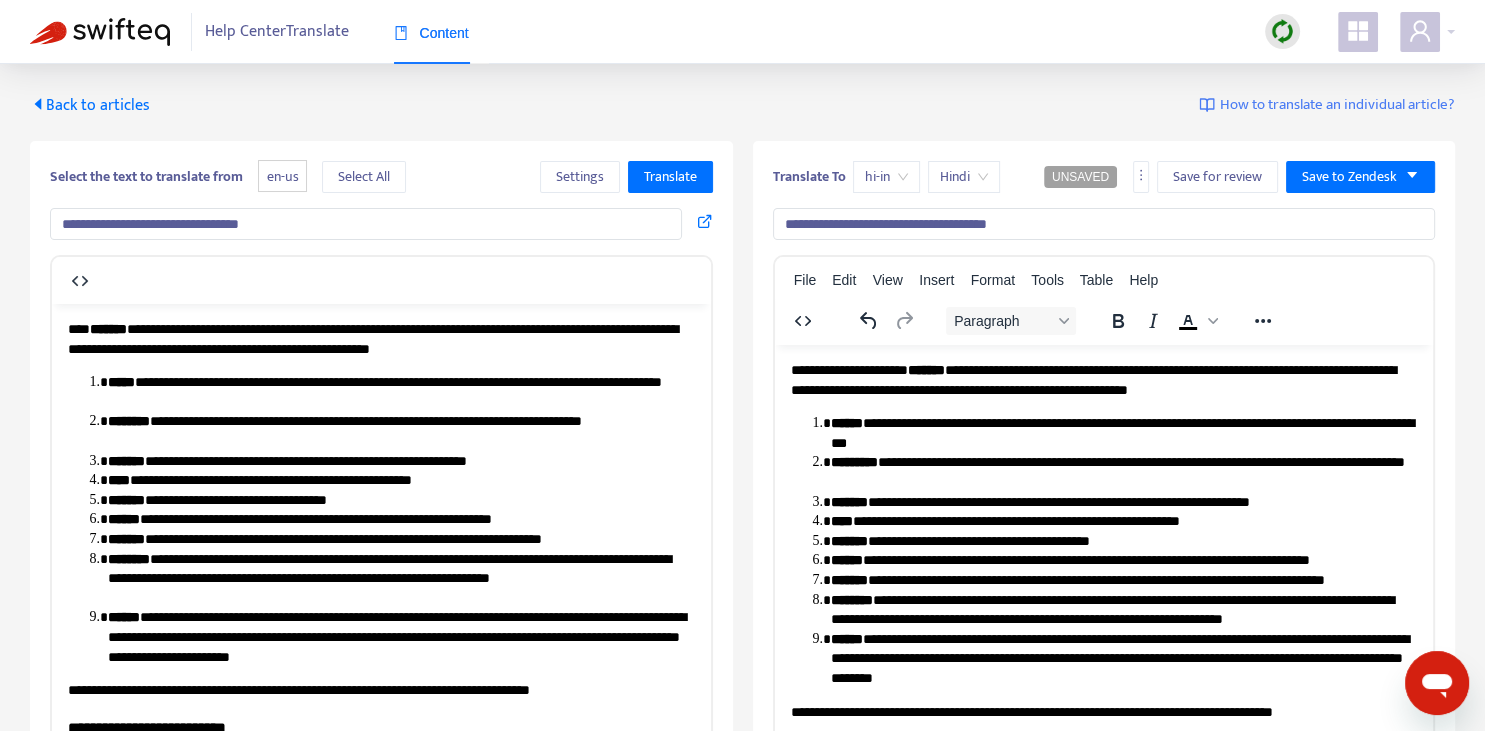 drag, startPoint x: 1008, startPoint y: 222, endPoint x: 987, endPoint y: 218, distance: 21.377558 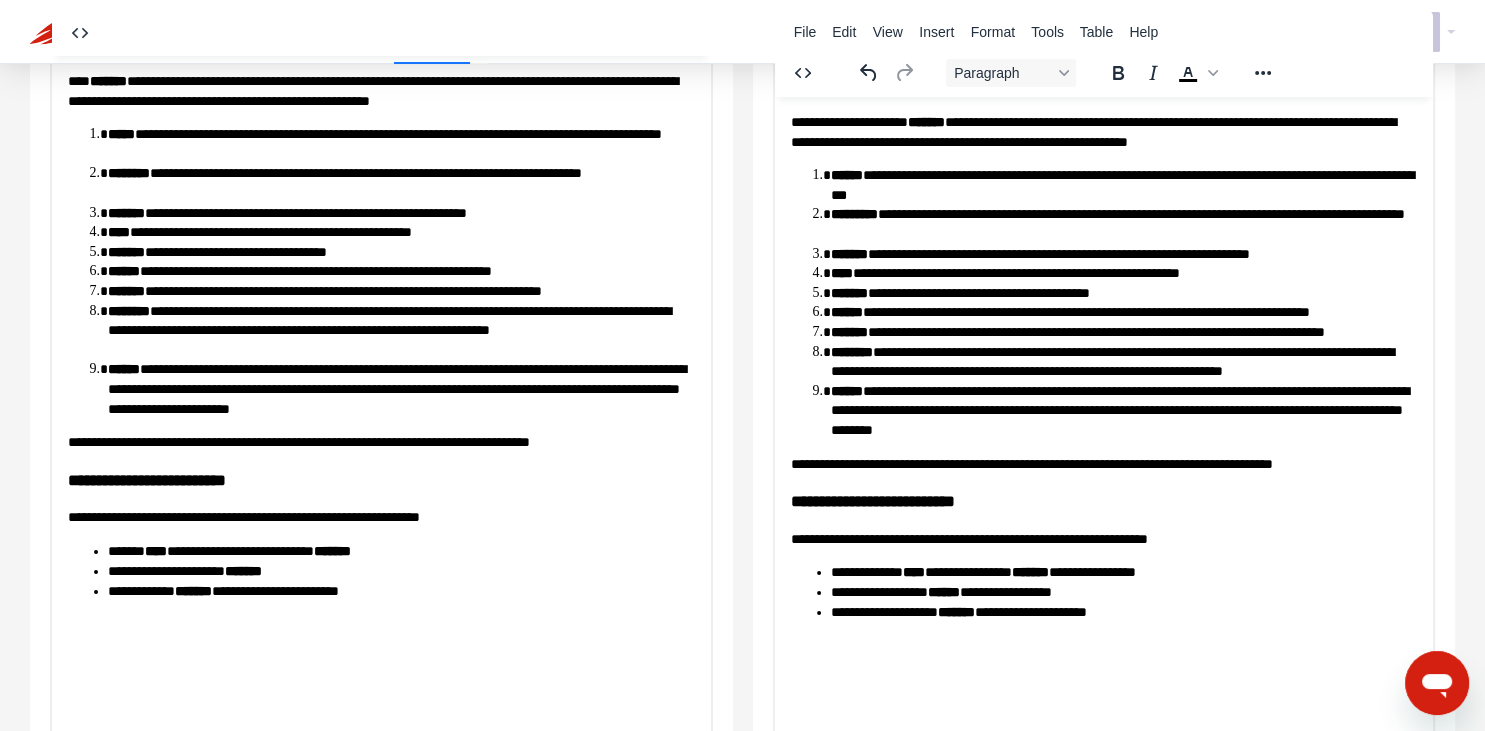 scroll, scrollTop: 281, scrollLeft: 0, axis: vertical 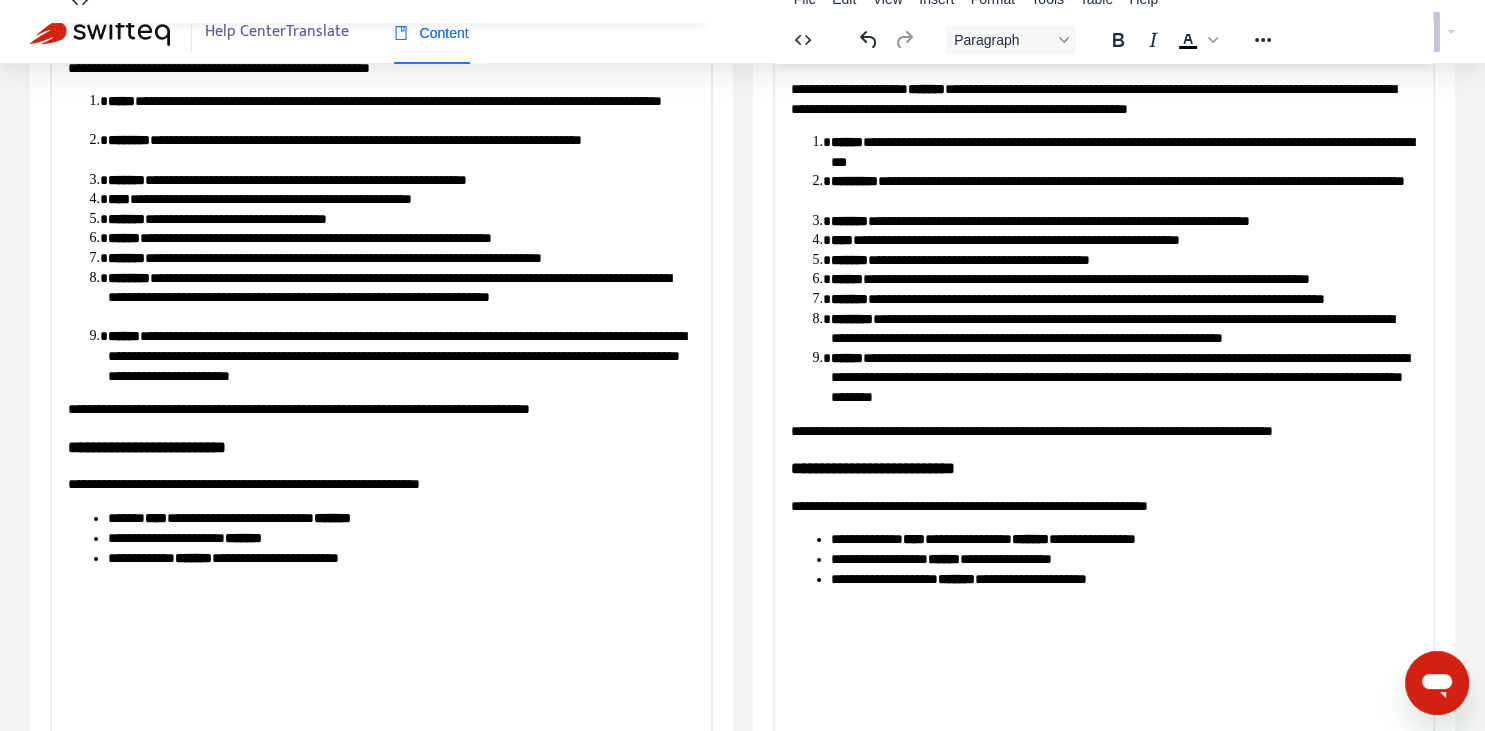 type on "**********" 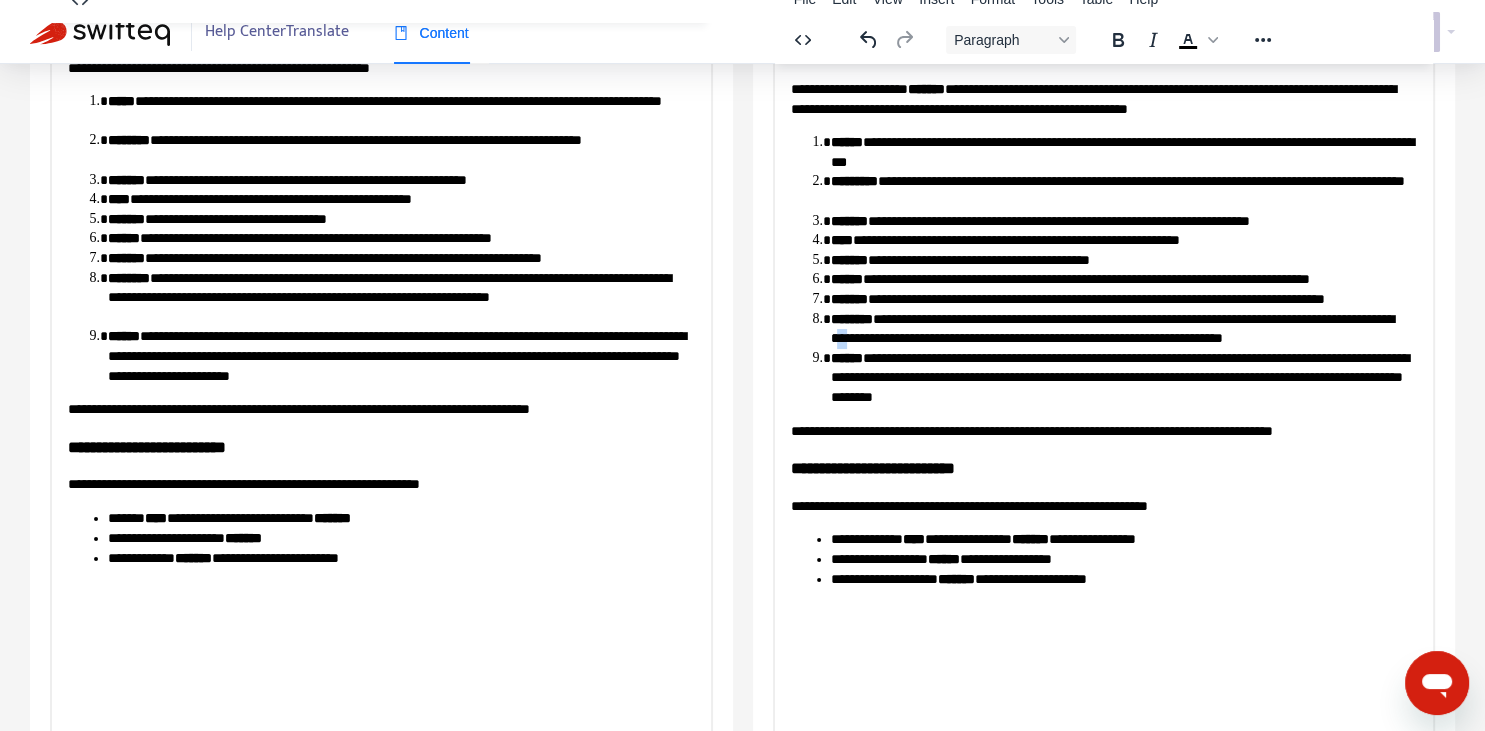 click on "**********" at bounding box center (1123, 328) 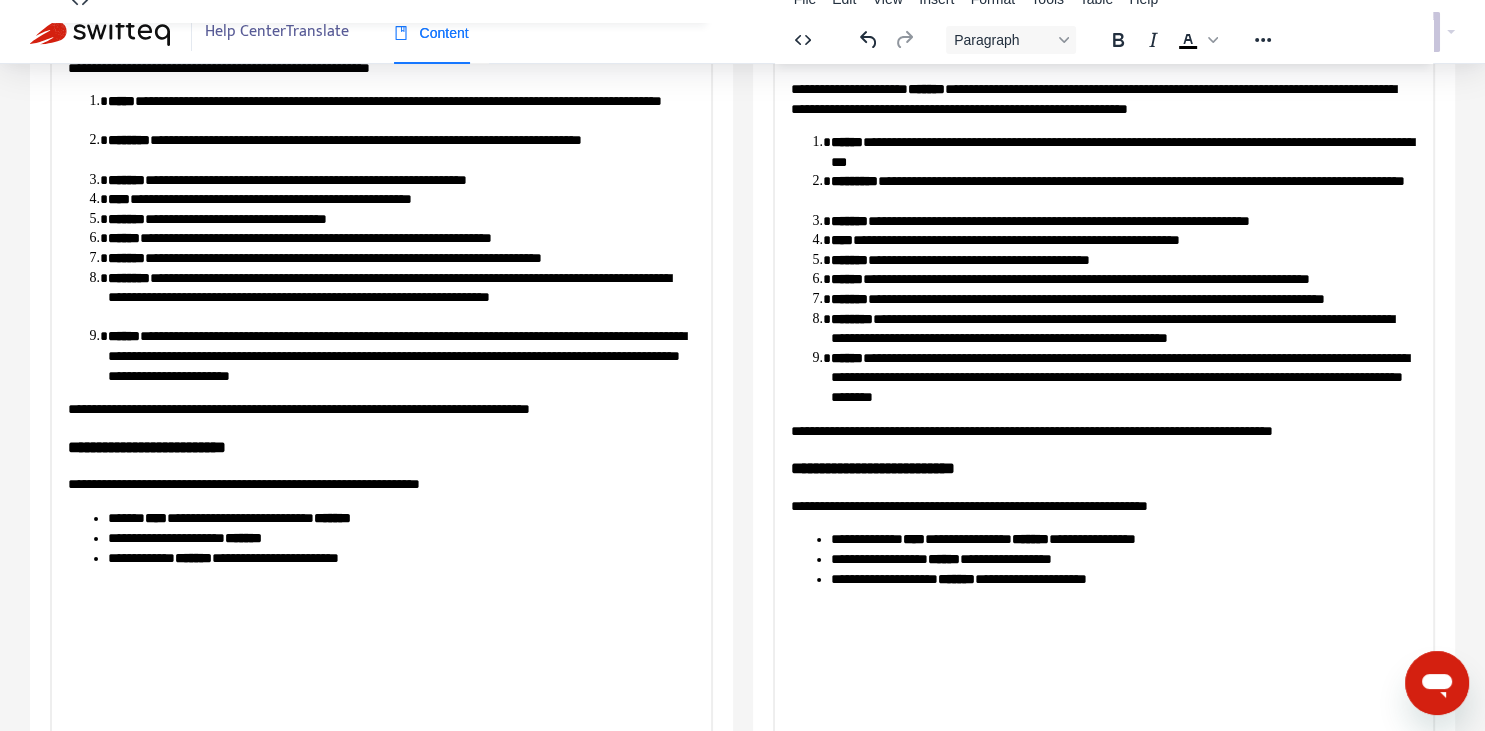 click on "**********" at bounding box center (1123, 328) 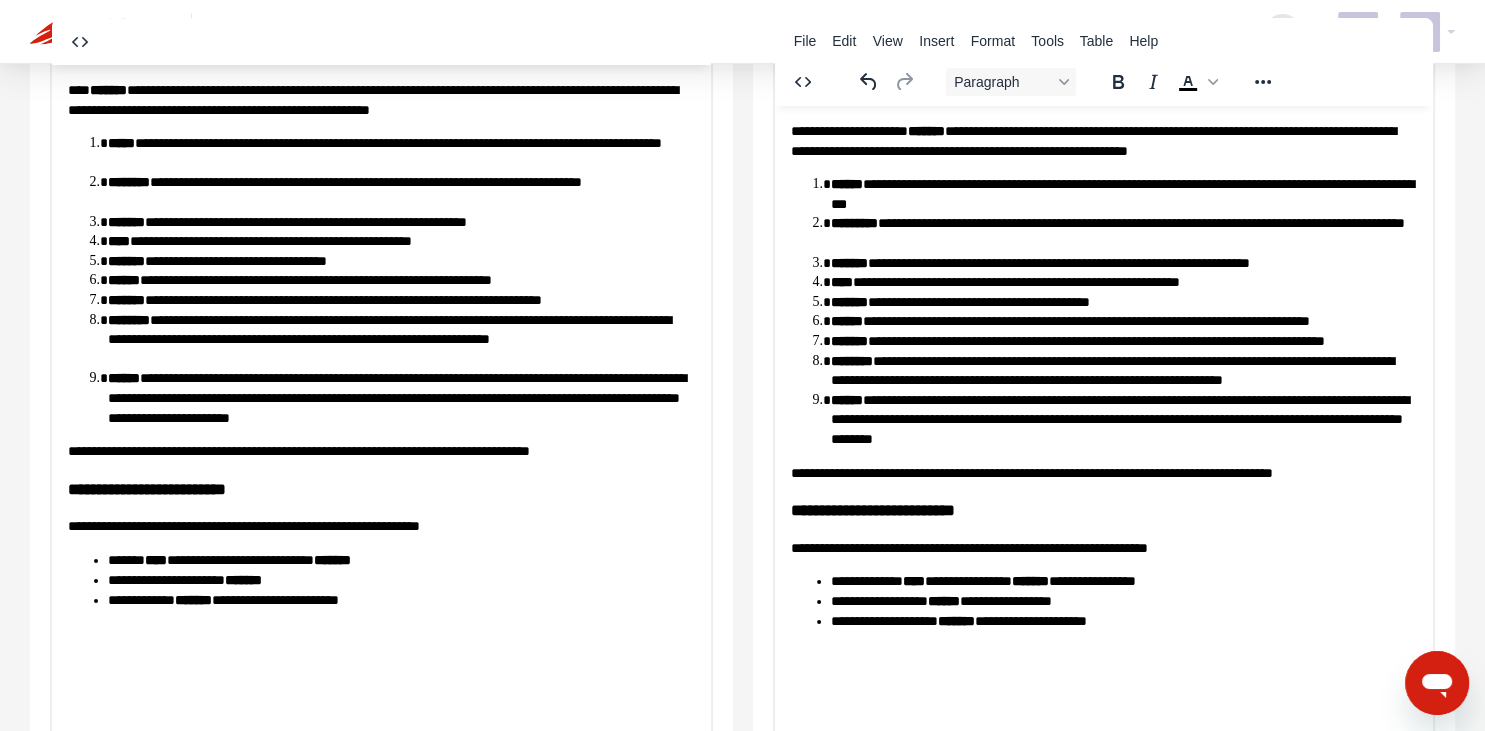 scroll, scrollTop: 240, scrollLeft: 0, axis: vertical 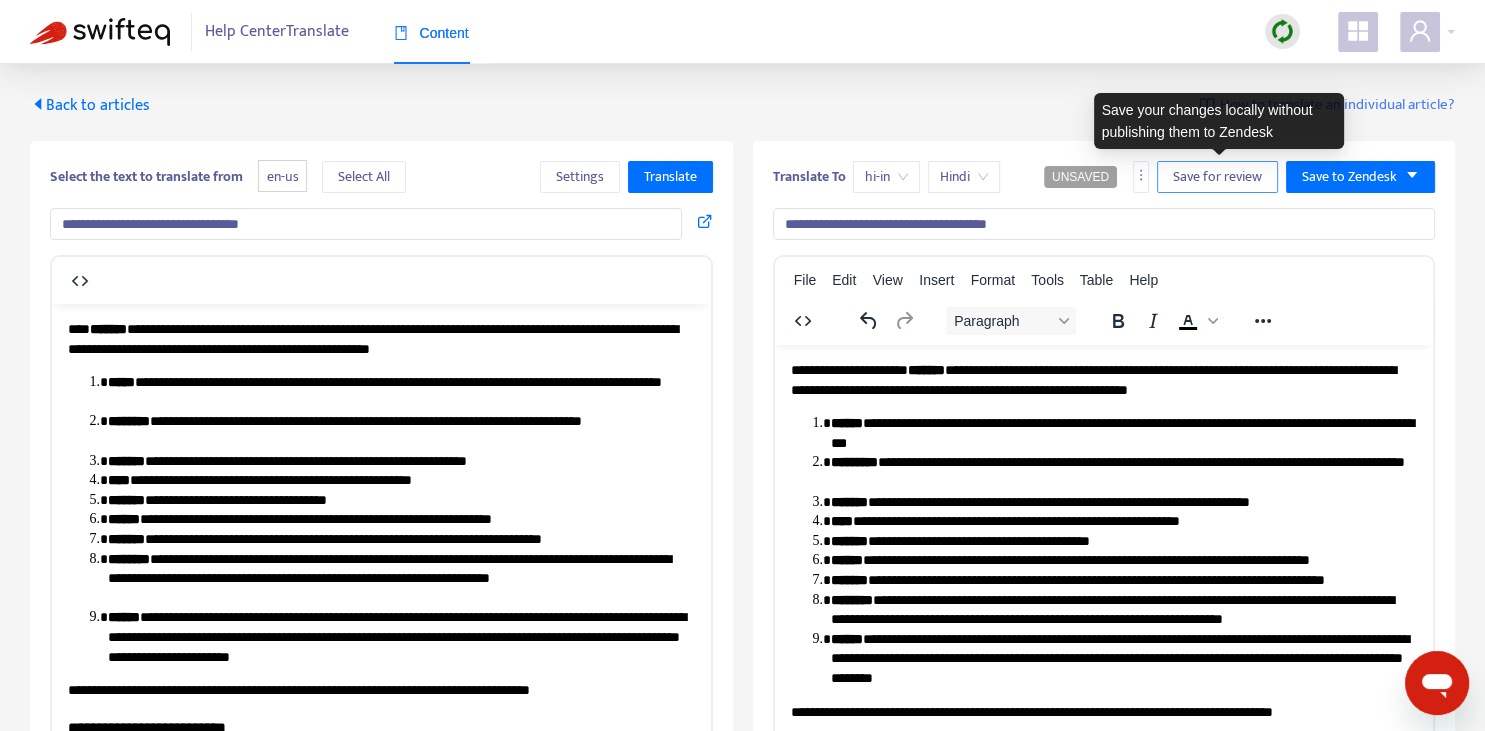 click on "Save for review" at bounding box center (1217, 177) 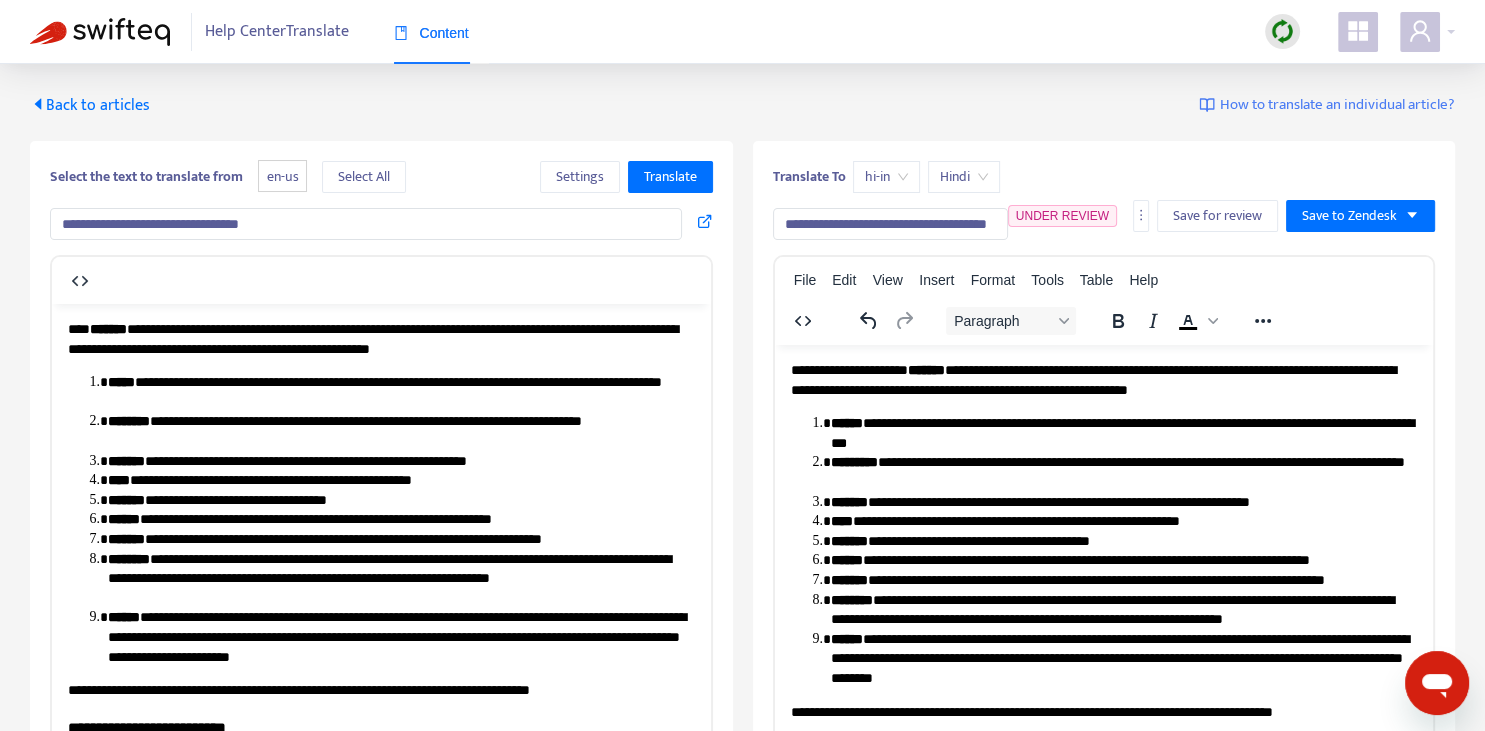 click on "Back to articles" at bounding box center (90, 105) 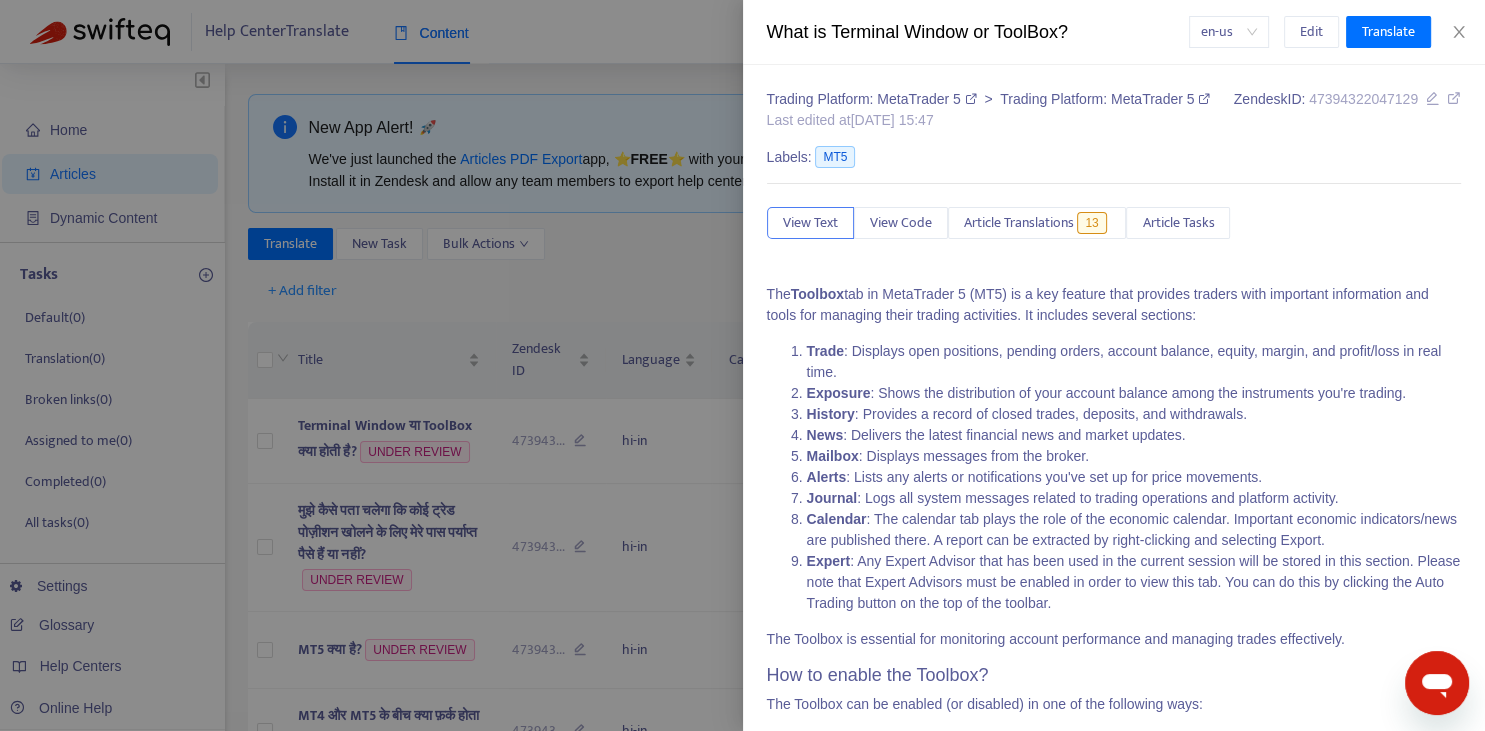 click at bounding box center [742, 365] 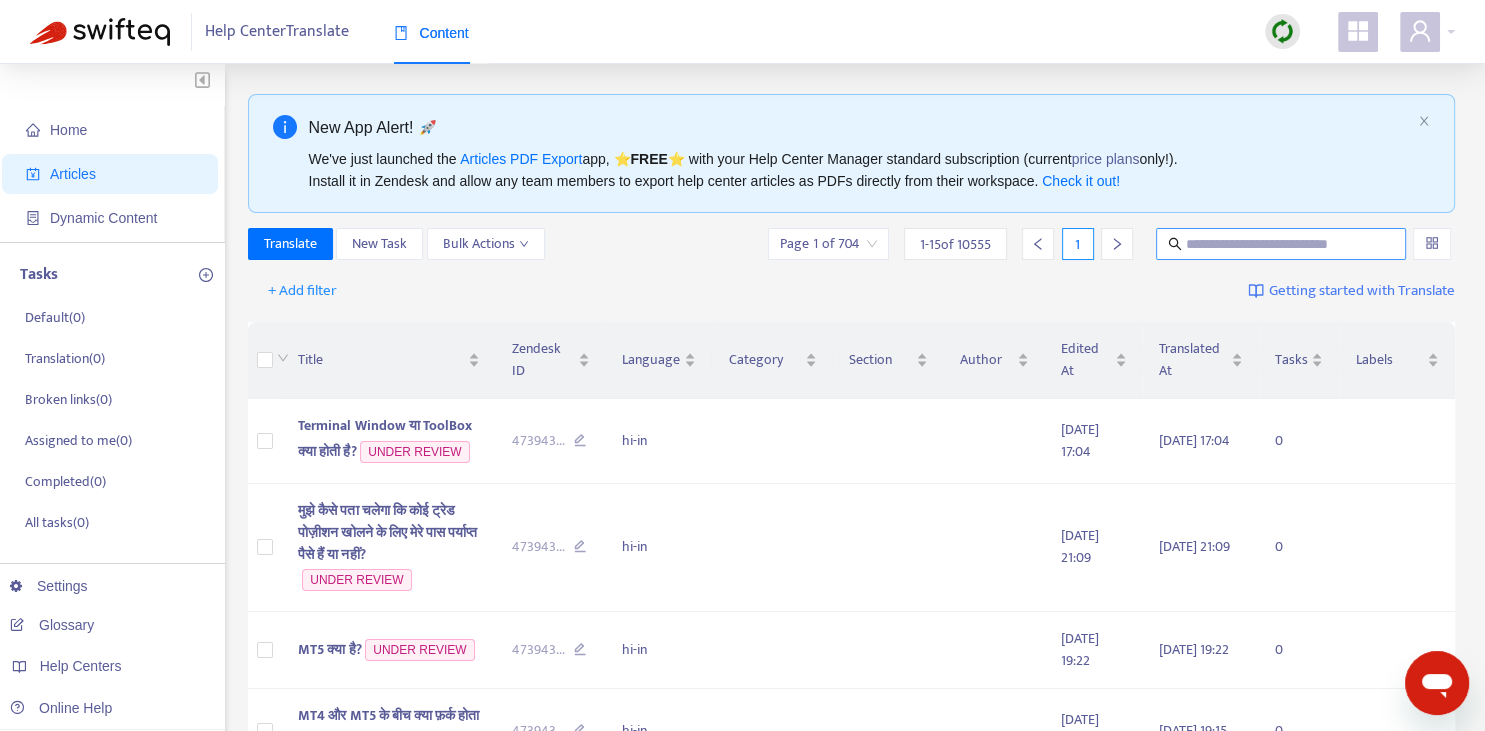 click at bounding box center (1282, 244) 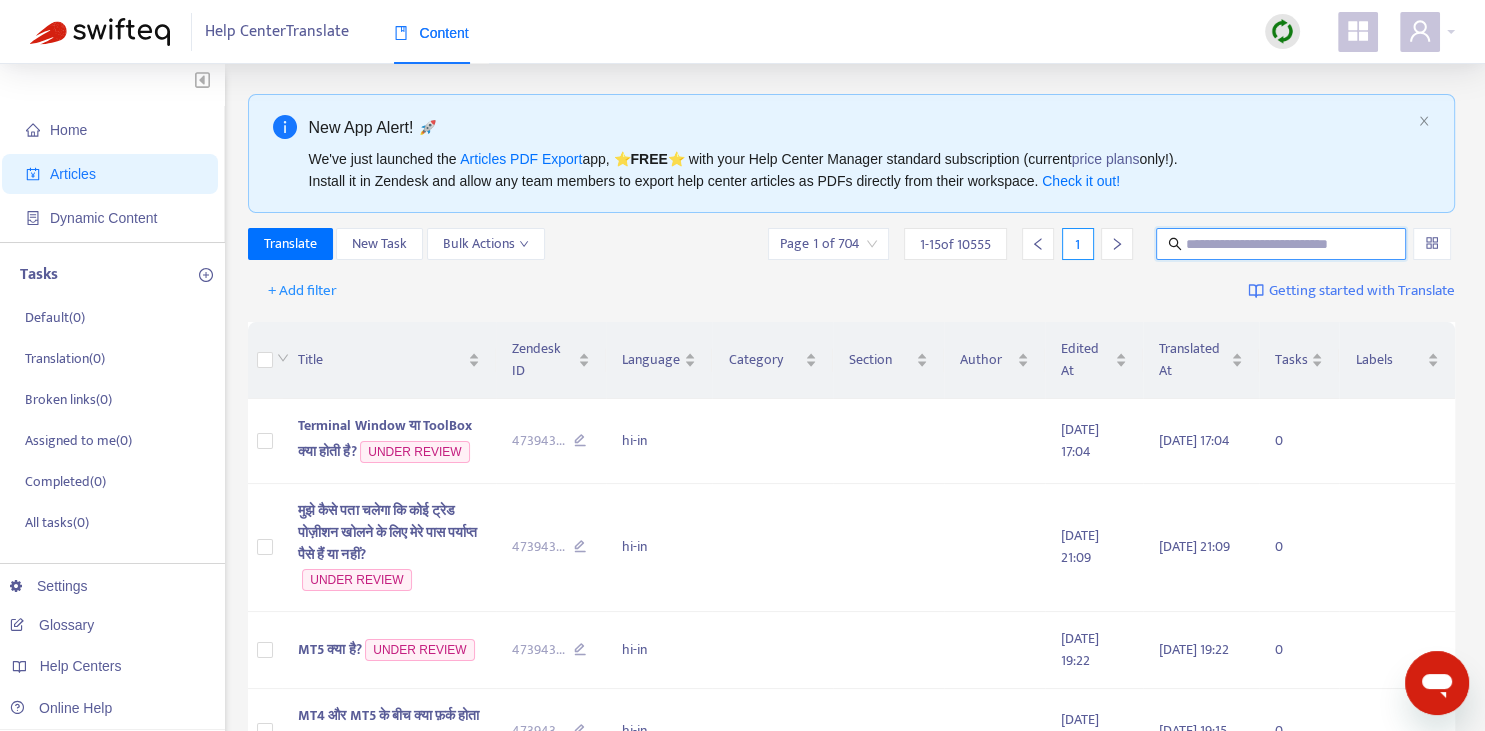 paste on "**********" 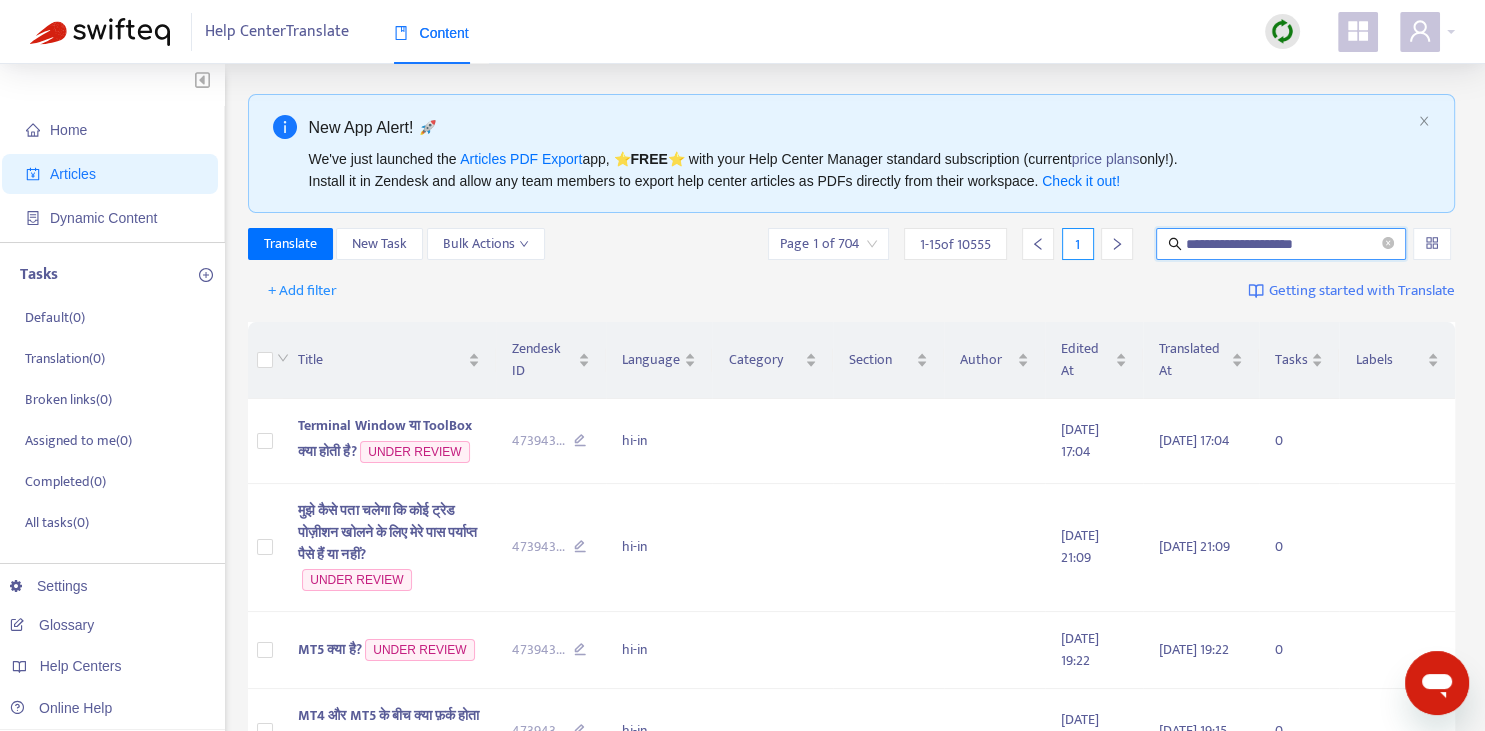 type on "**********" 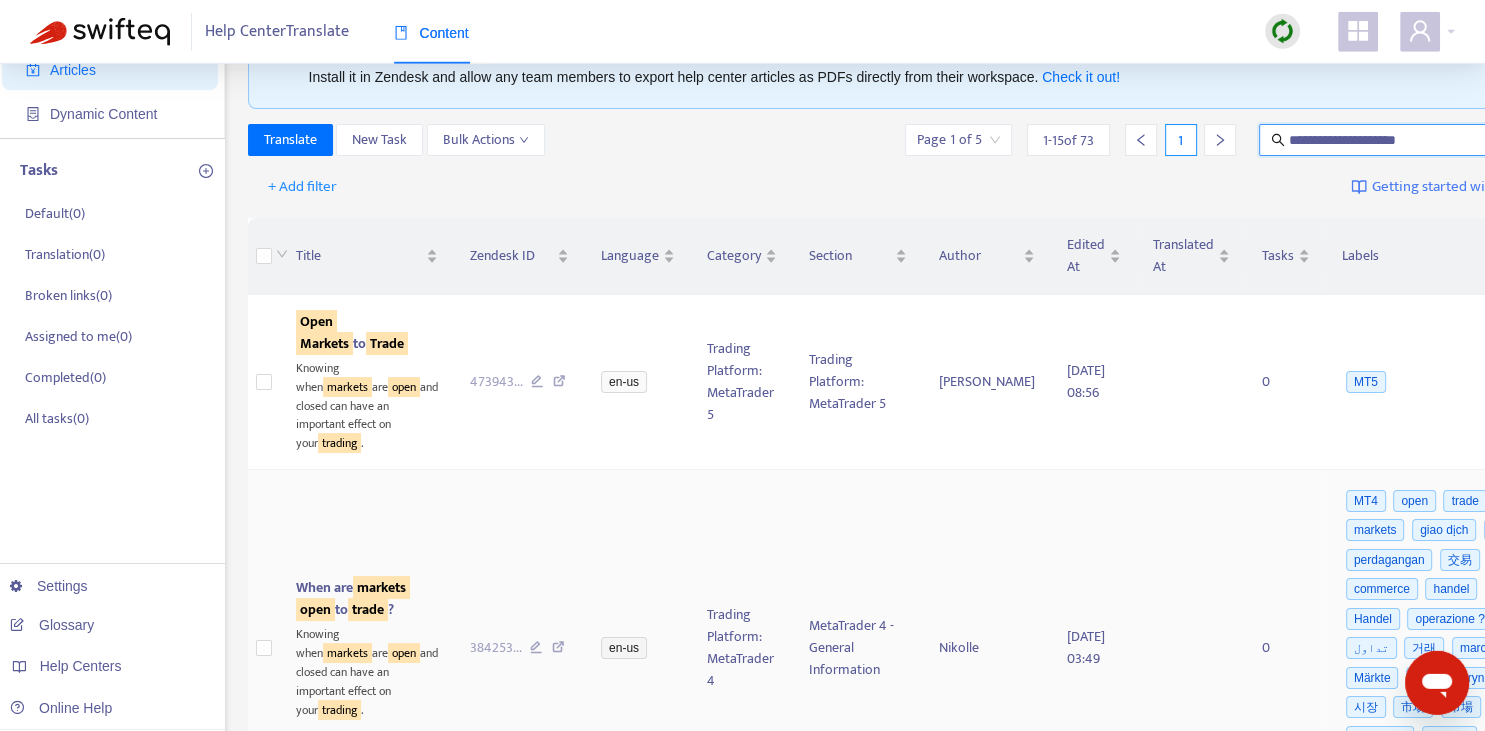 scroll, scrollTop: 140, scrollLeft: 0, axis: vertical 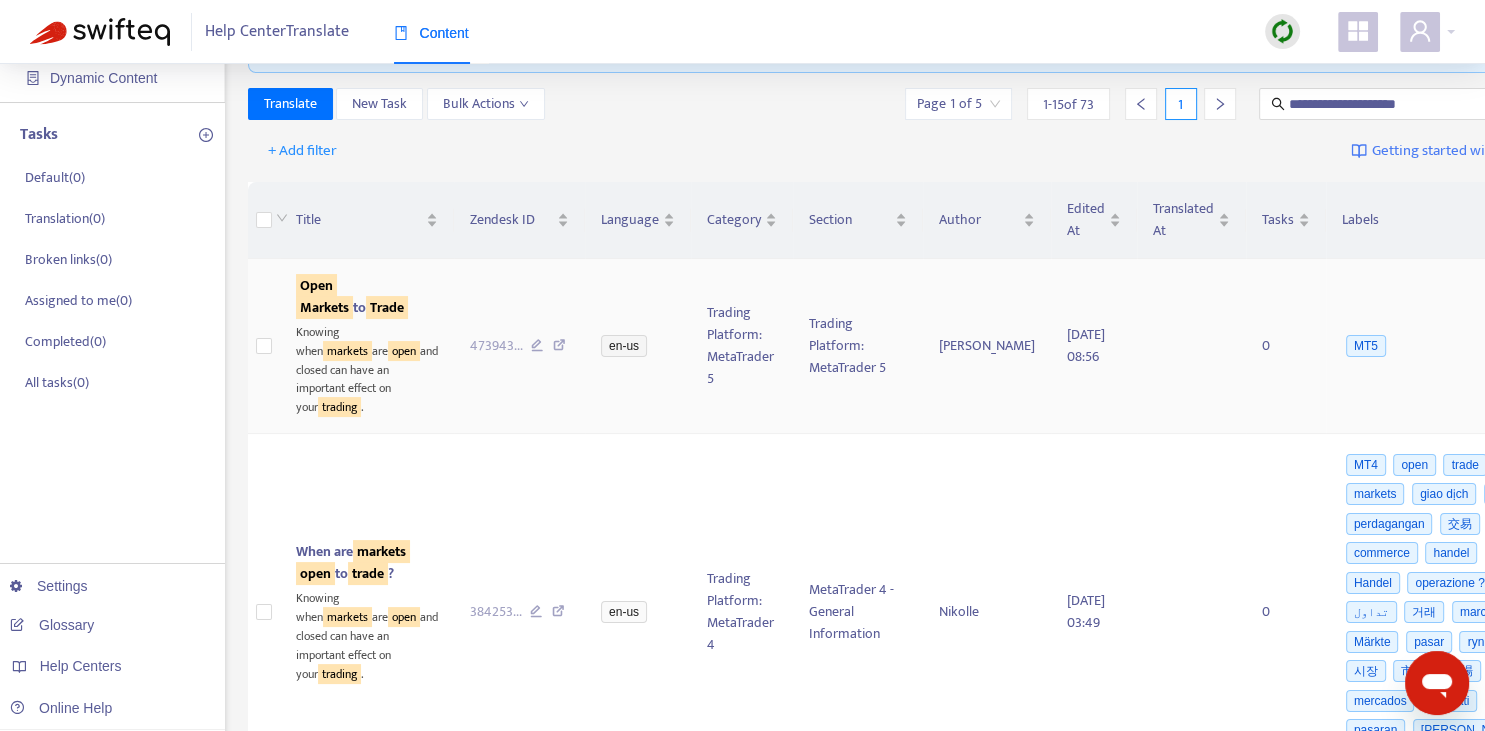 click on "Markets" at bounding box center (324, 307) 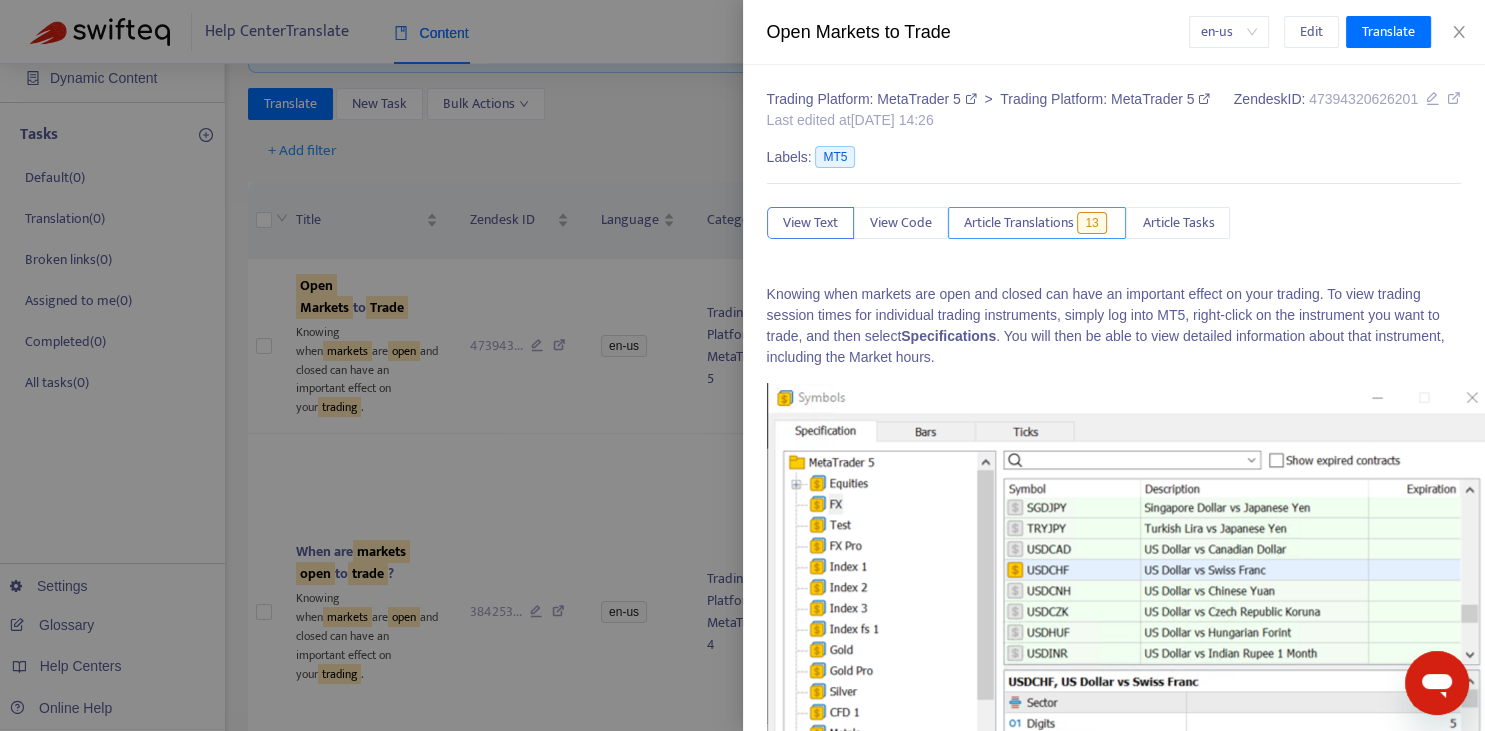 click on "Article Translations" at bounding box center [1019, 223] 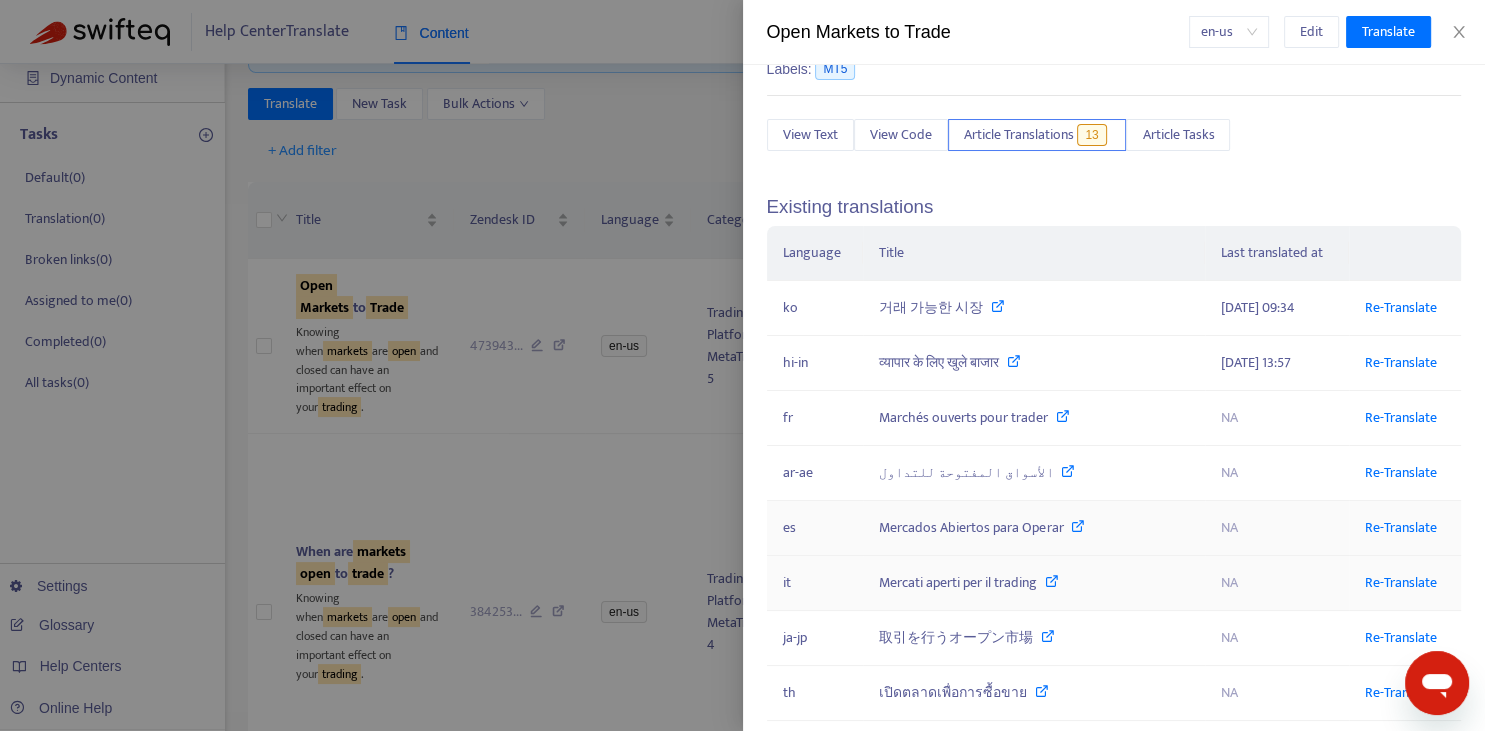 scroll, scrollTop: 0, scrollLeft: 0, axis: both 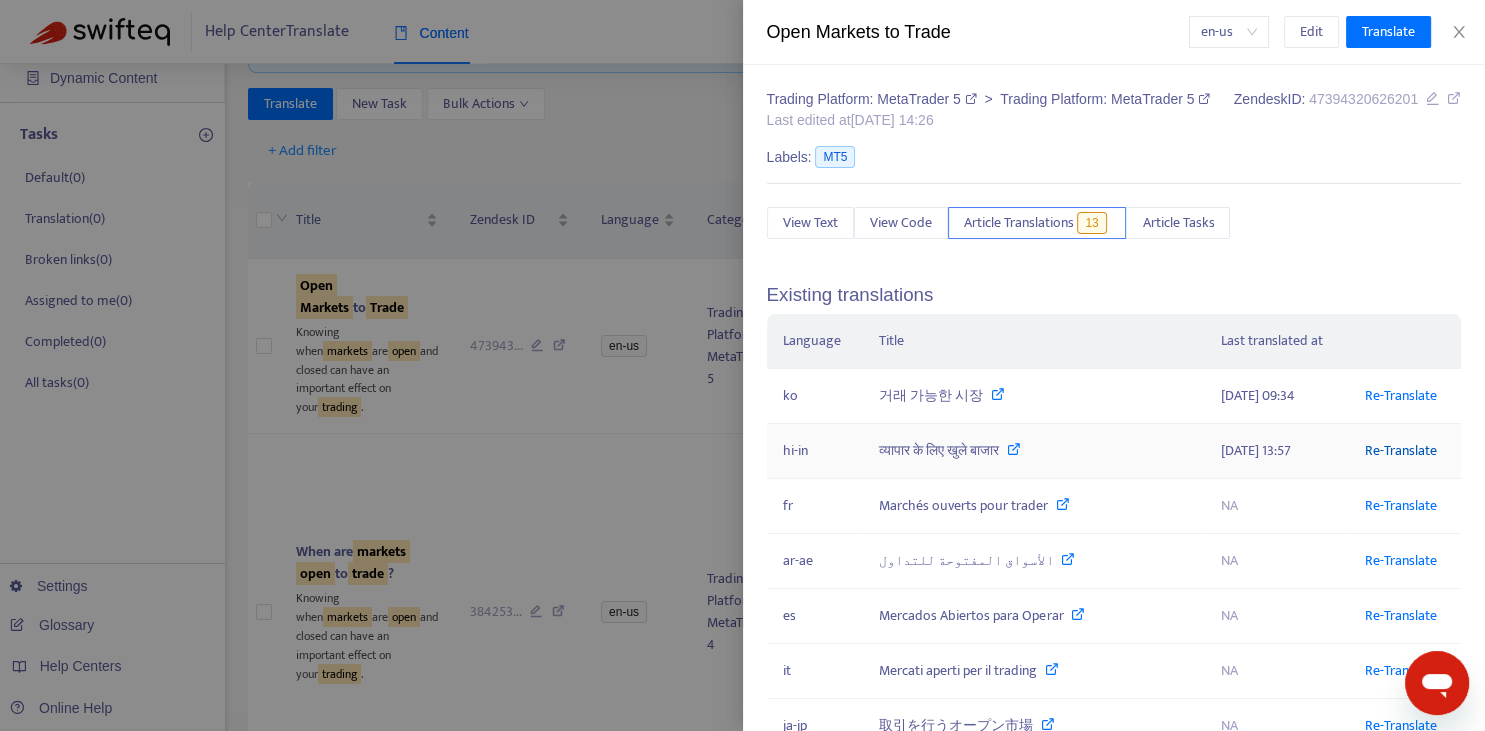 click on "Re-Translate" at bounding box center [1401, 450] 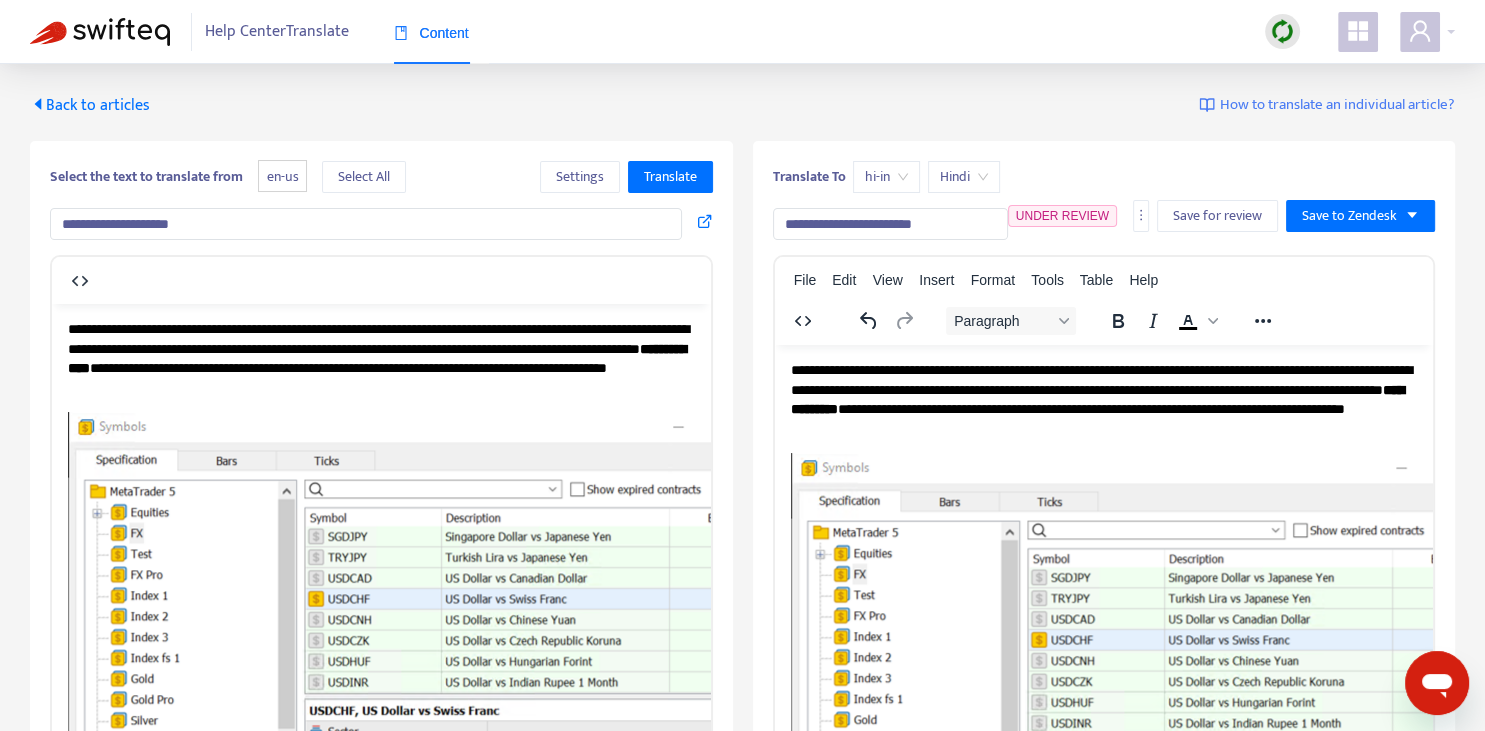 scroll, scrollTop: 343, scrollLeft: 0, axis: vertical 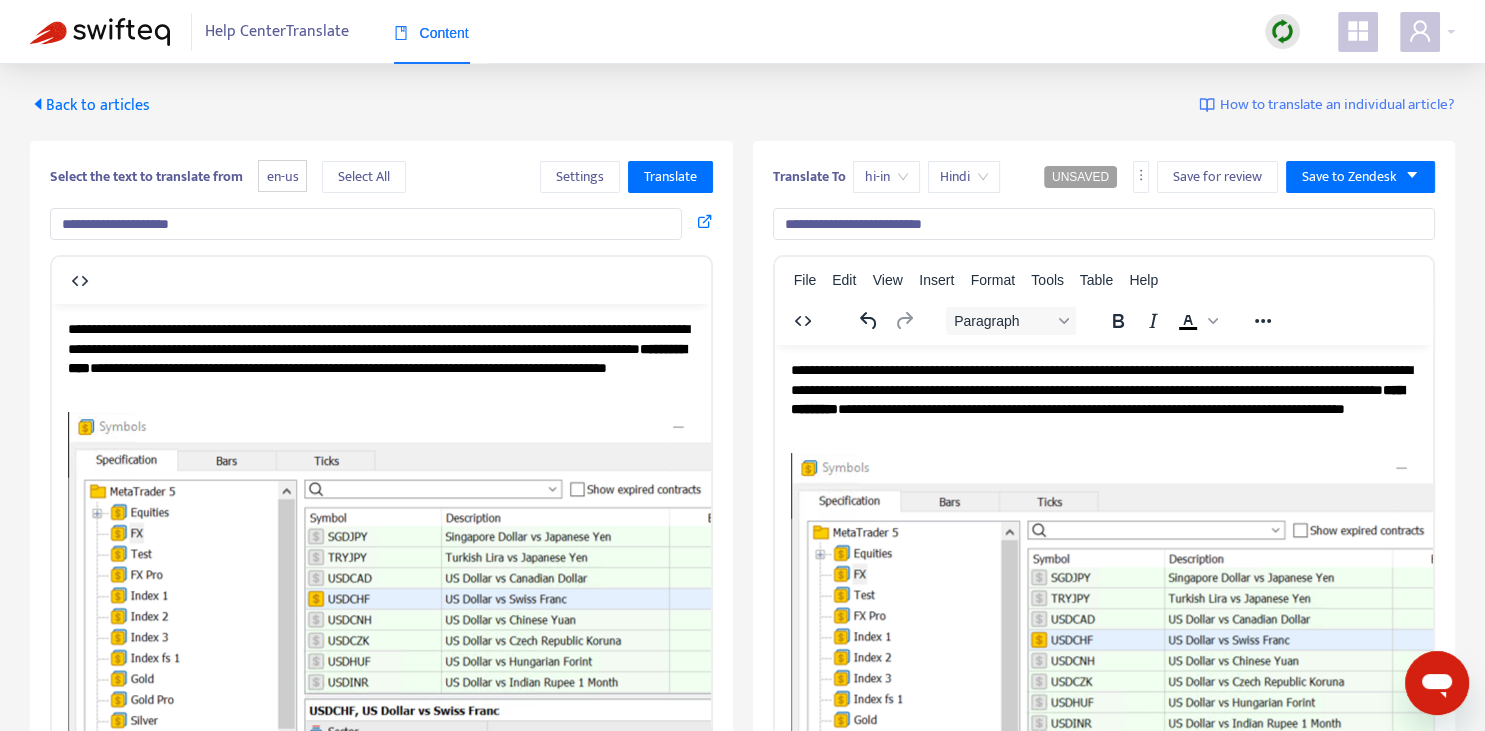 type on "**********" 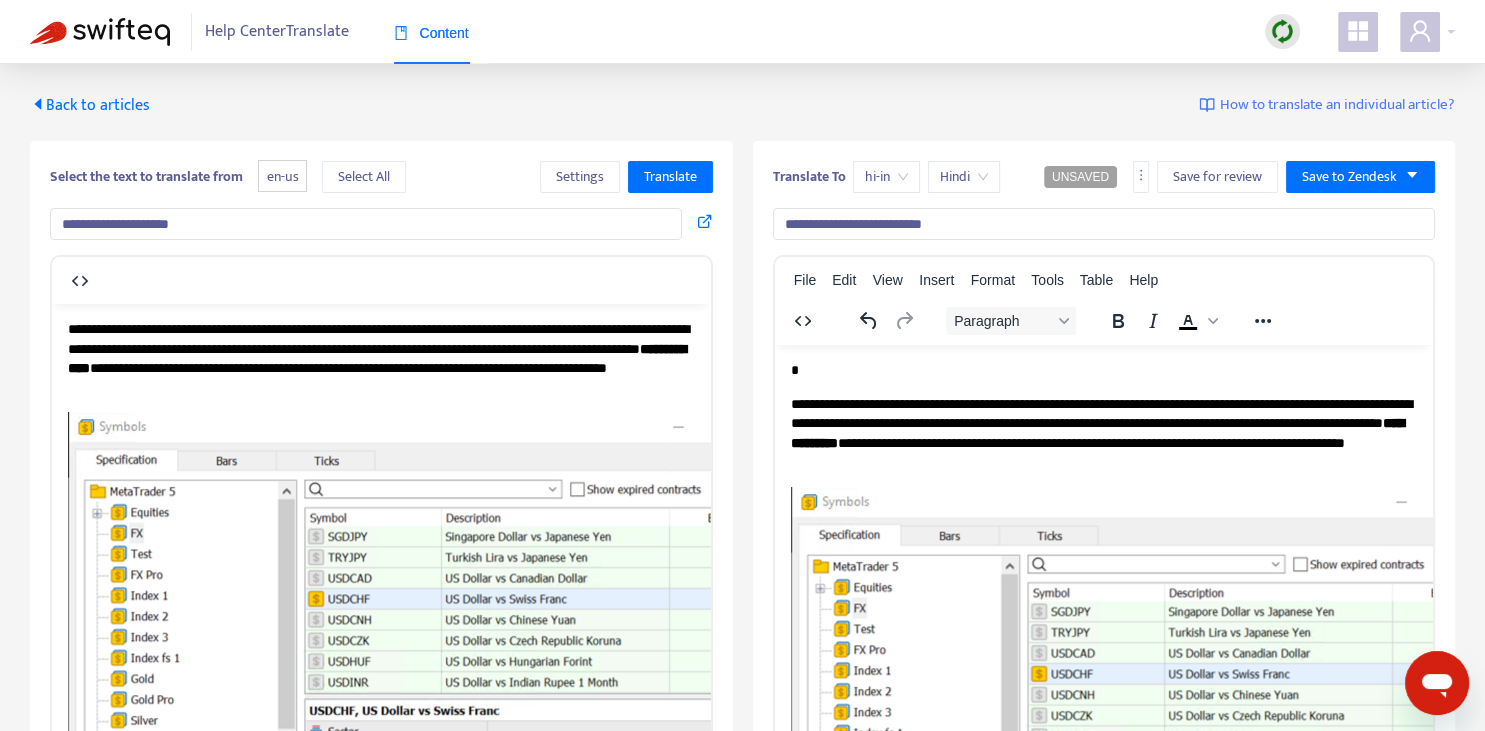 type 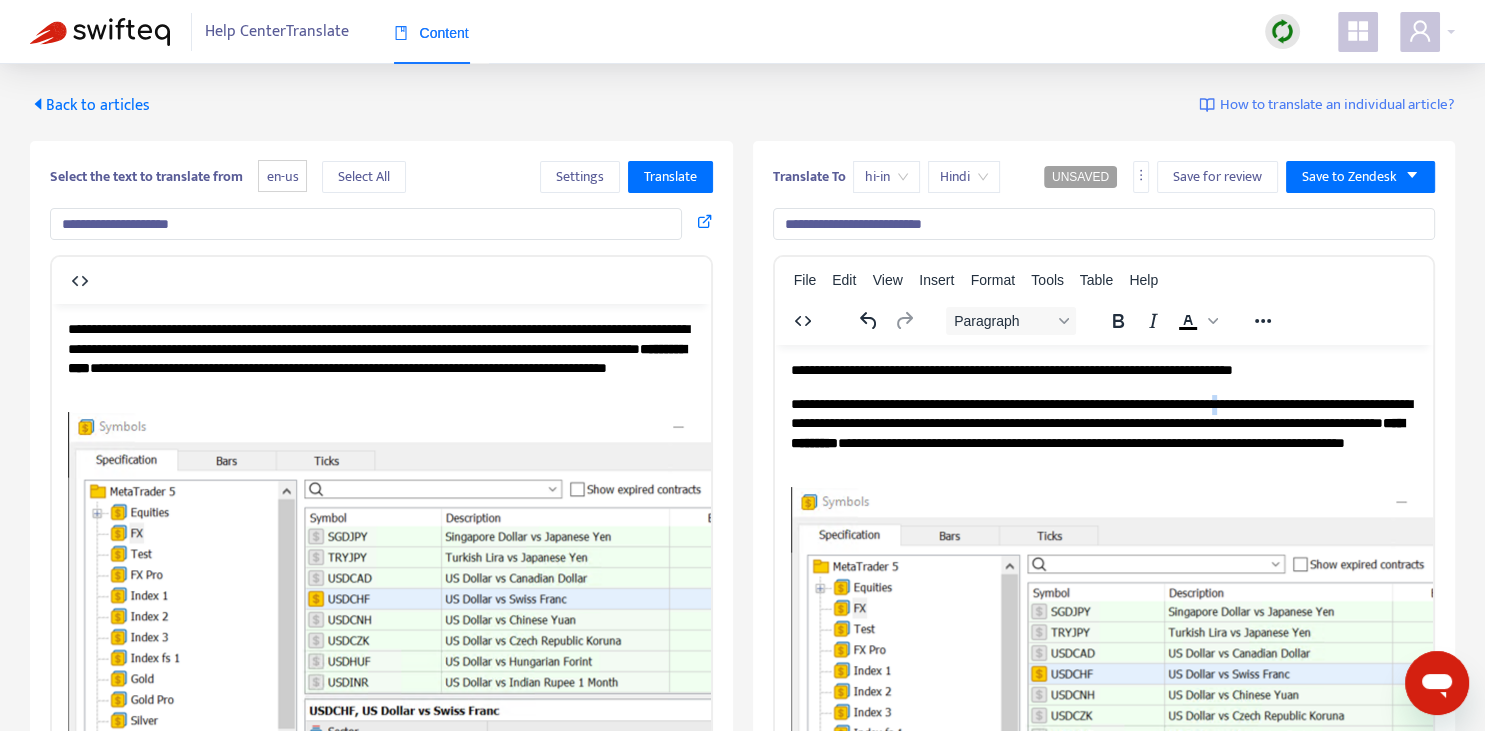 copy on "*" 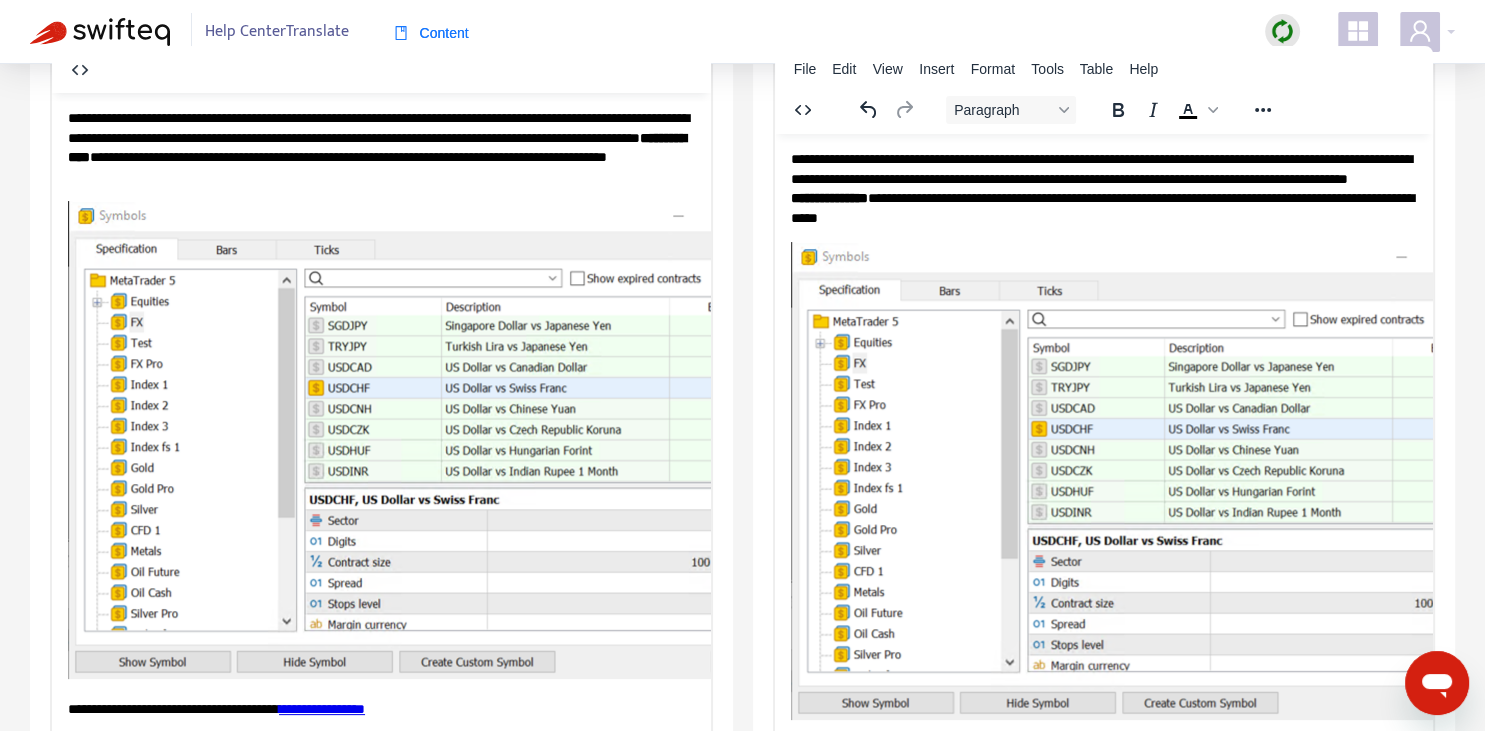 scroll, scrollTop: 343, scrollLeft: 0, axis: vertical 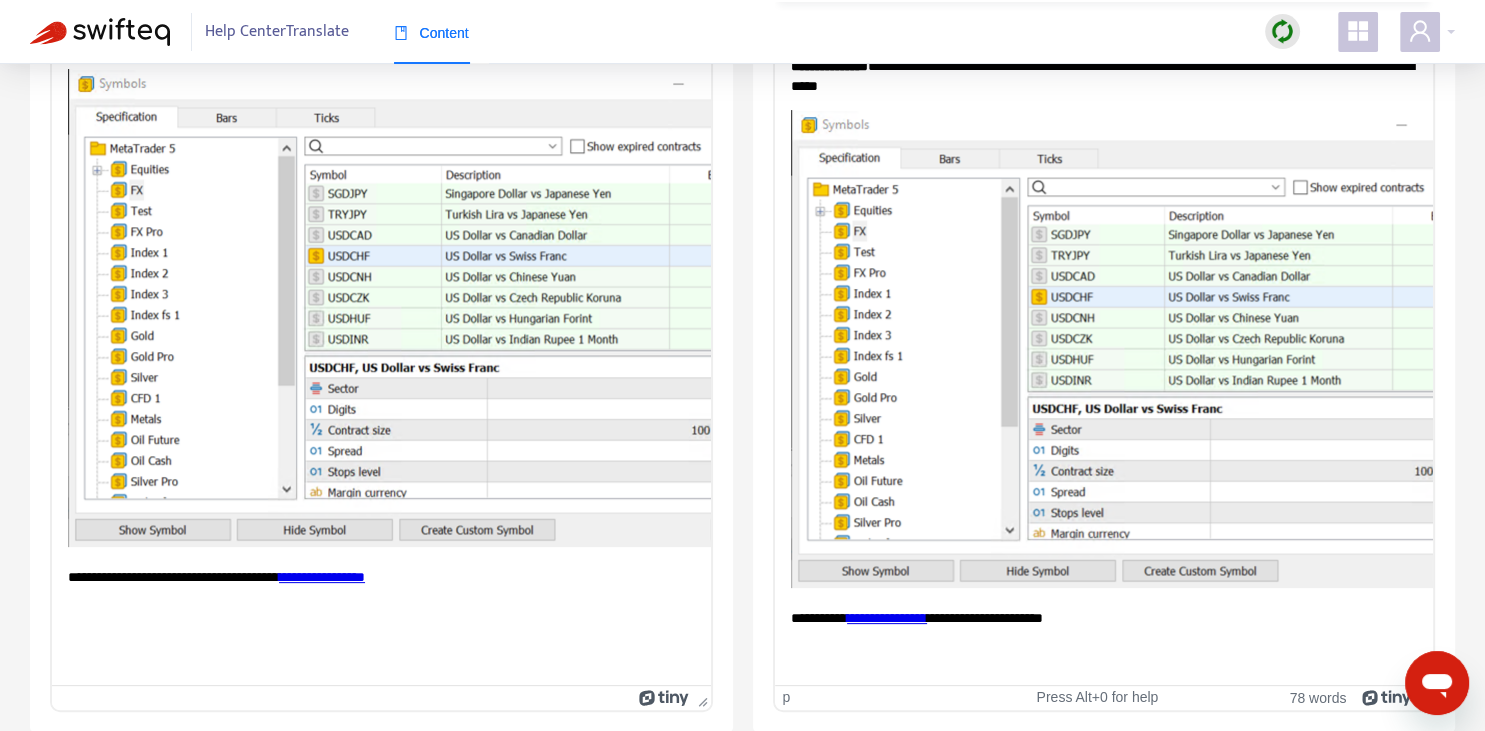 click on "**********" at bounding box center [1103, 618] 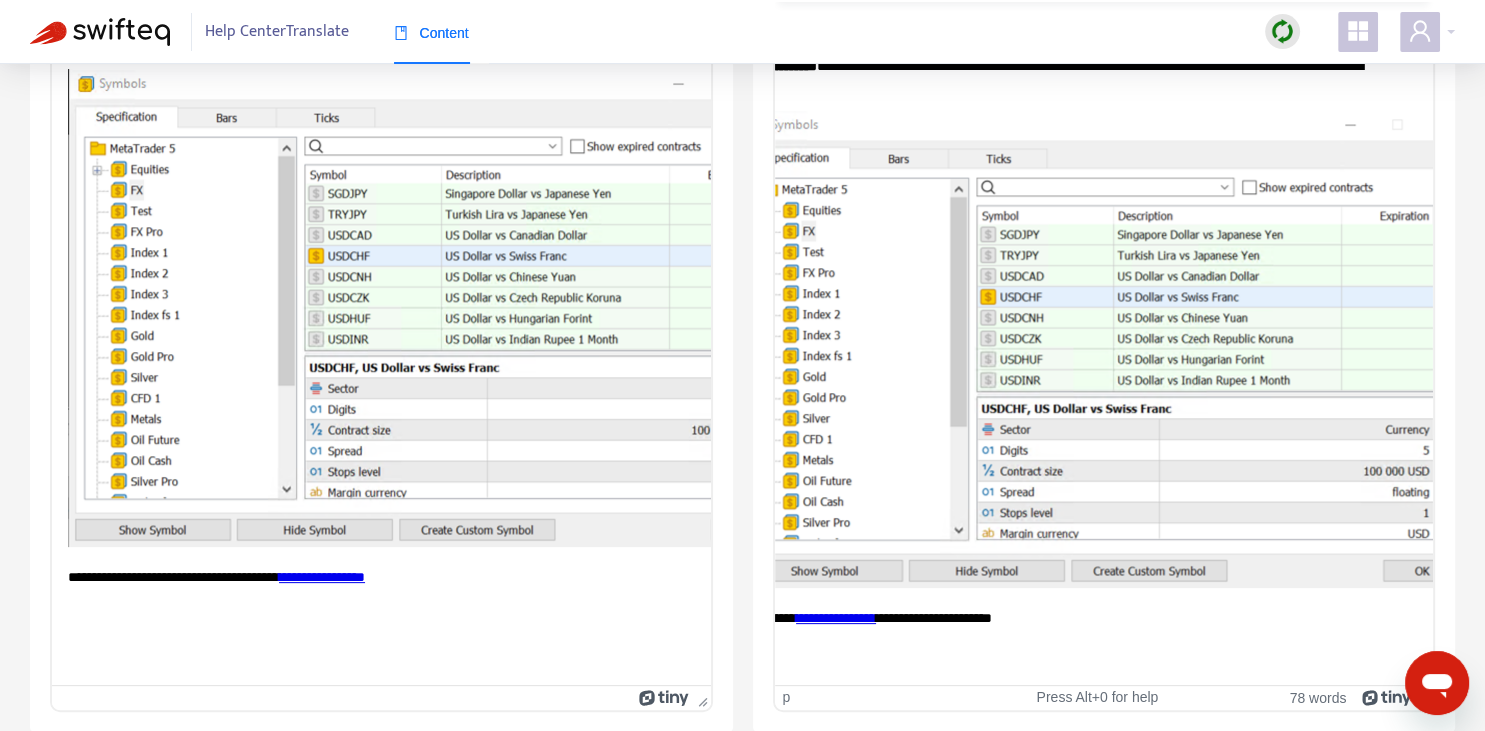 scroll, scrollTop: 0, scrollLeft: 82, axis: horizontal 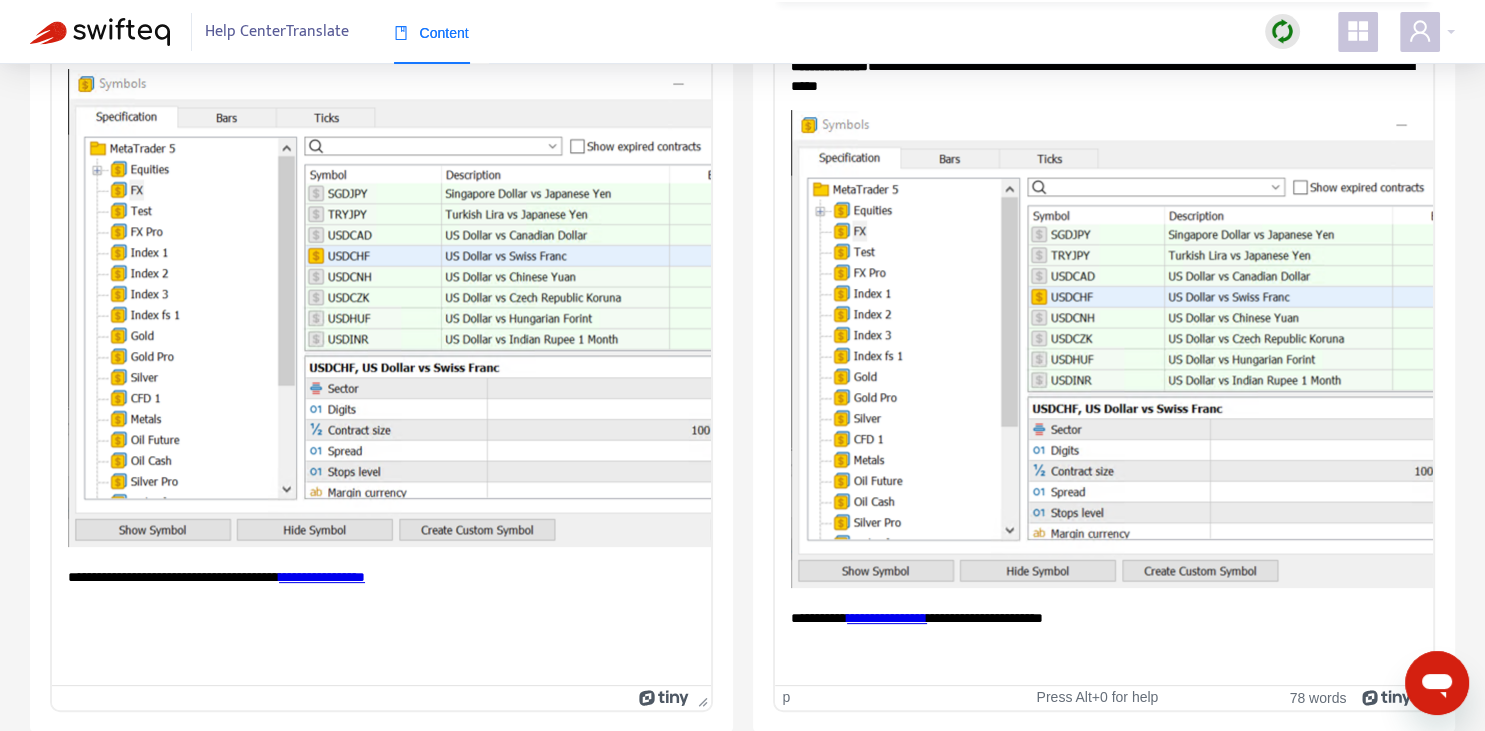 click on "**********" at bounding box center [1103, 618] 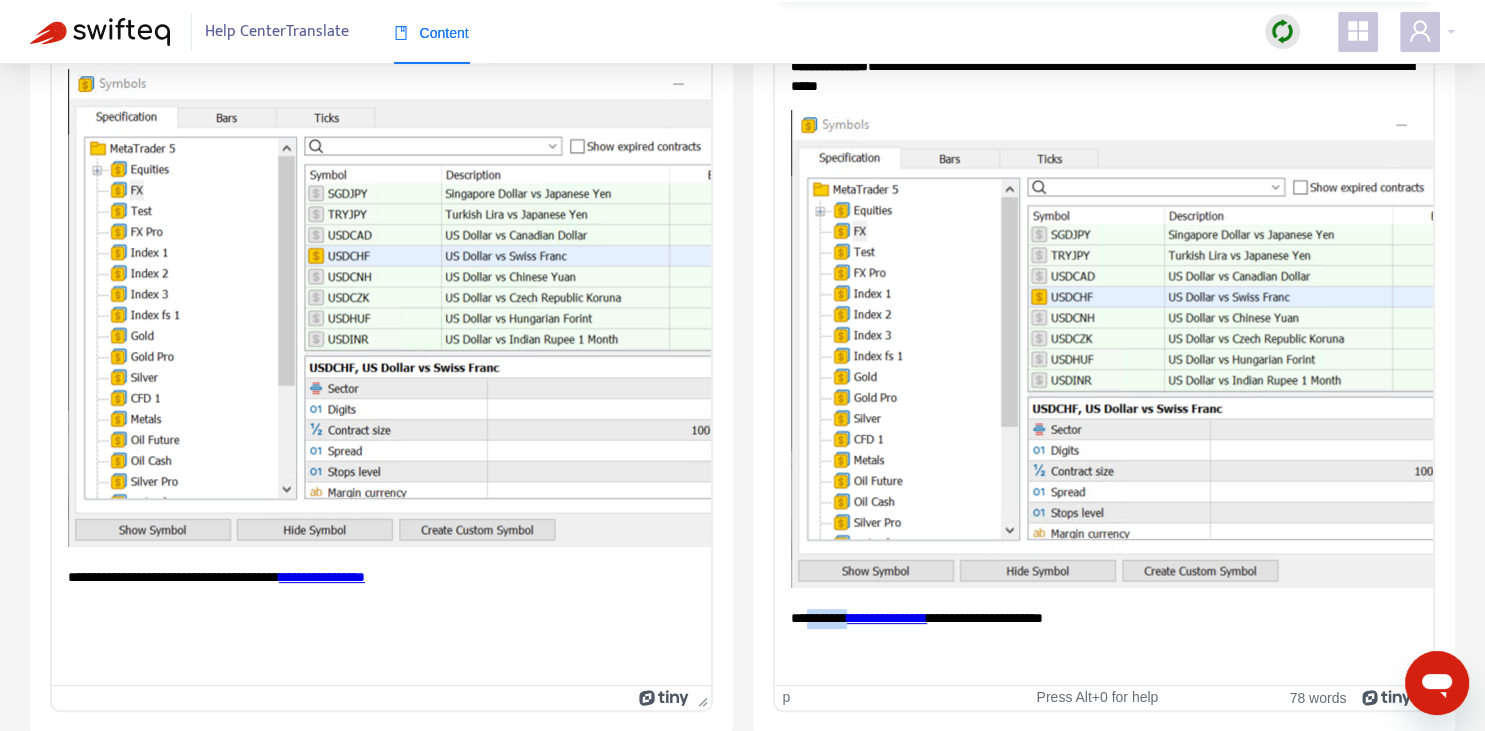 click on "**********" at bounding box center [1103, 618] 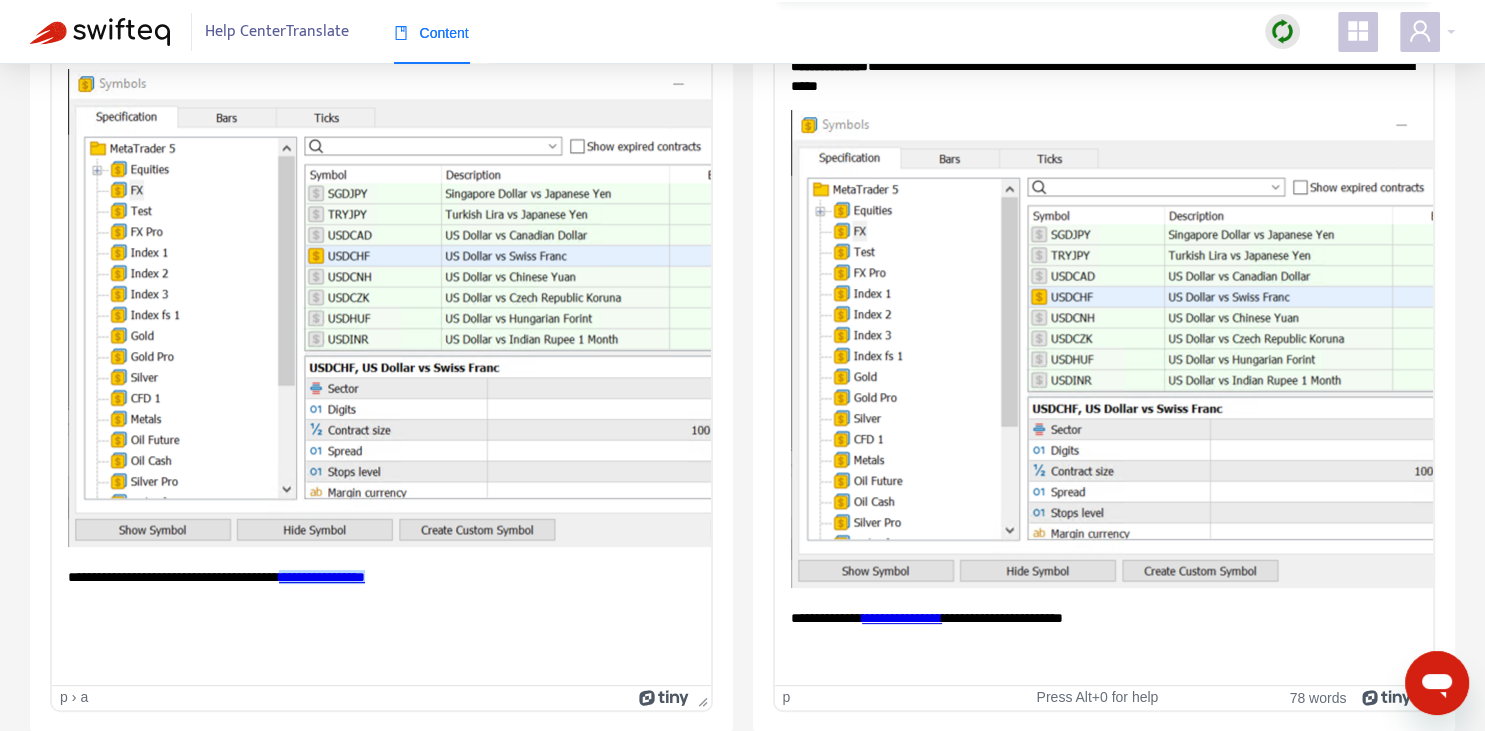 click on "**********" at bounding box center (322, 577) 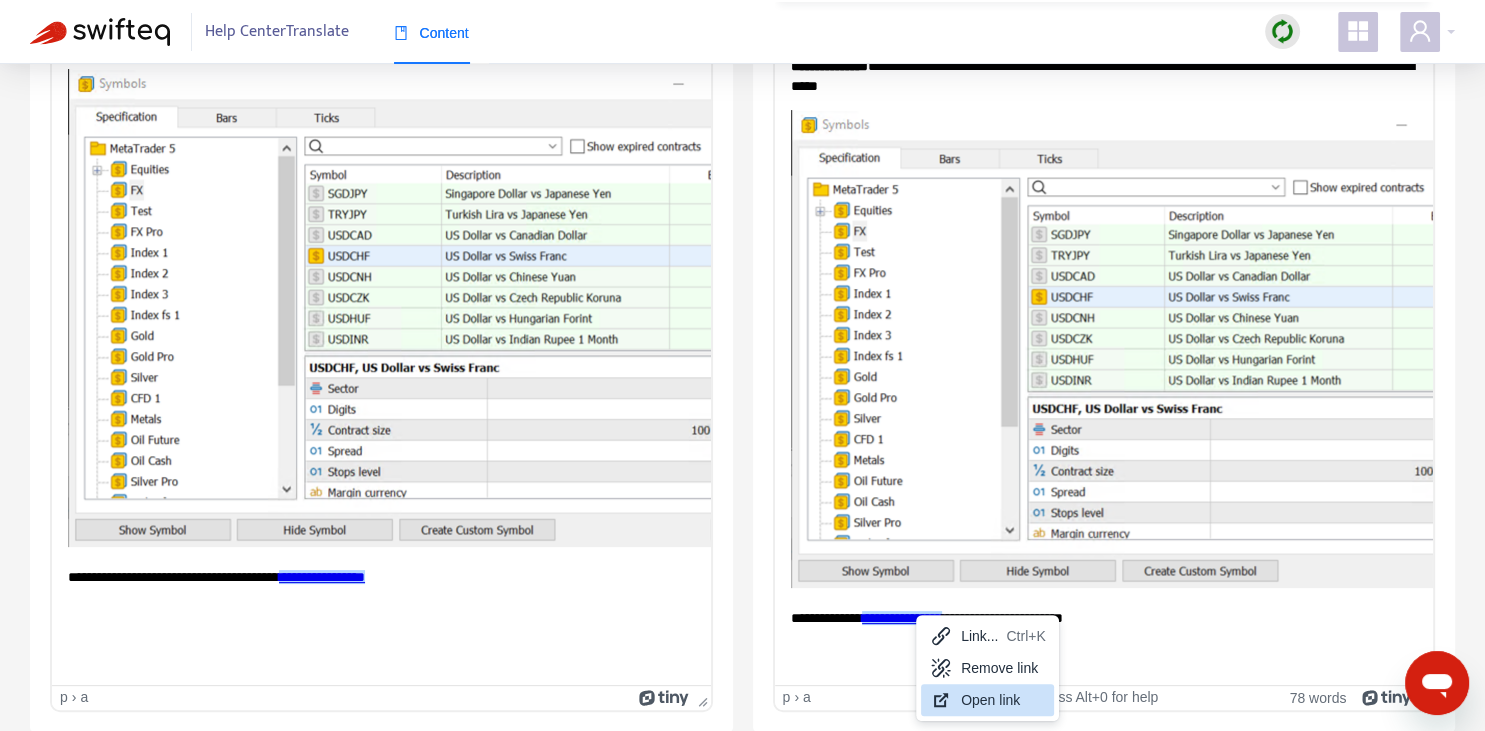 click on "Open link" at bounding box center [1003, 700] 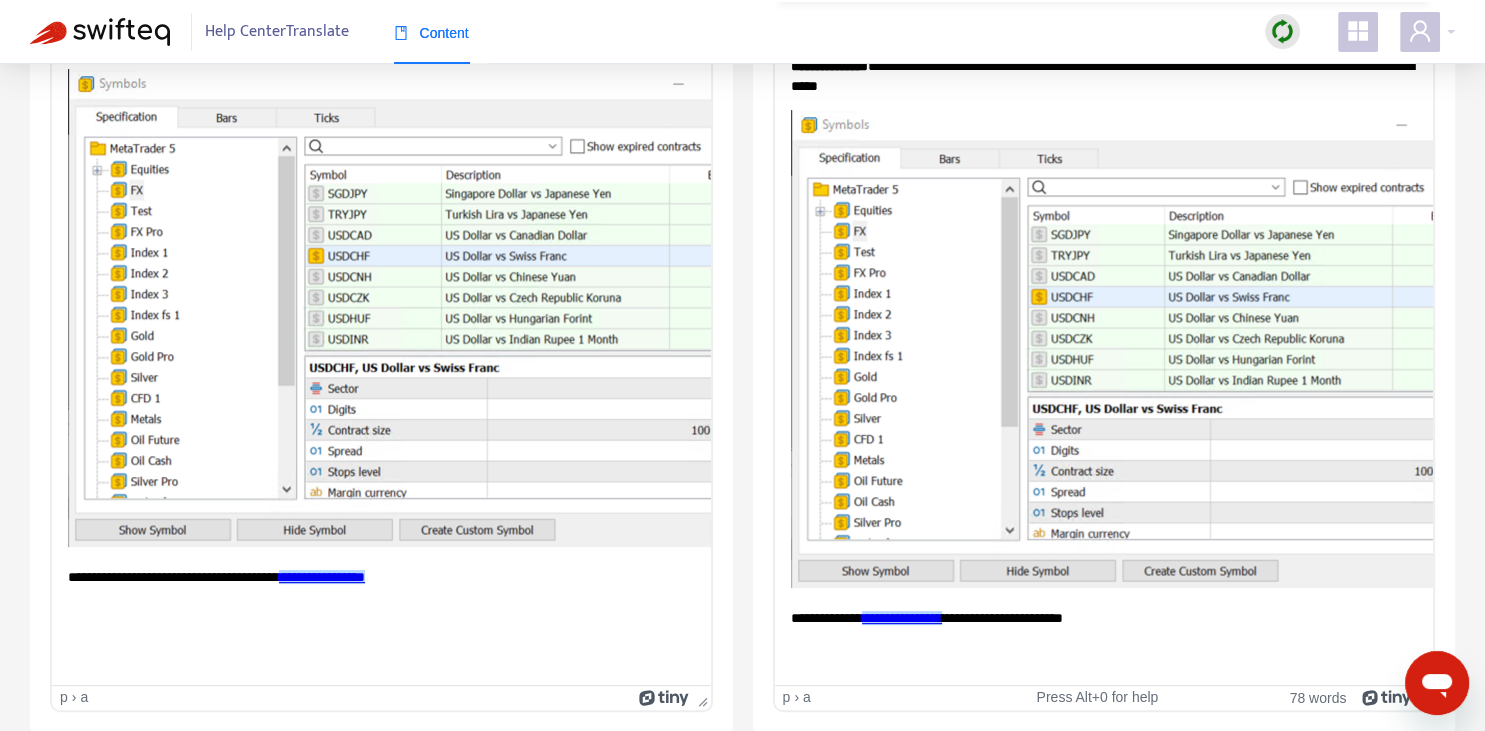 scroll, scrollTop: 0, scrollLeft: 0, axis: both 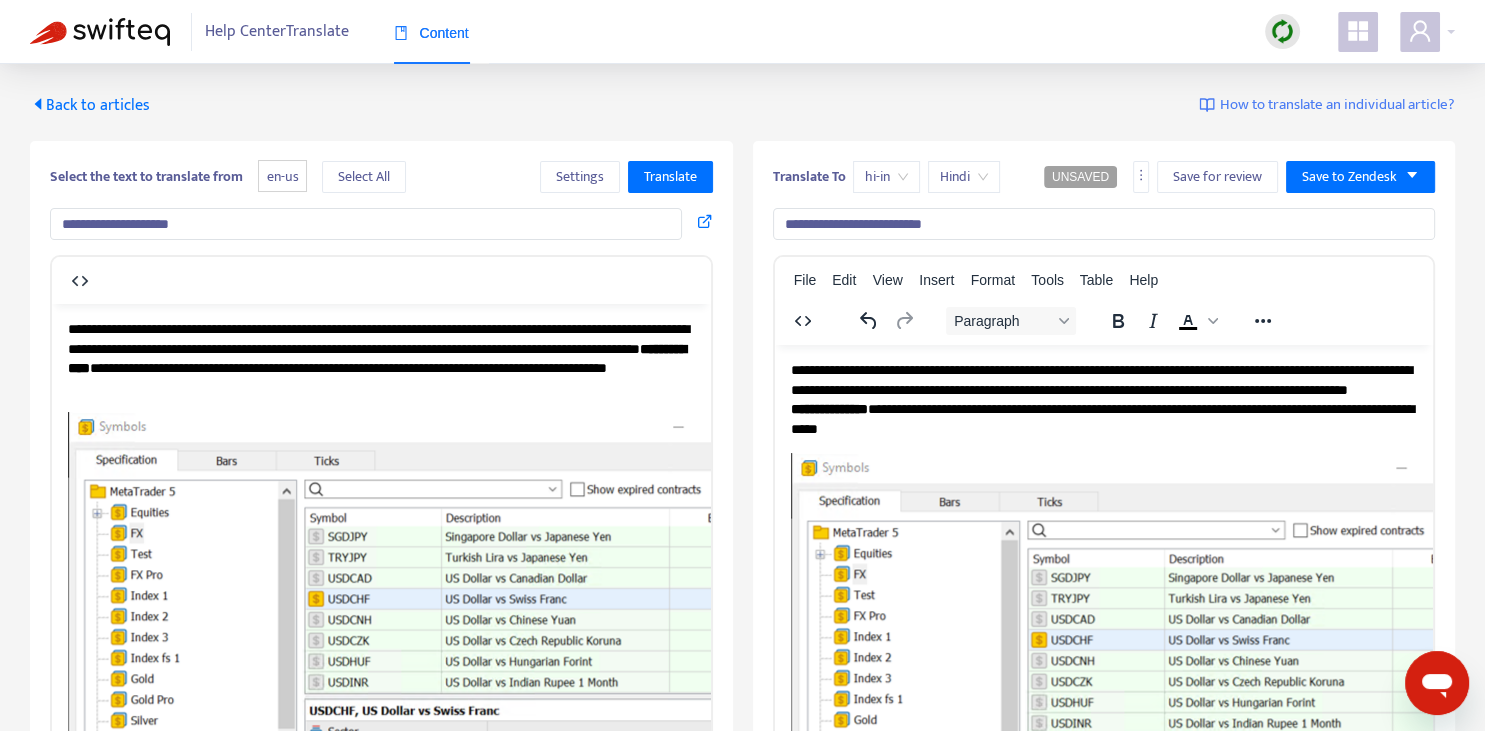 click on "**********" at bounding box center (1103, 399) 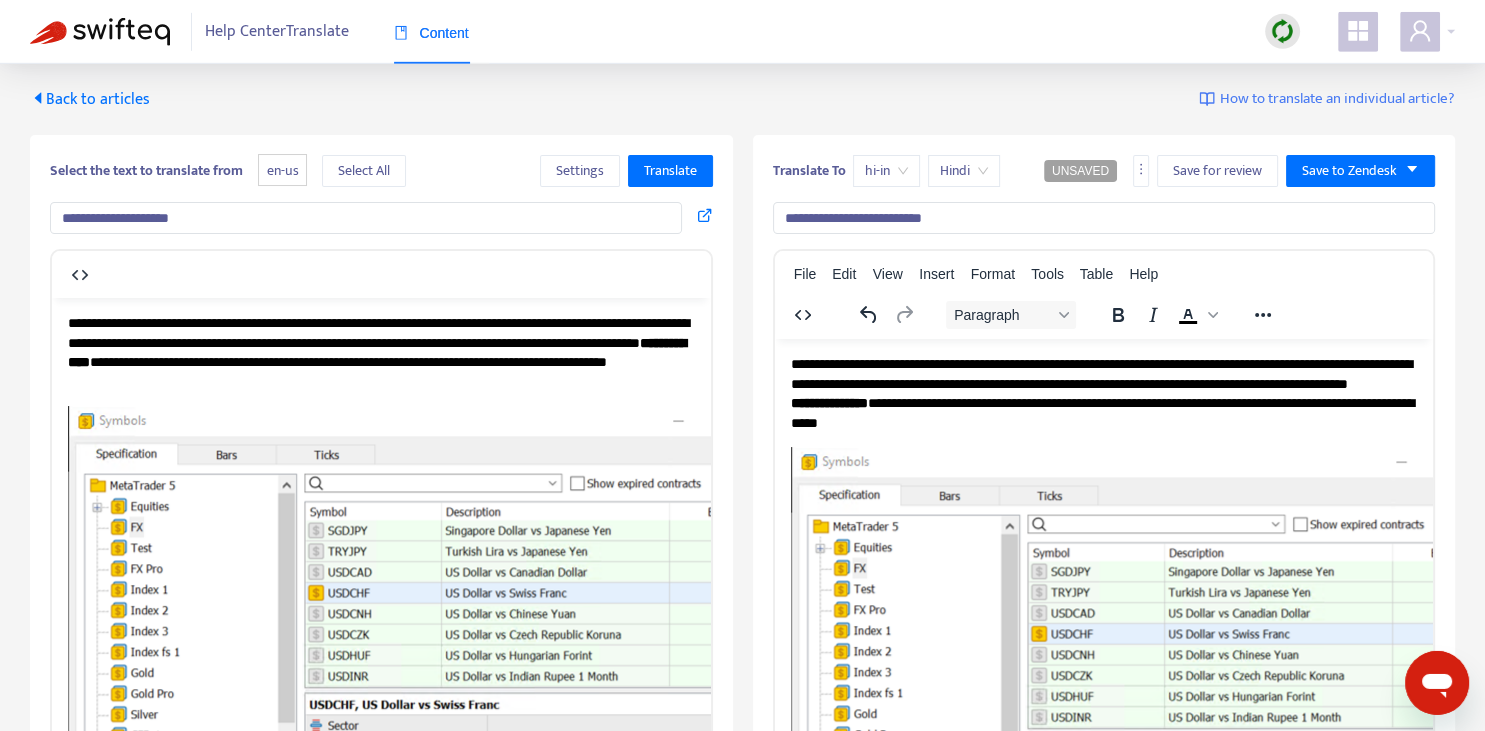 scroll, scrollTop: 0, scrollLeft: 0, axis: both 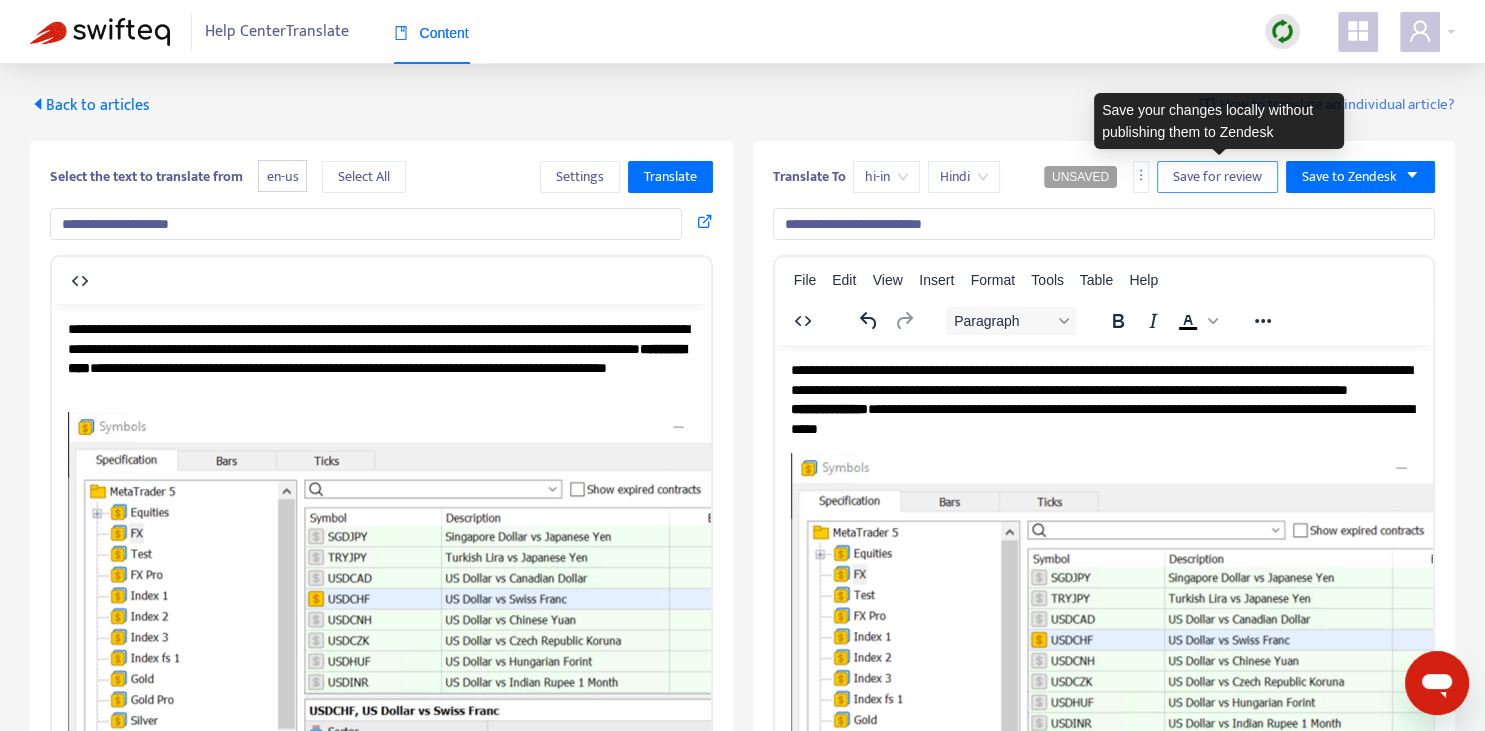 click on "Save for review" at bounding box center (1217, 177) 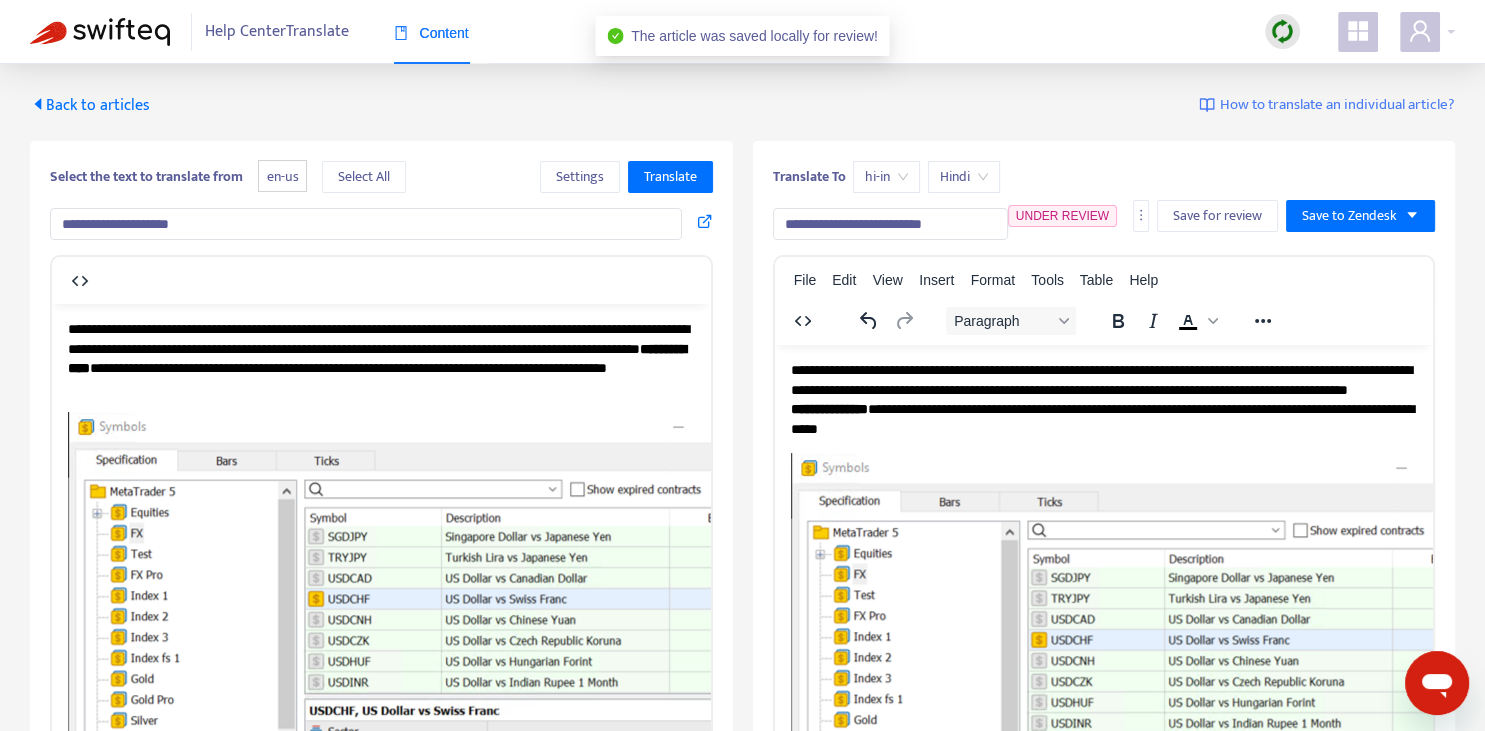 click on "Back to articles" at bounding box center (90, 105) 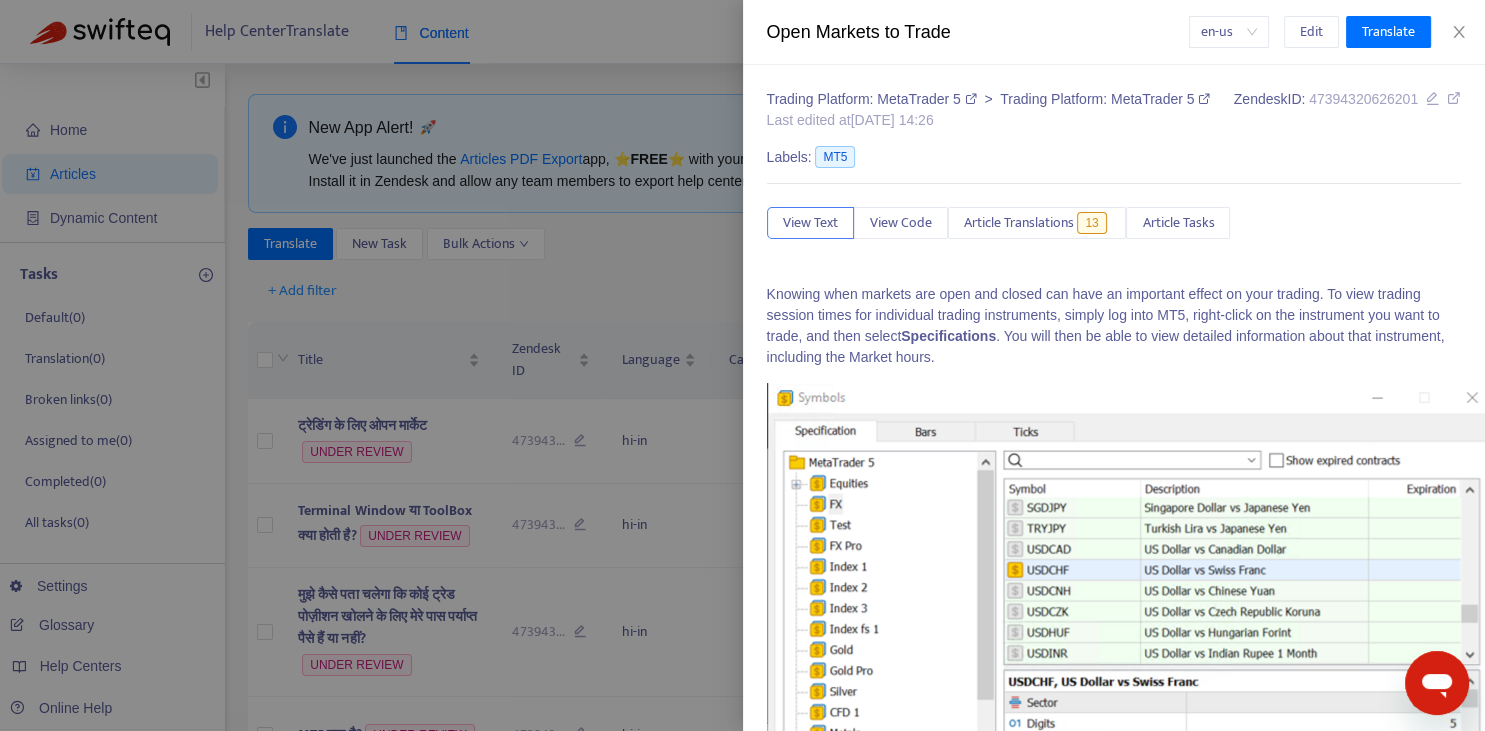 click at bounding box center (742, 365) 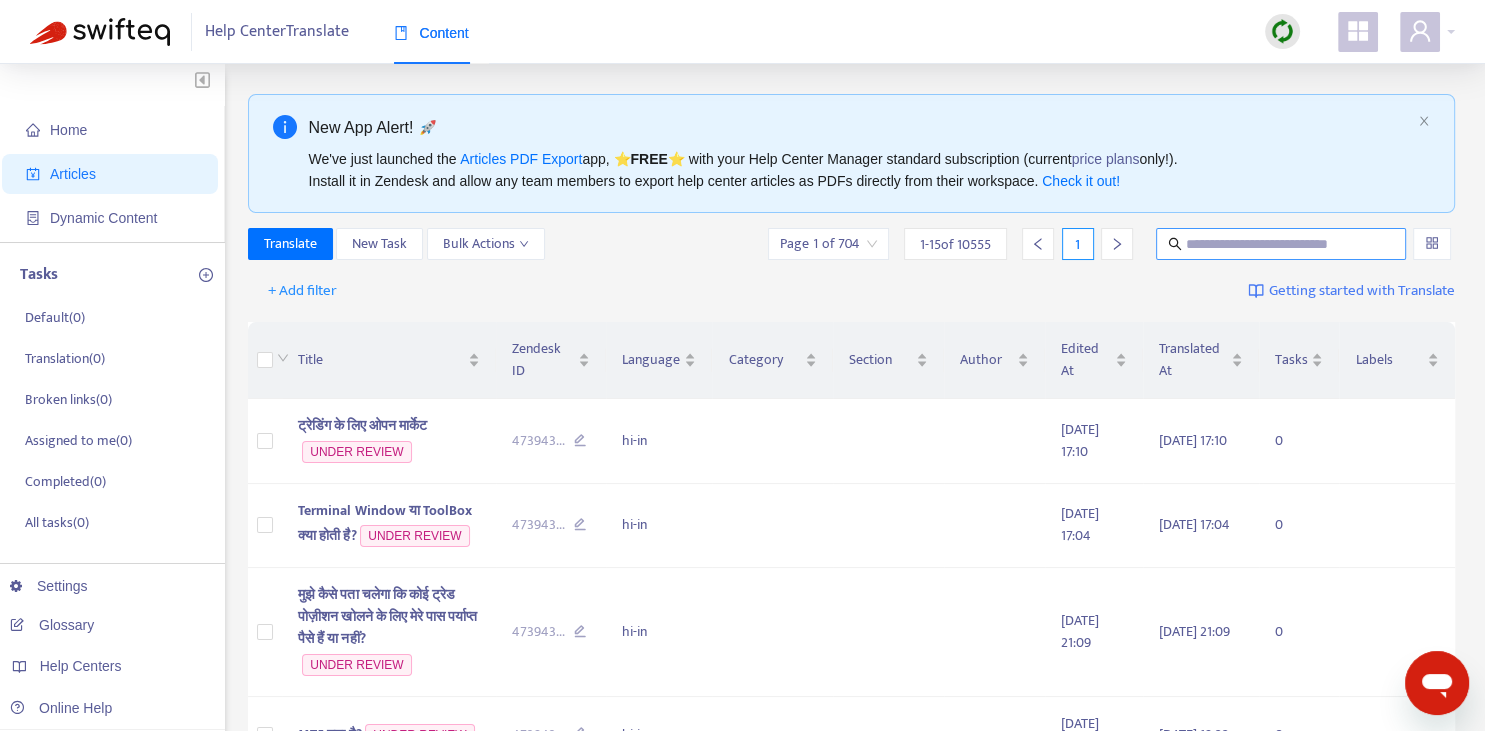 click at bounding box center (1281, 244) 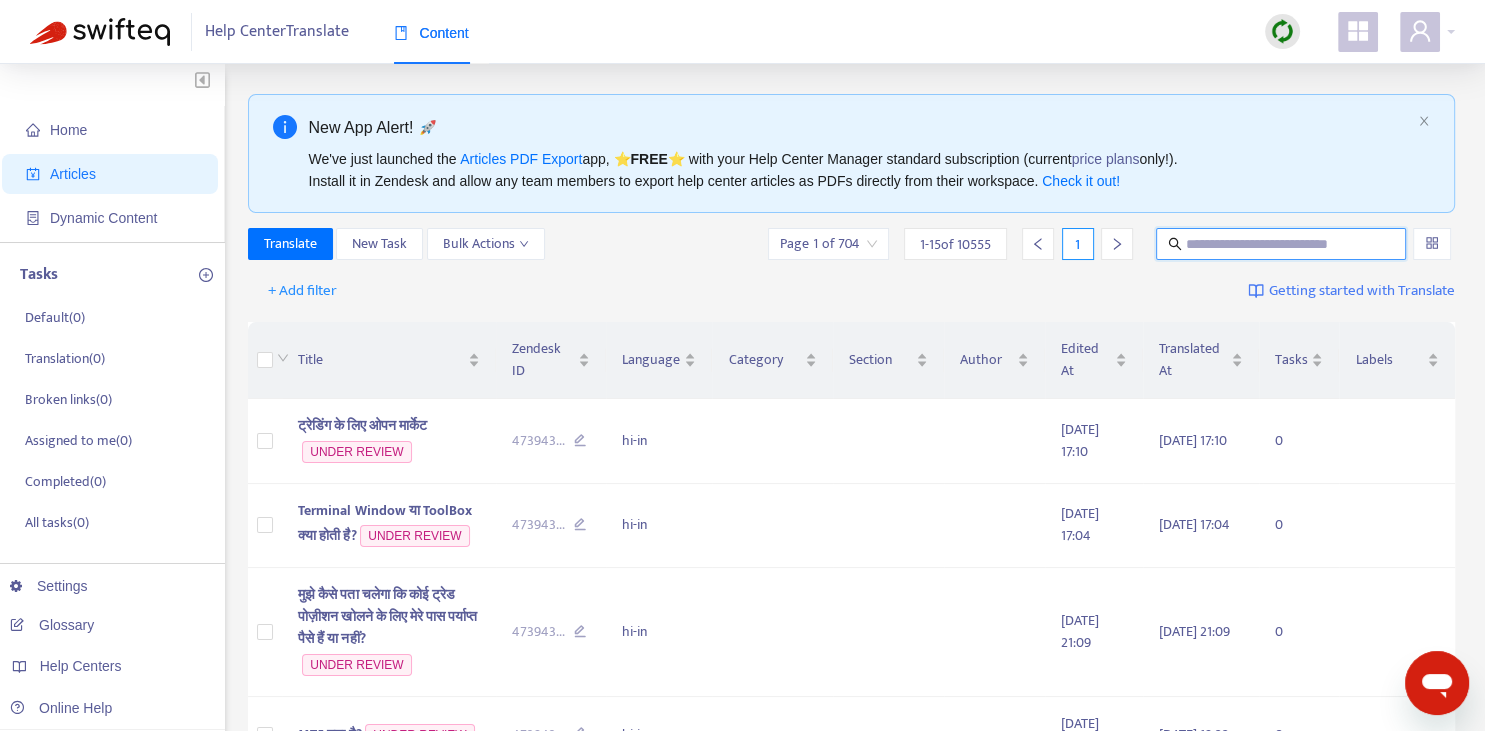 paste on "**********" 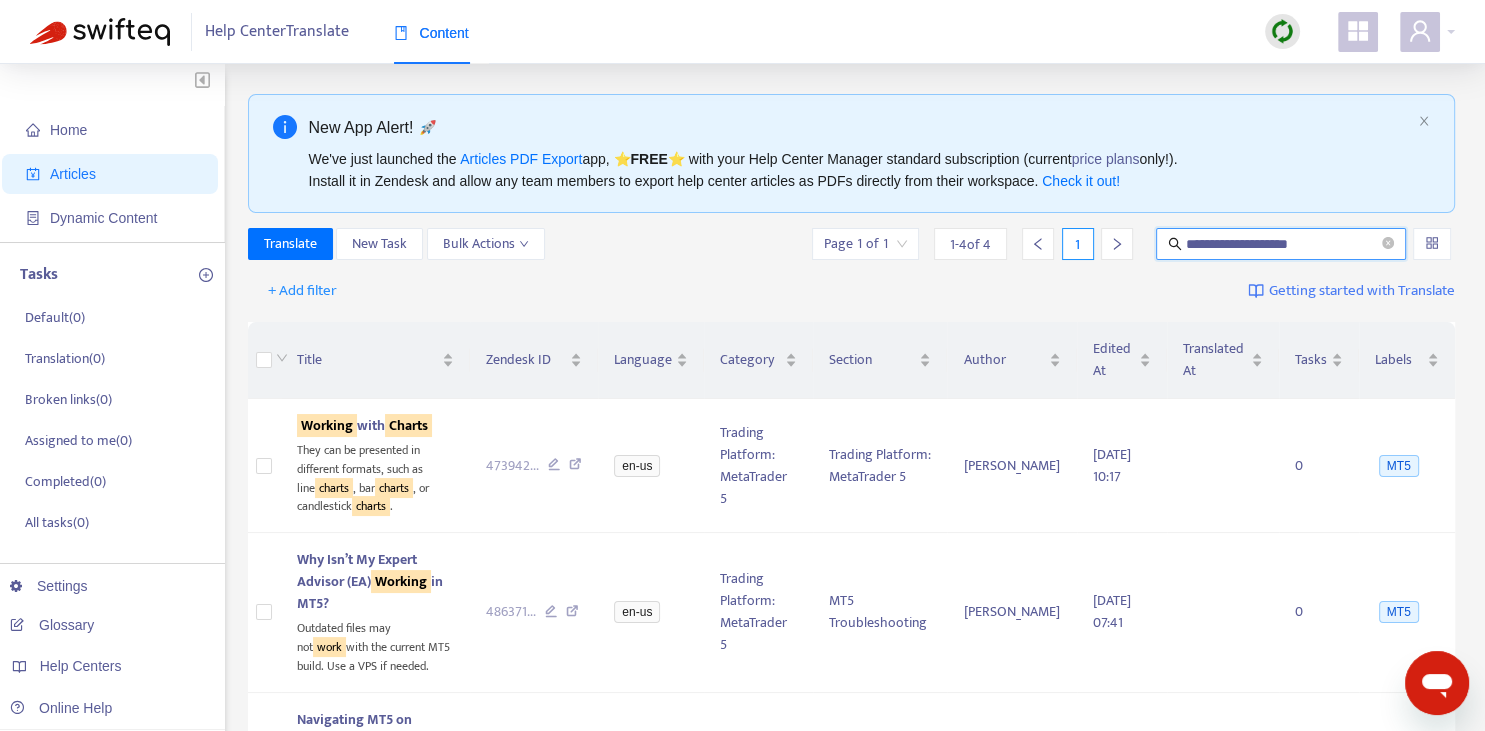 type on "**********" 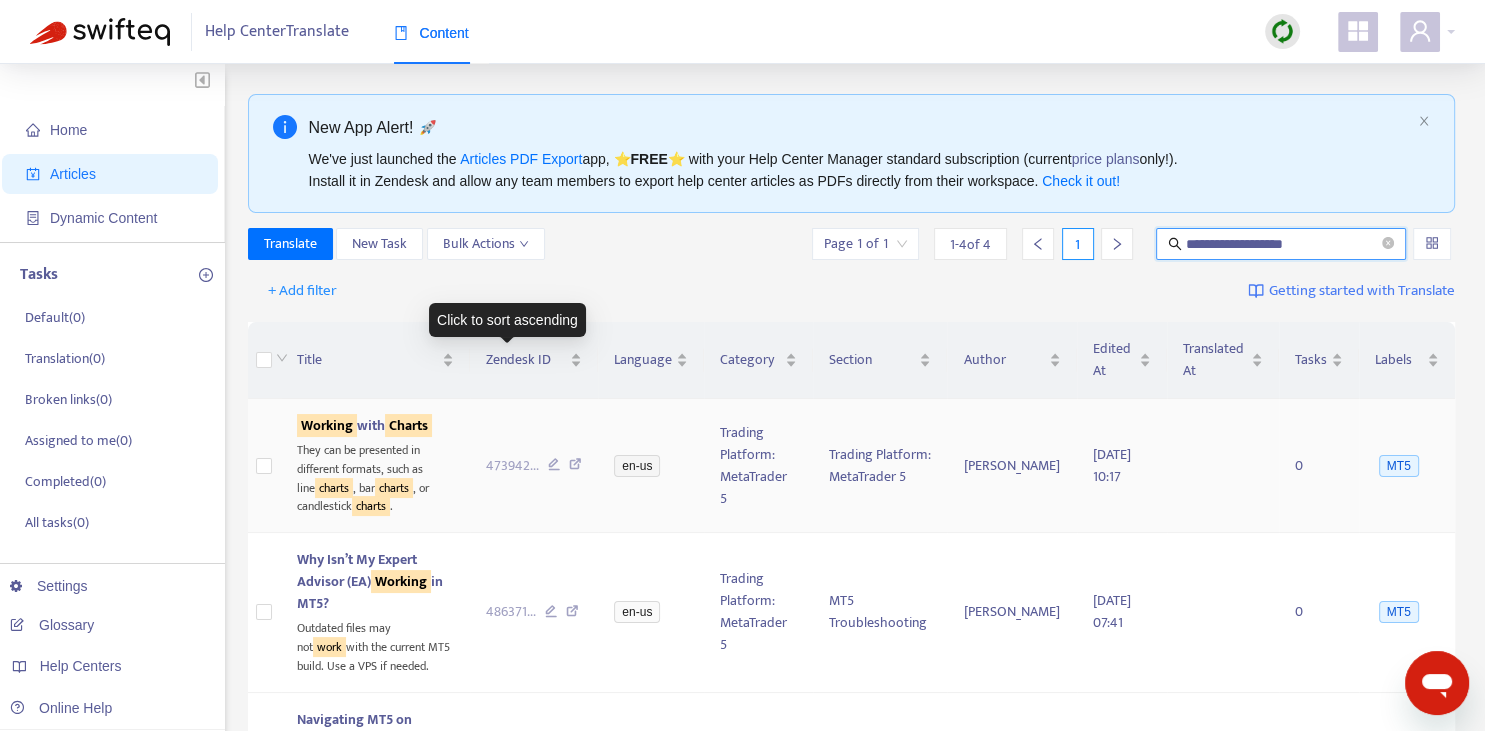 click on "Working" at bounding box center [327, 425] 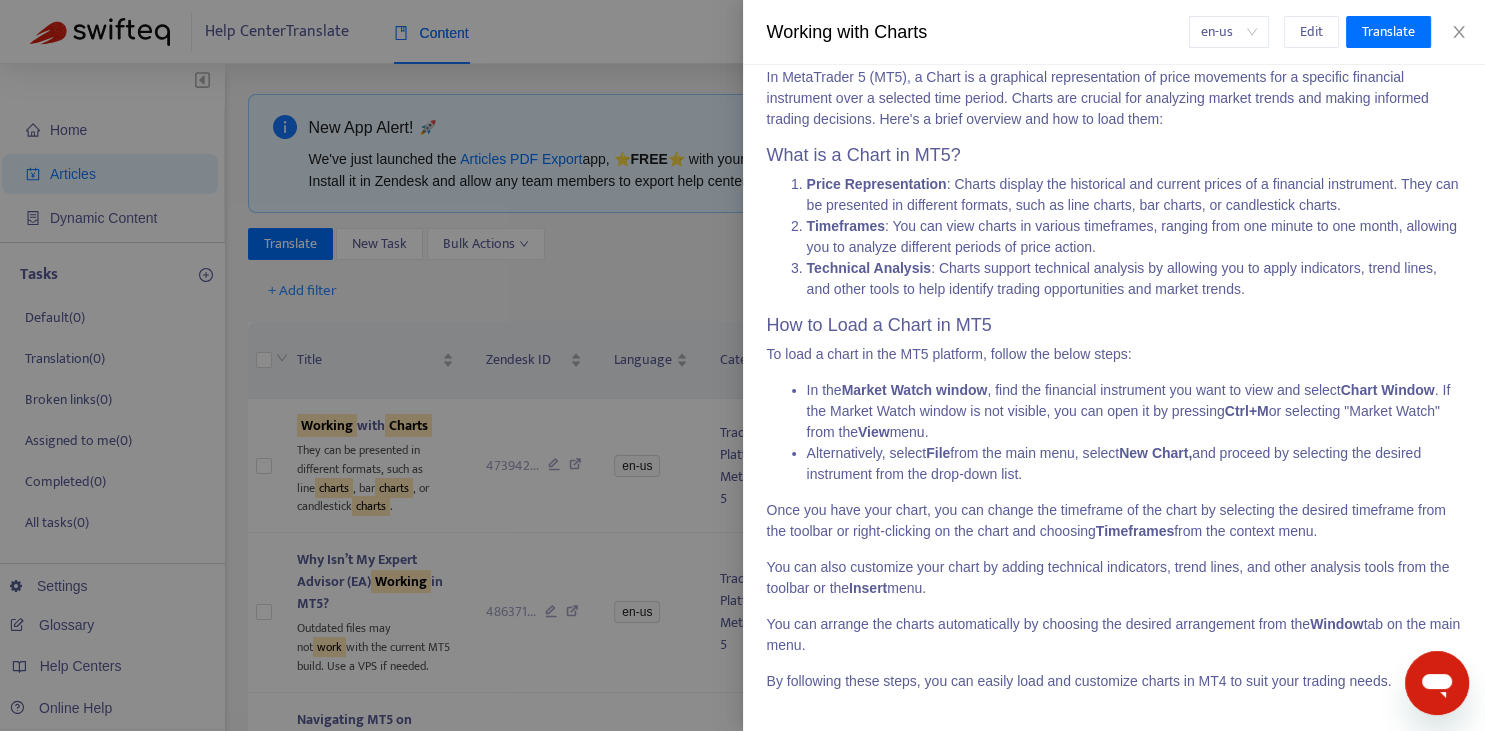 scroll, scrollTop: 0, scrollLeft: 0, axis: both 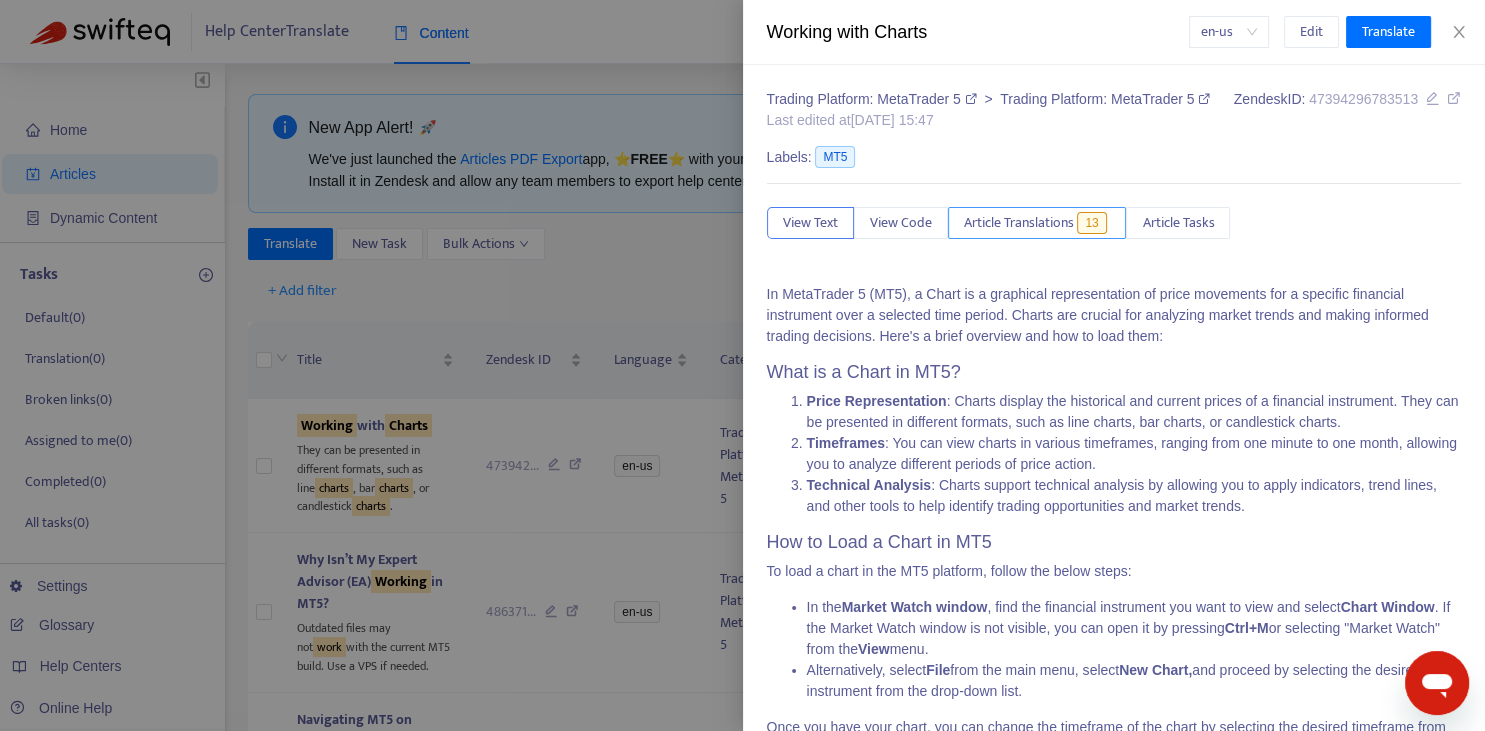 click on "Article Translations" at bounding box center (1019, 223) 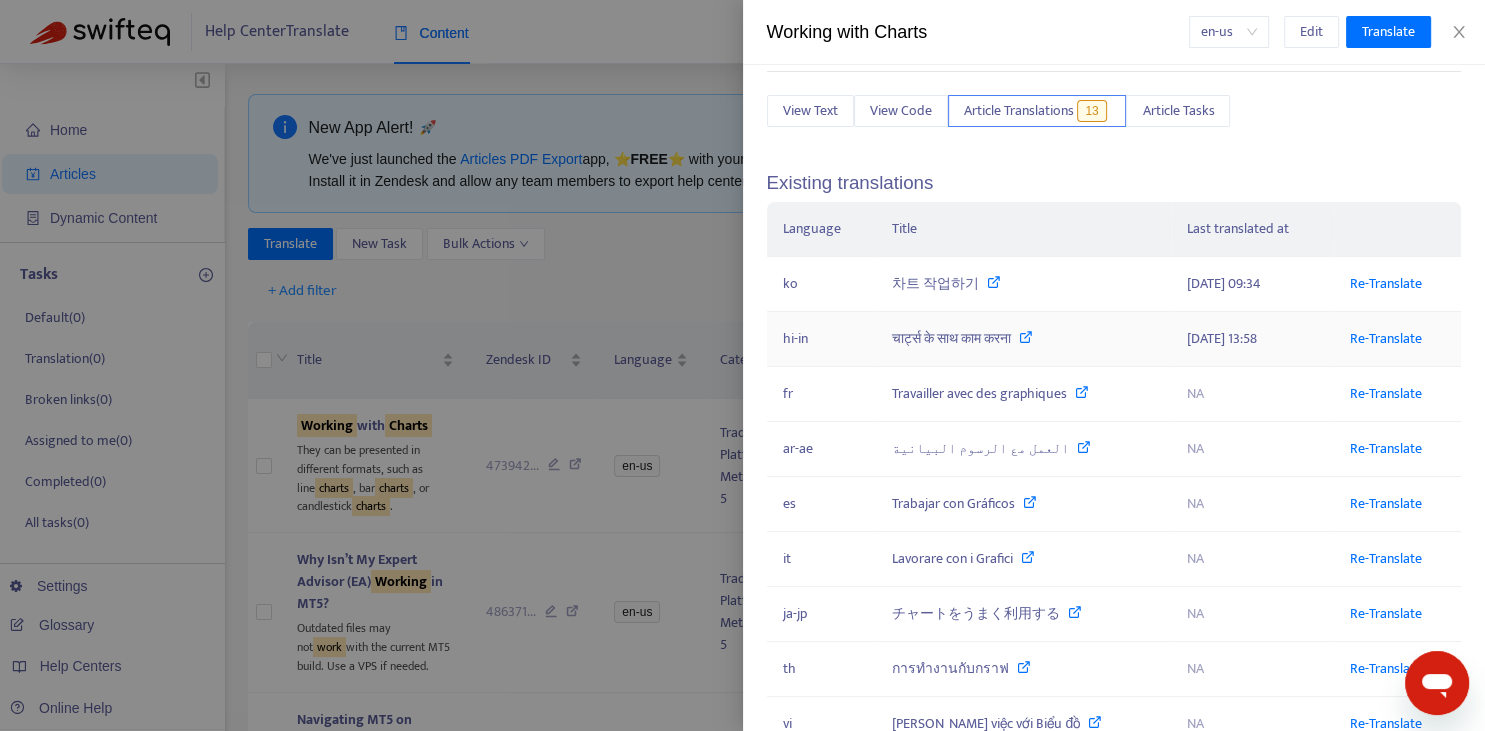 scroll, scrollTop: 220, scrollLeft: 0, axis: vertical 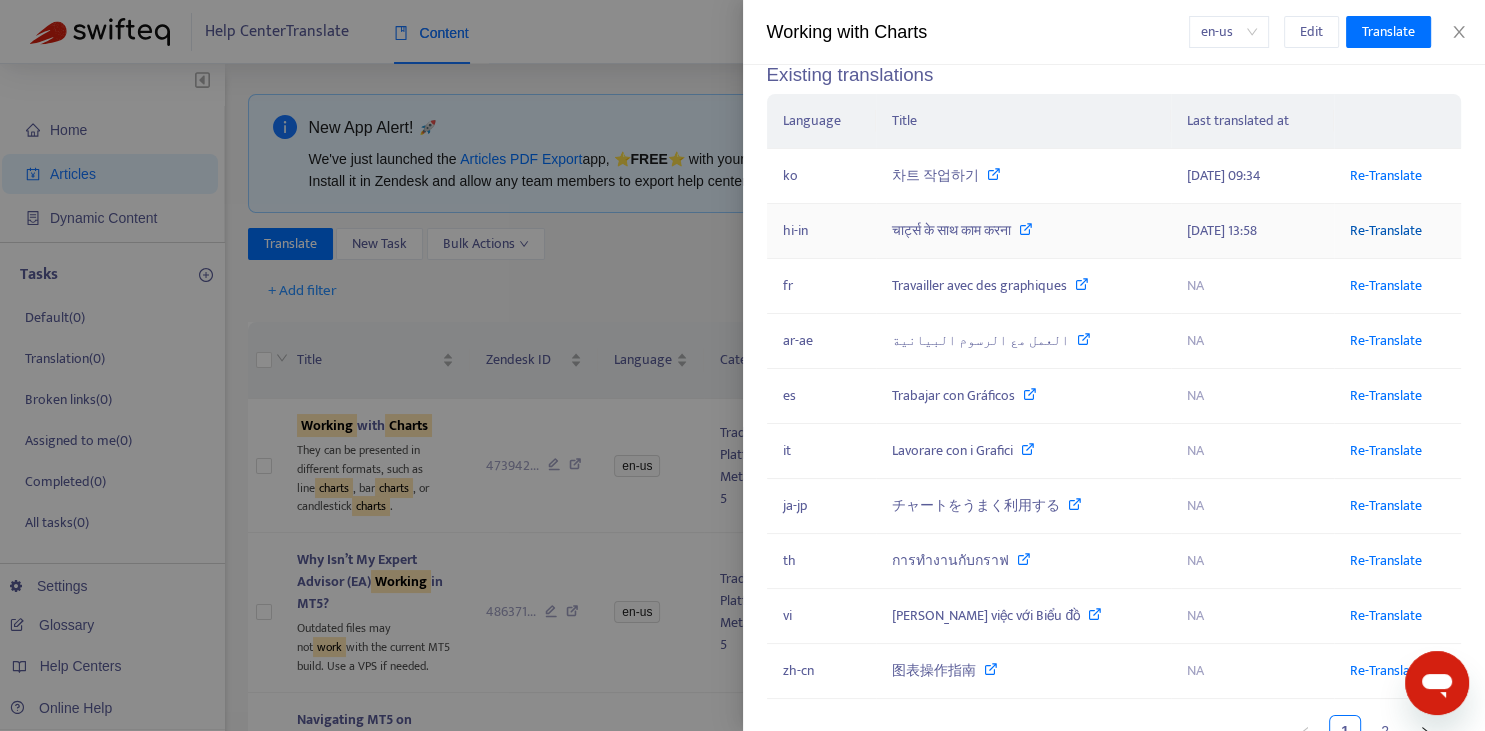 click on "Re-Translate" at bounding box center (1386, 230) 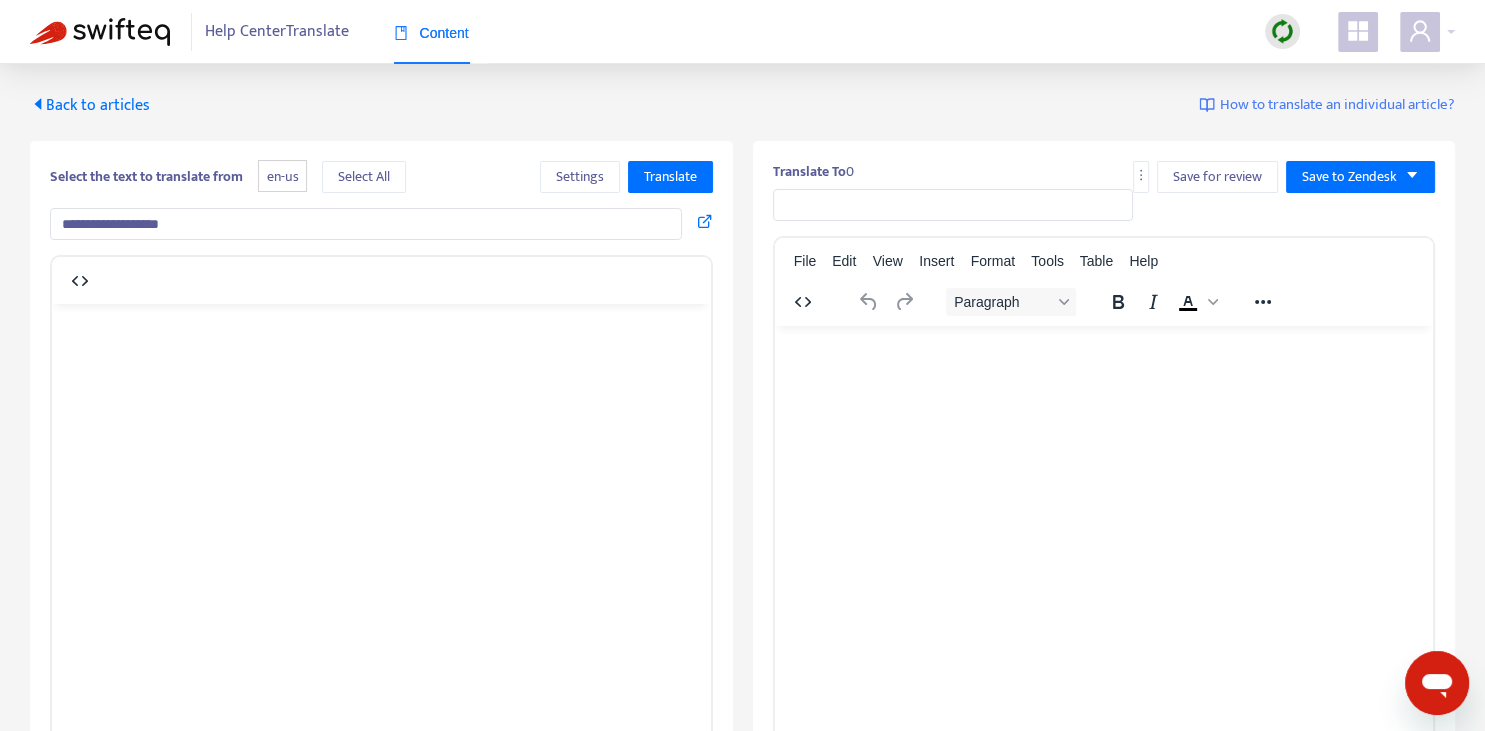 type on "**********" 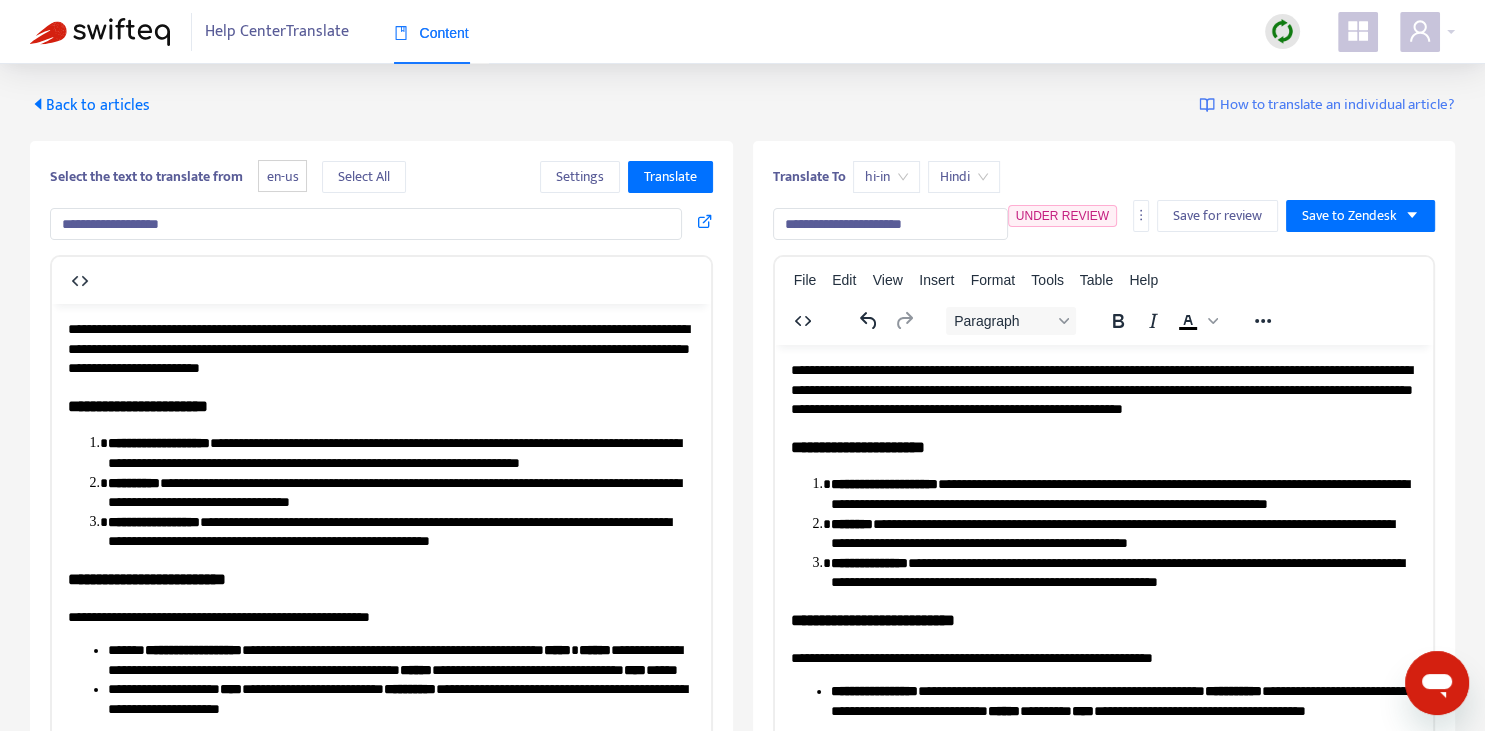 scroll, scrollTop: 343, scrollLeft: 0, axis: vertical 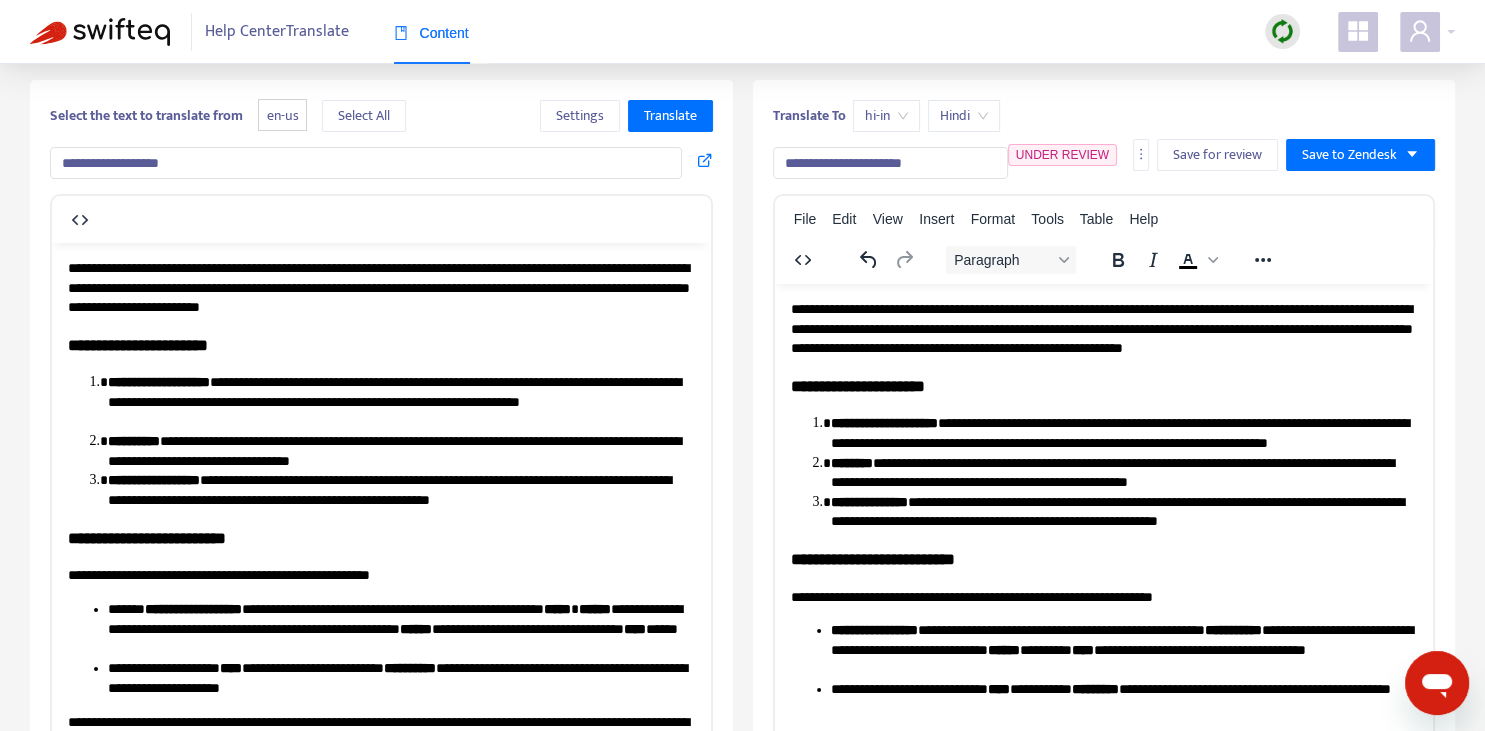 drag, startPoint x: 931, startPoint y: 308, endPoint x: 993, endPoint y: 308, distance: 62 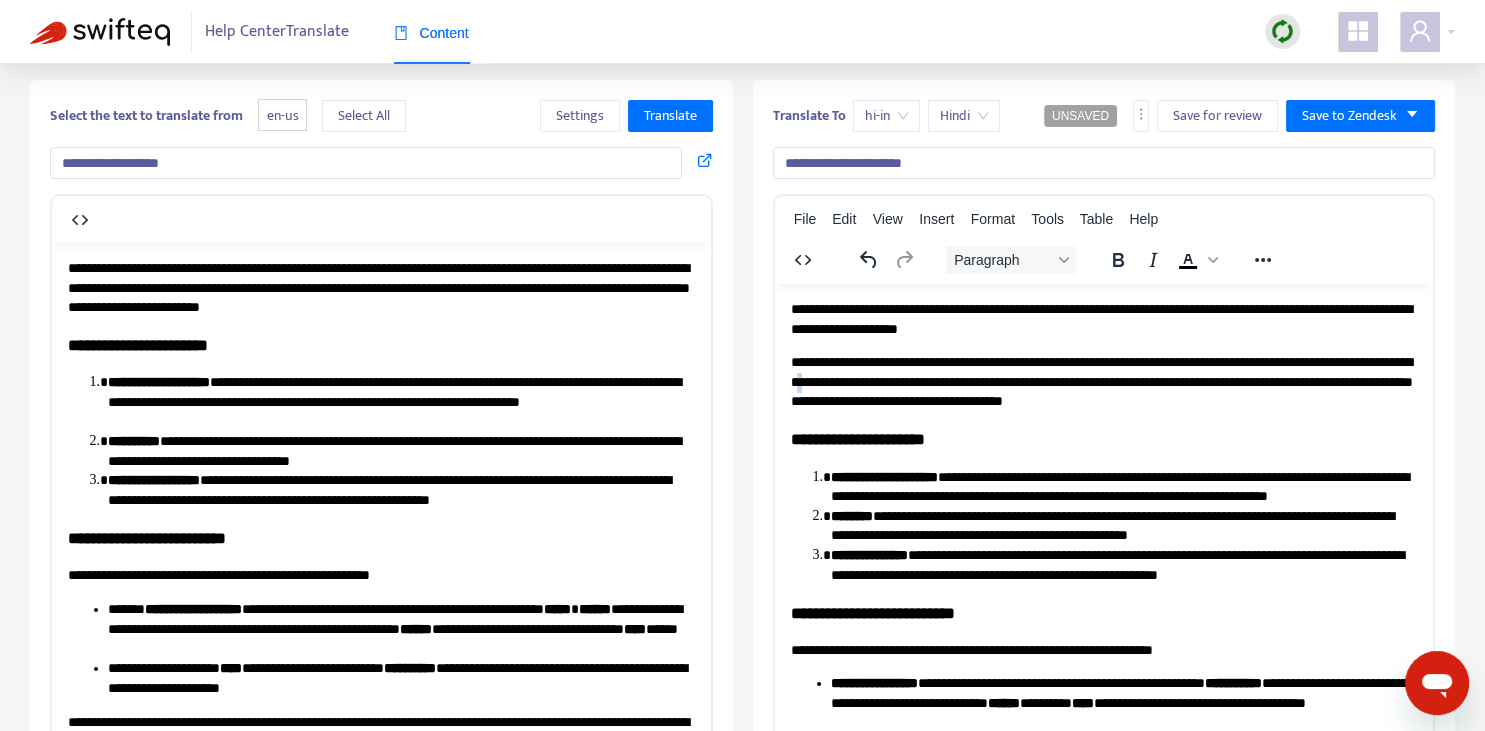 click on "**********" at bounding box center (1103, 381) 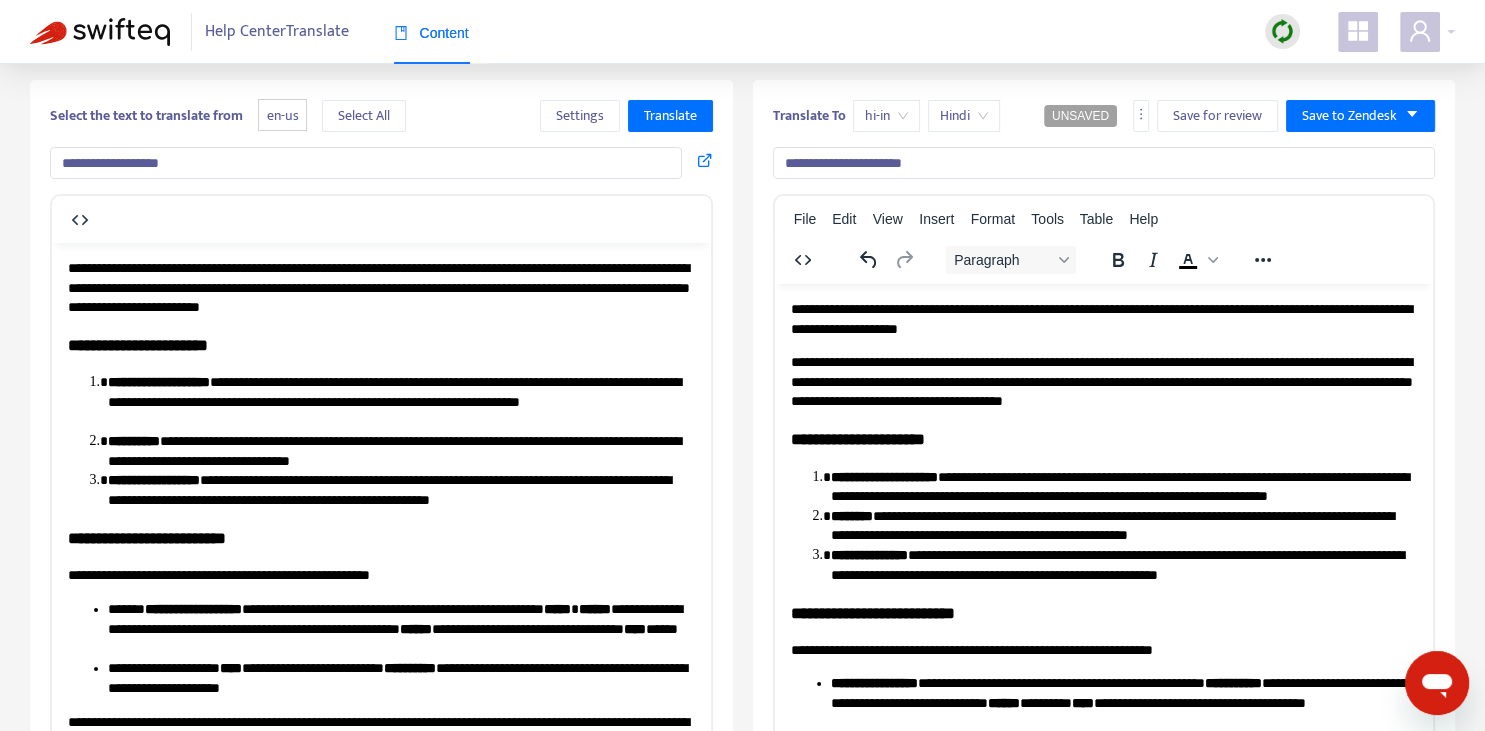 click on "**********" at bounding box center (1103, 632) 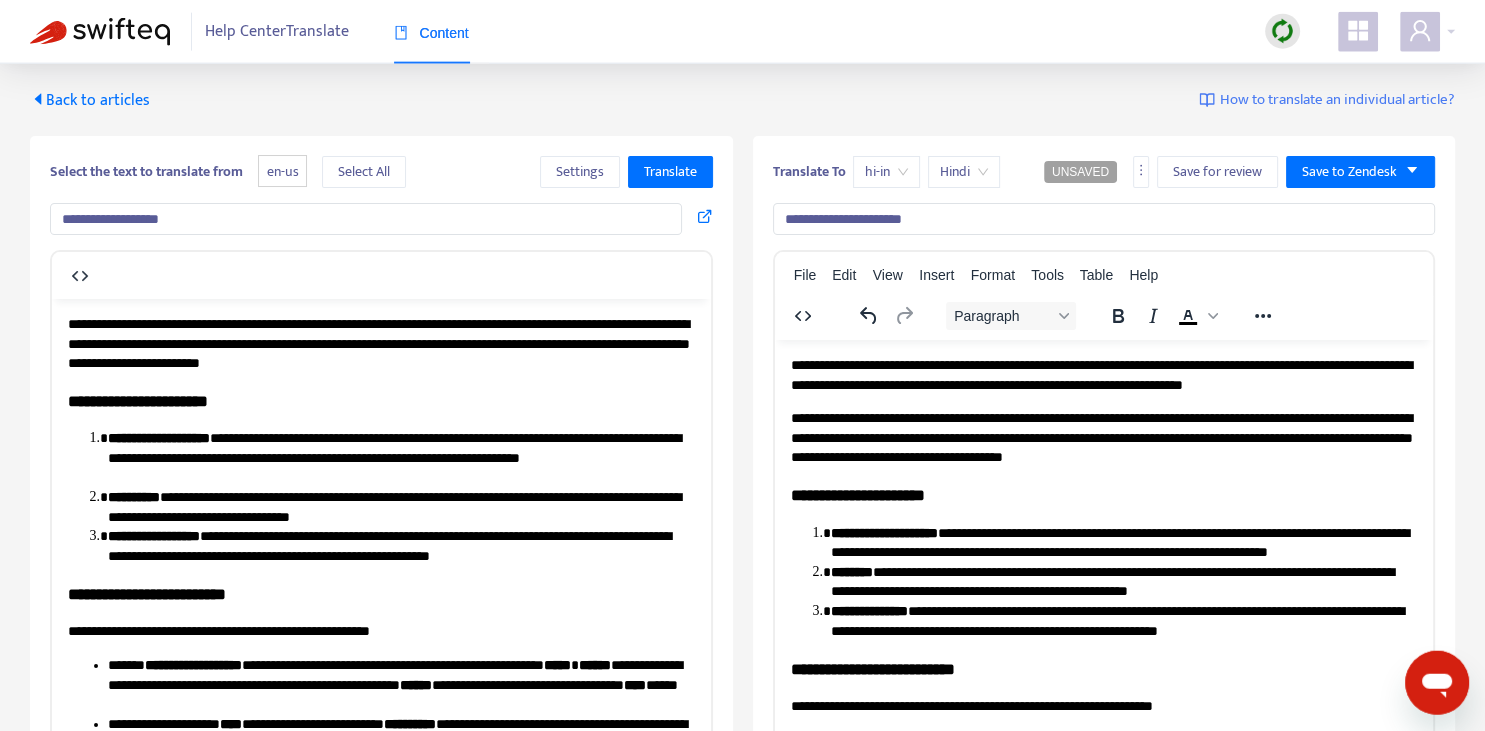 scroll, scrollTop: 0, scrollLeft: 0, axis: both 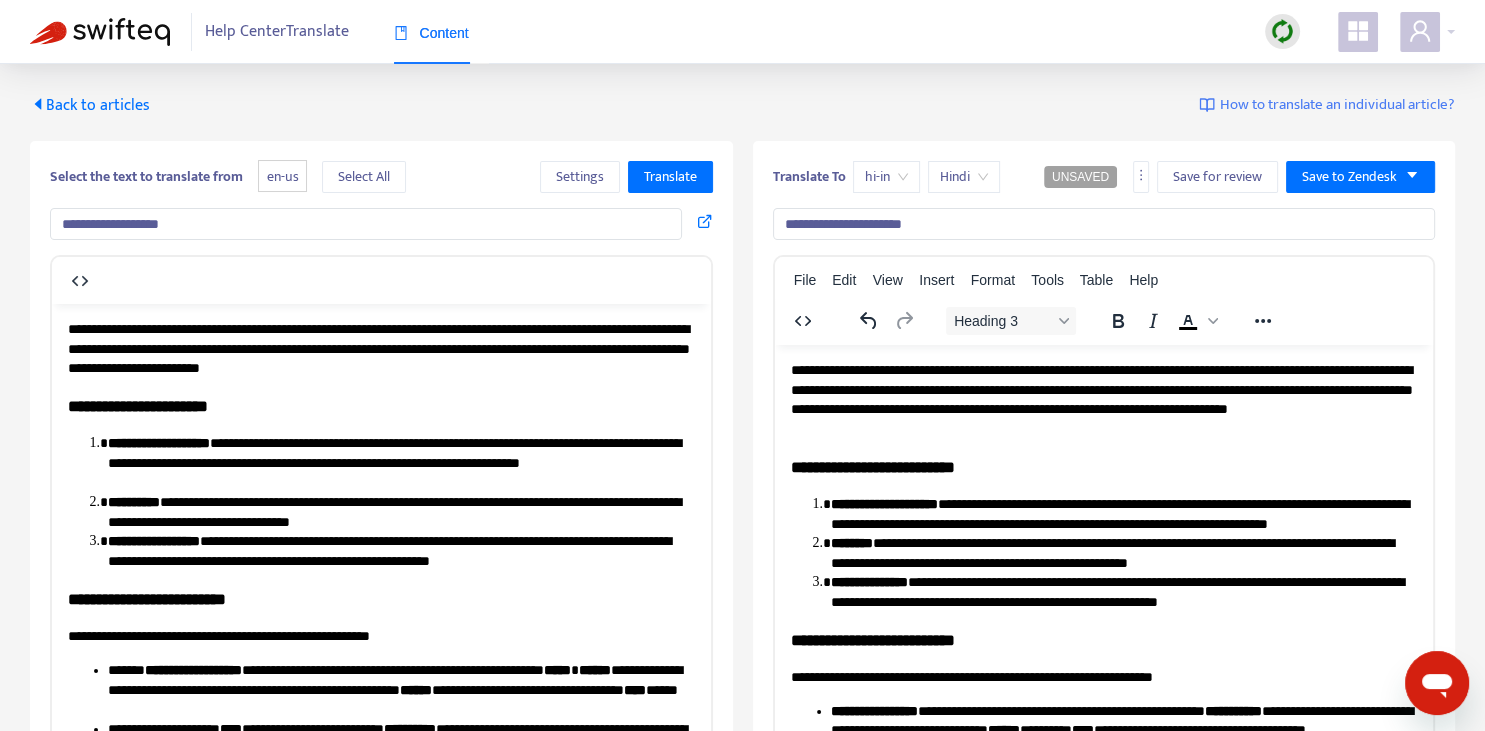 click on "**********" at bounding box center (1103, 399) 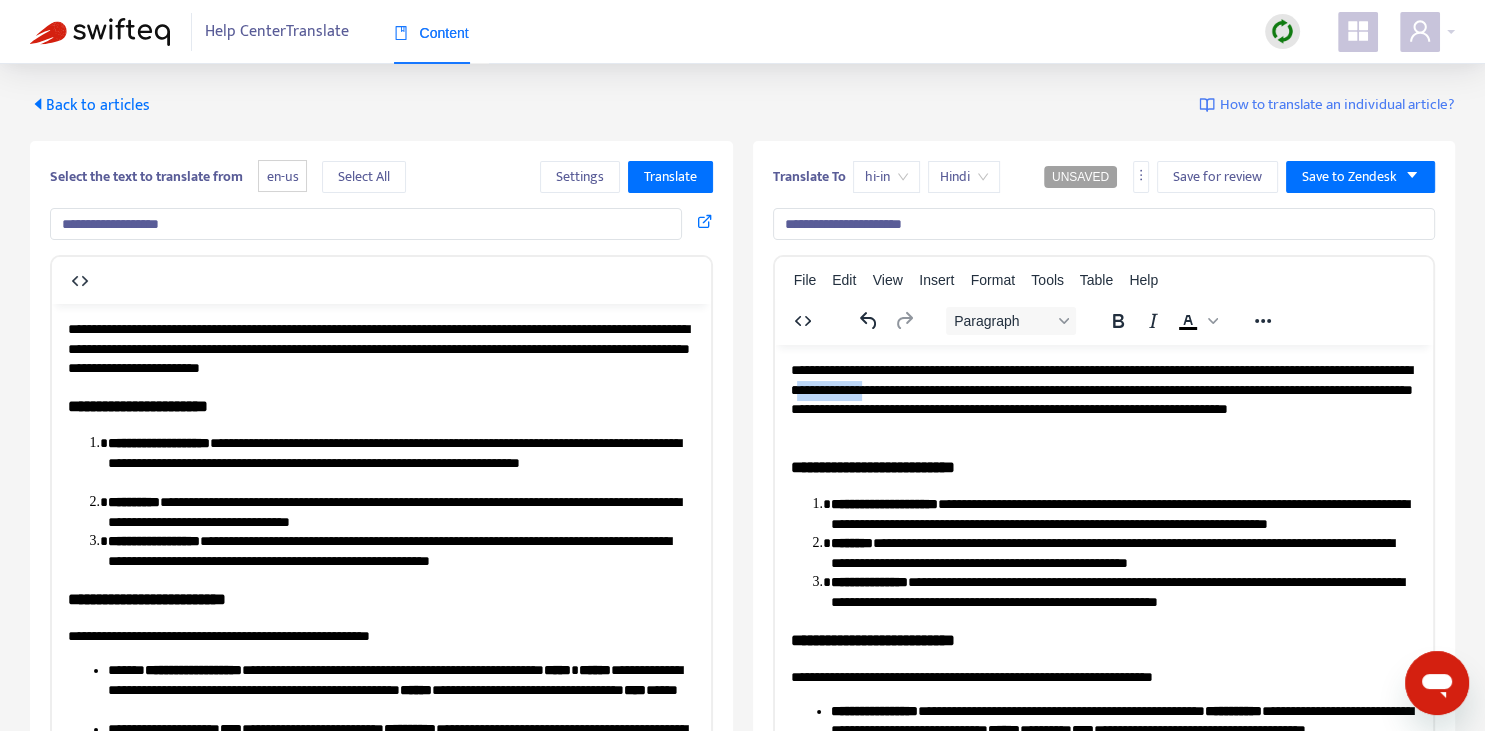 click on "**********" at bounding box center (1103, 399) 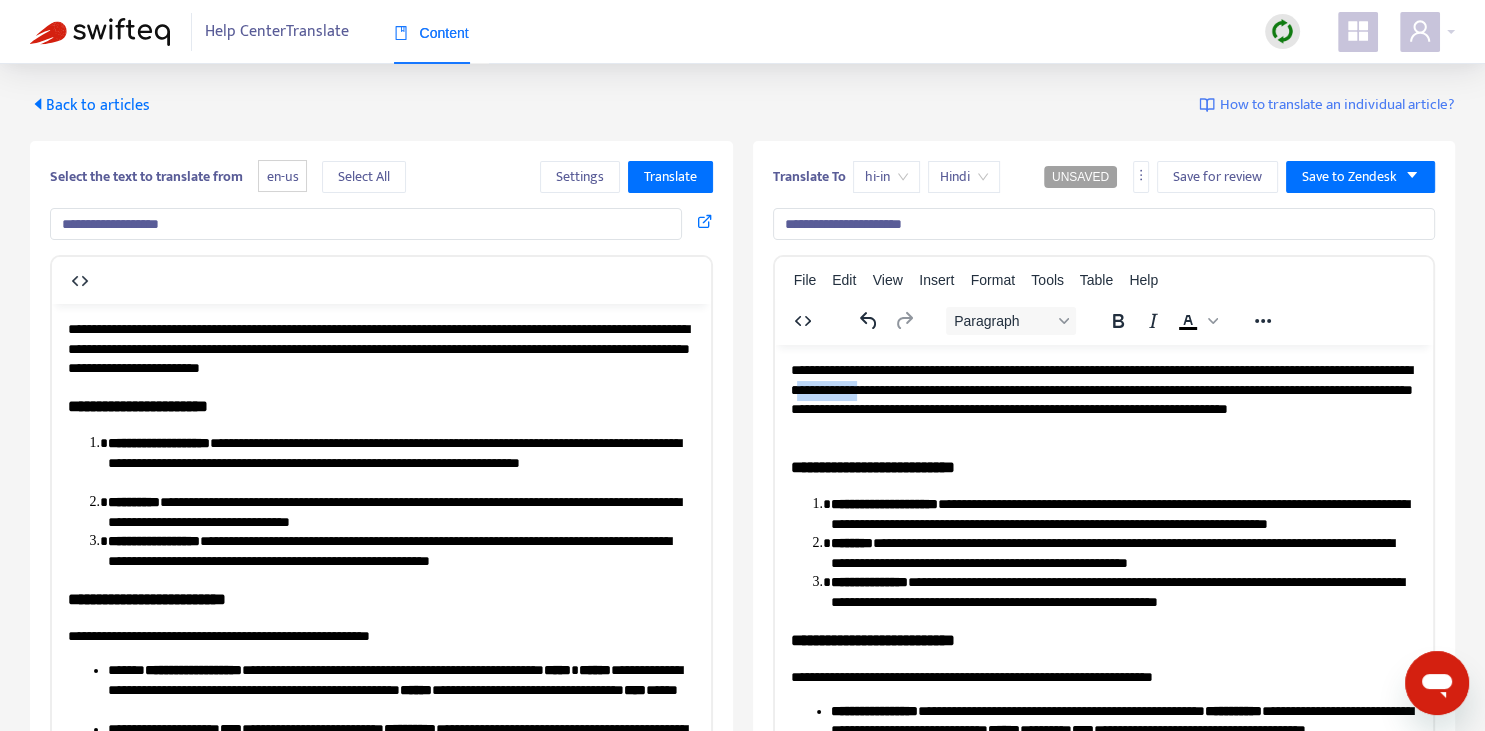copy on "**********" 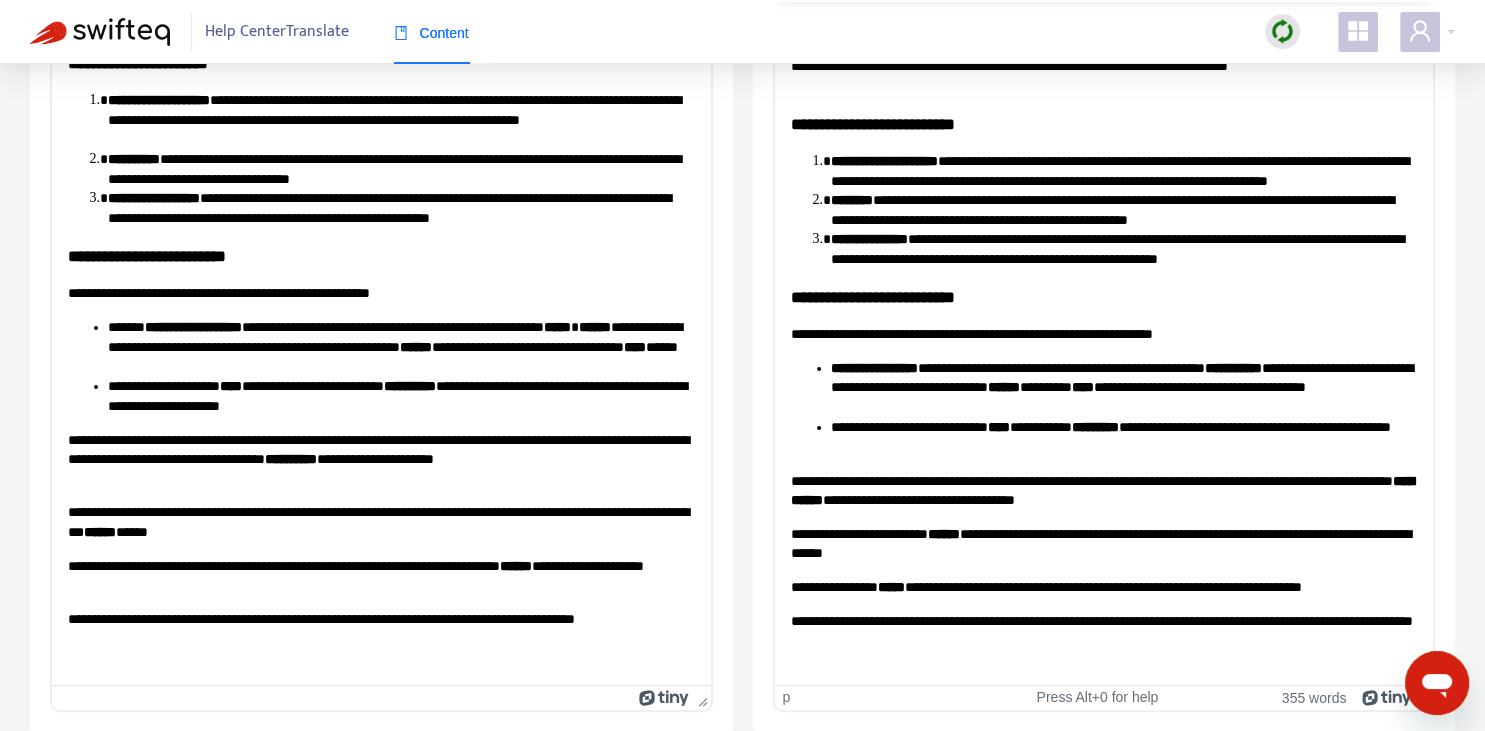 scroll, scrollTop: 0, scrollLeft: 0, axis: both 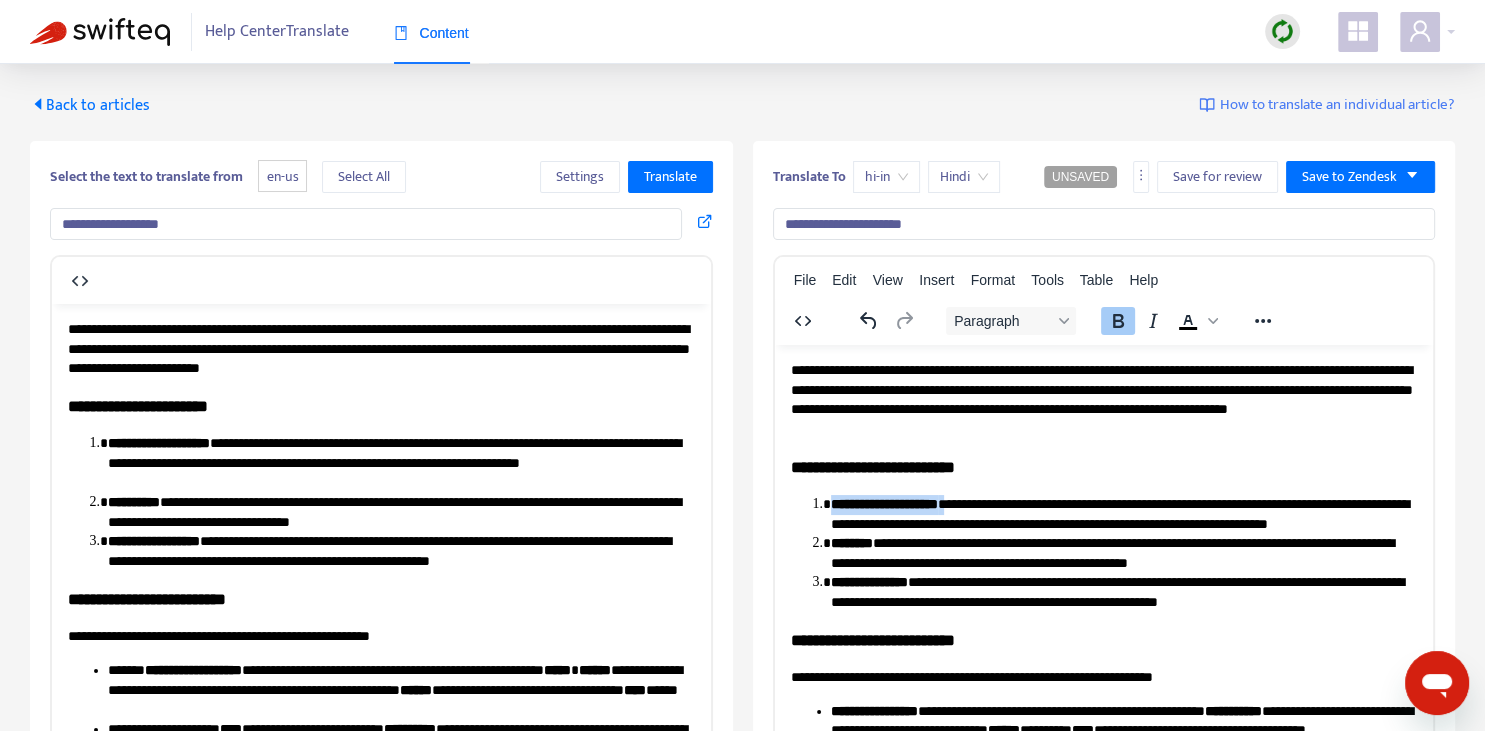 drag, startPoint x: 833, startPoint y: 498, endPoint x: 948, endPoint y: 497, distance: 115.00435 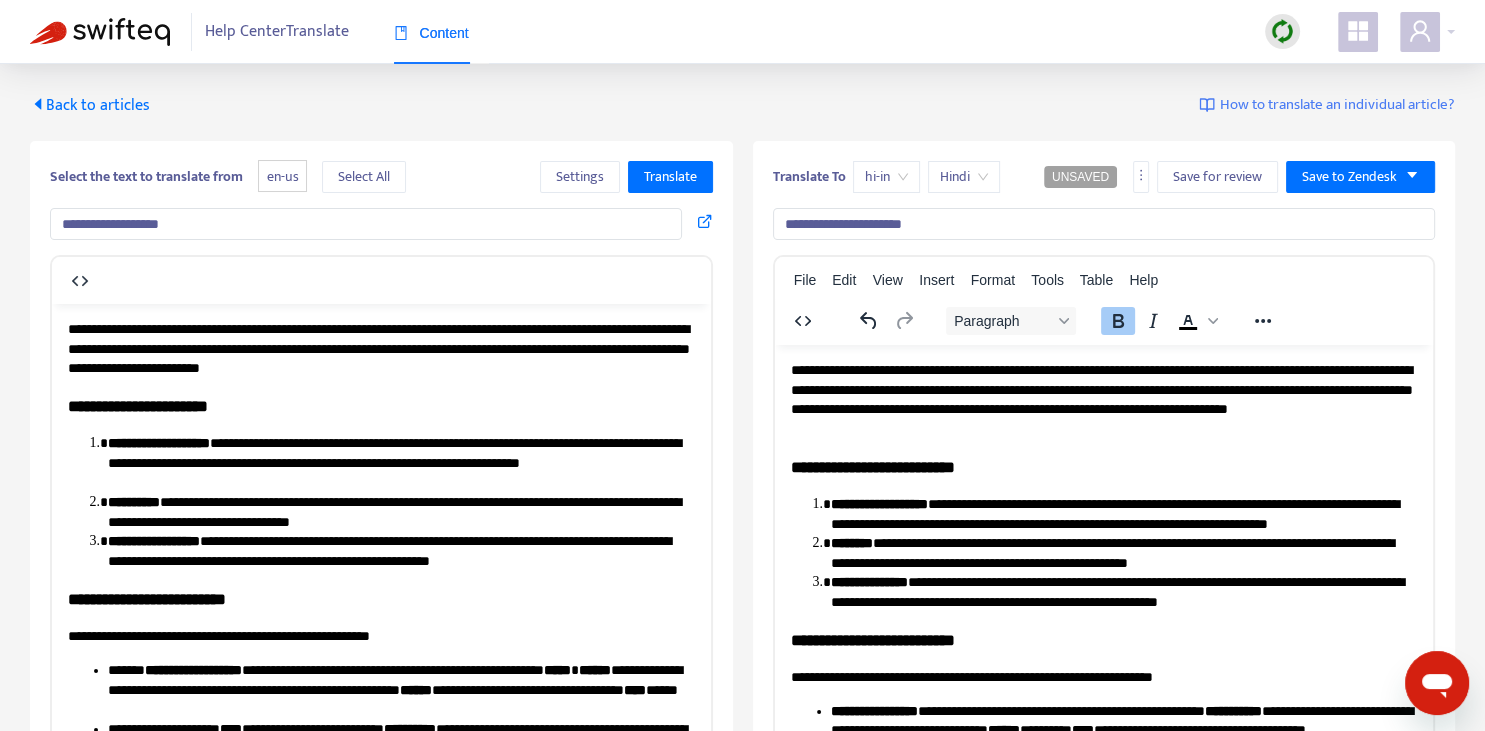 click on "**********" at bounding box center [742, 569] 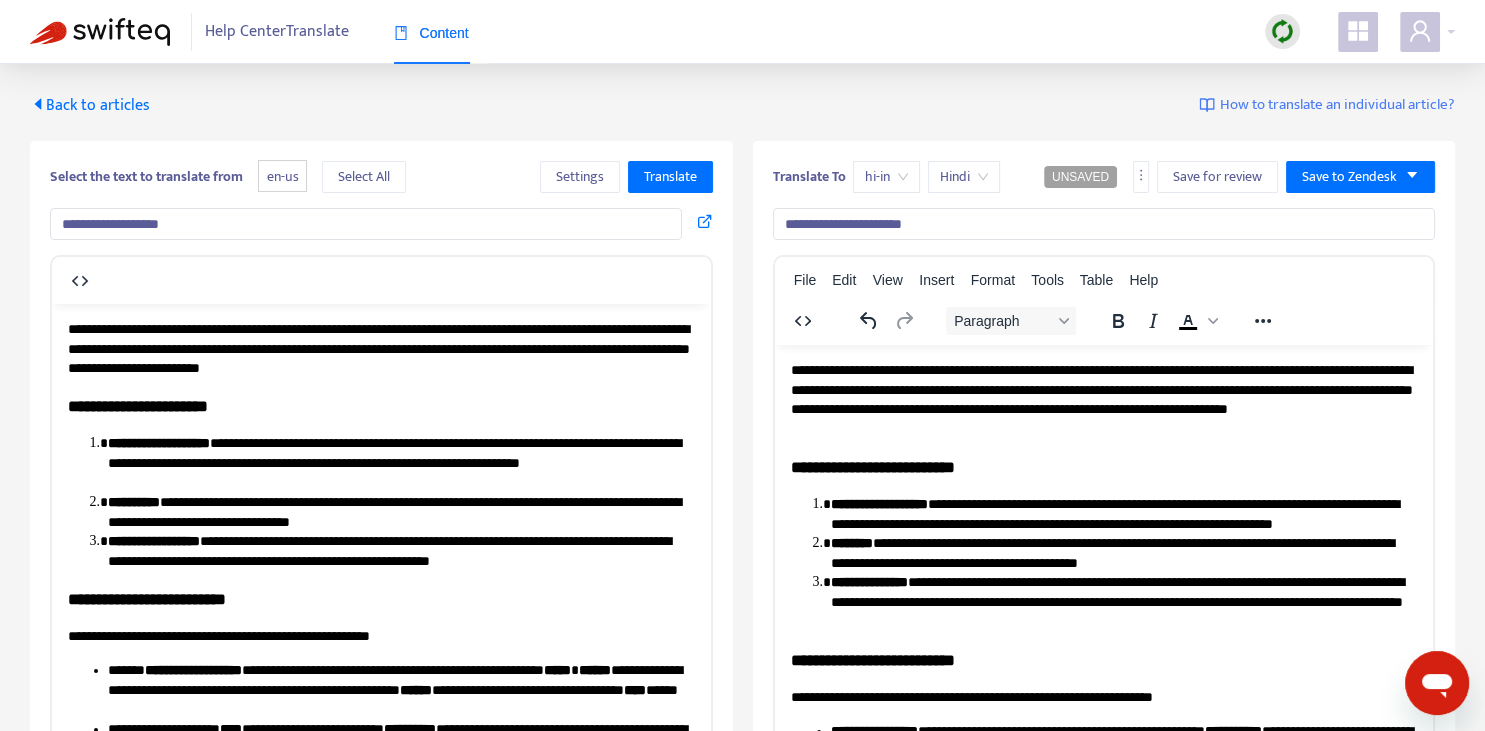 click on "**********" at bounding box center [1123, 601] 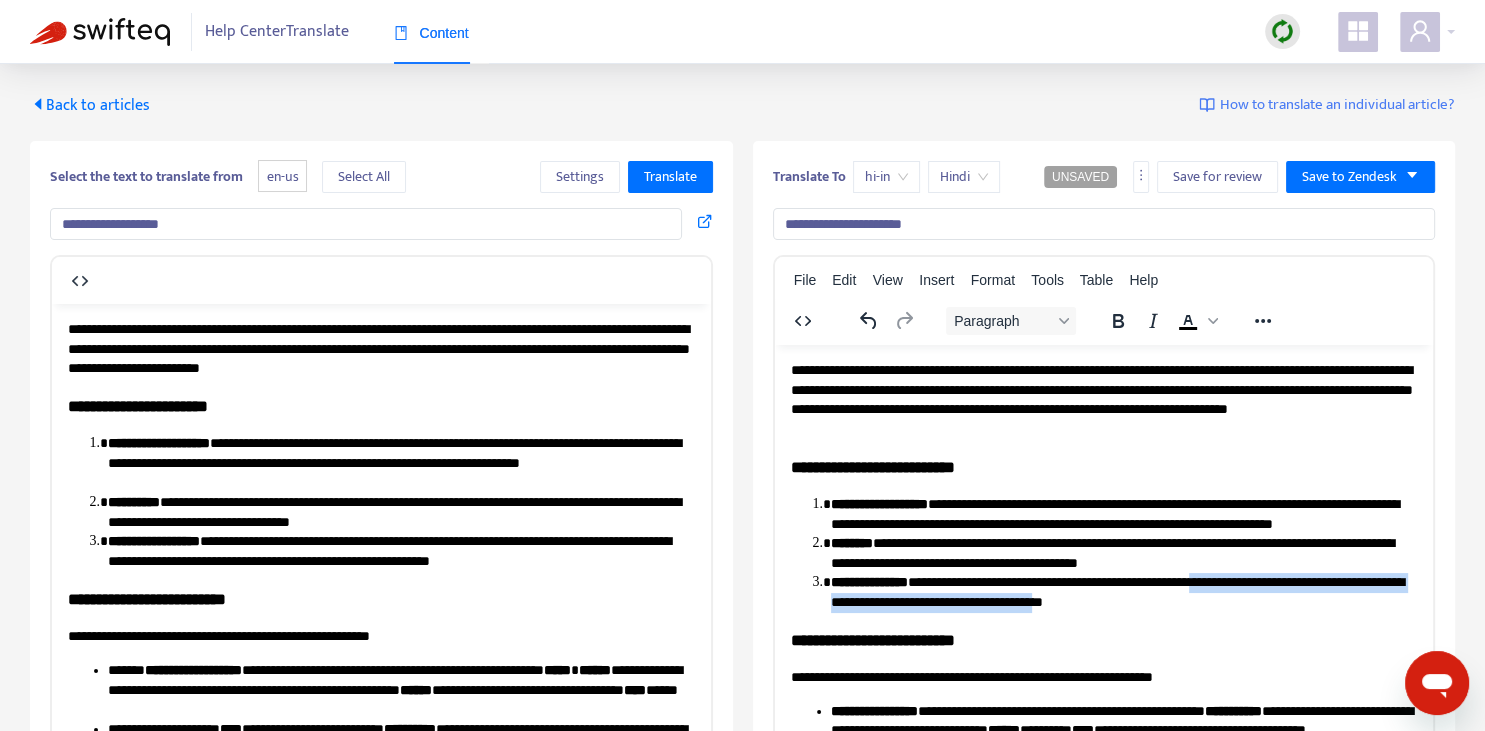 drag, startPoint x: 1251, startPoint y: 580, endPoint x: 1169, endPoint y: 607, distance: 86.33076 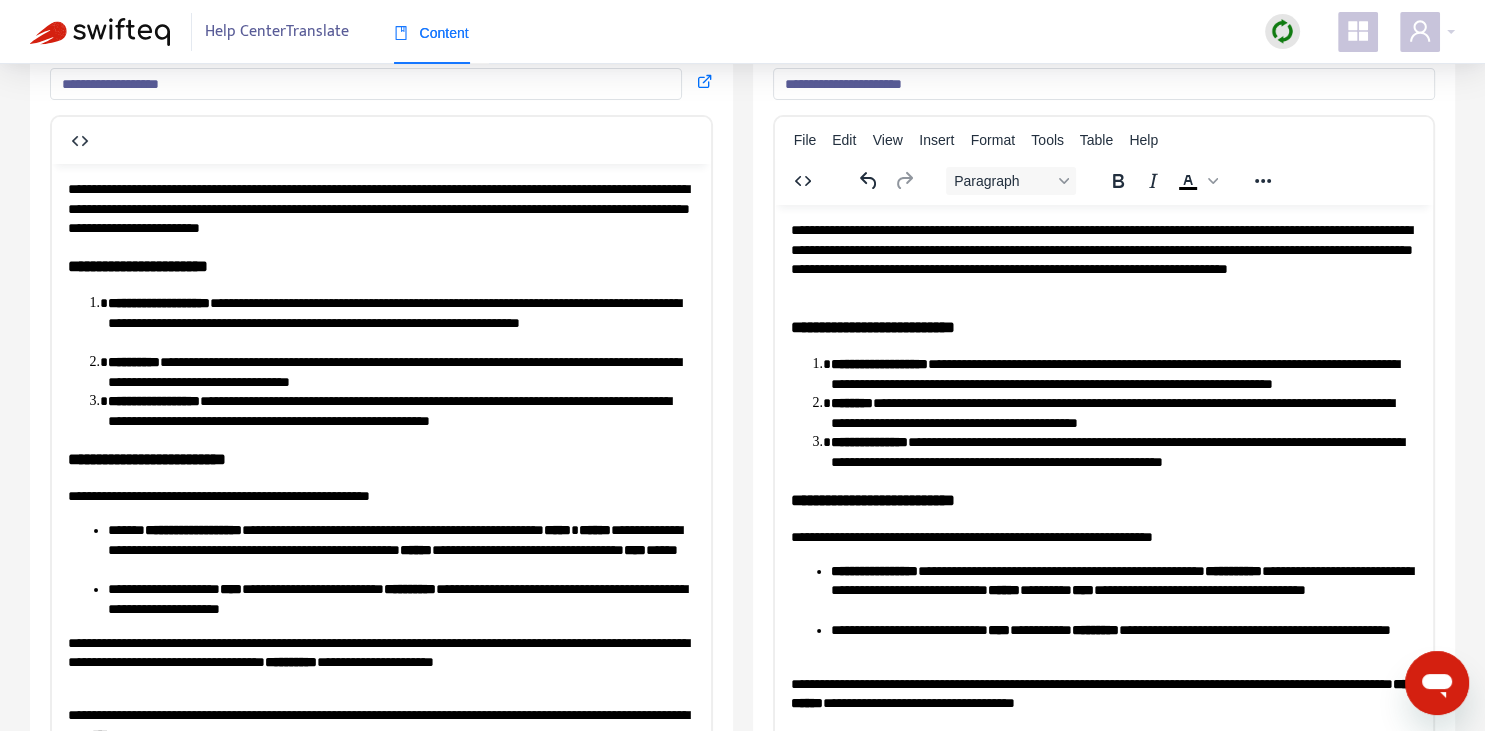 scroll, scrollTop: 343, scrollLeft: 0, axis: vertical 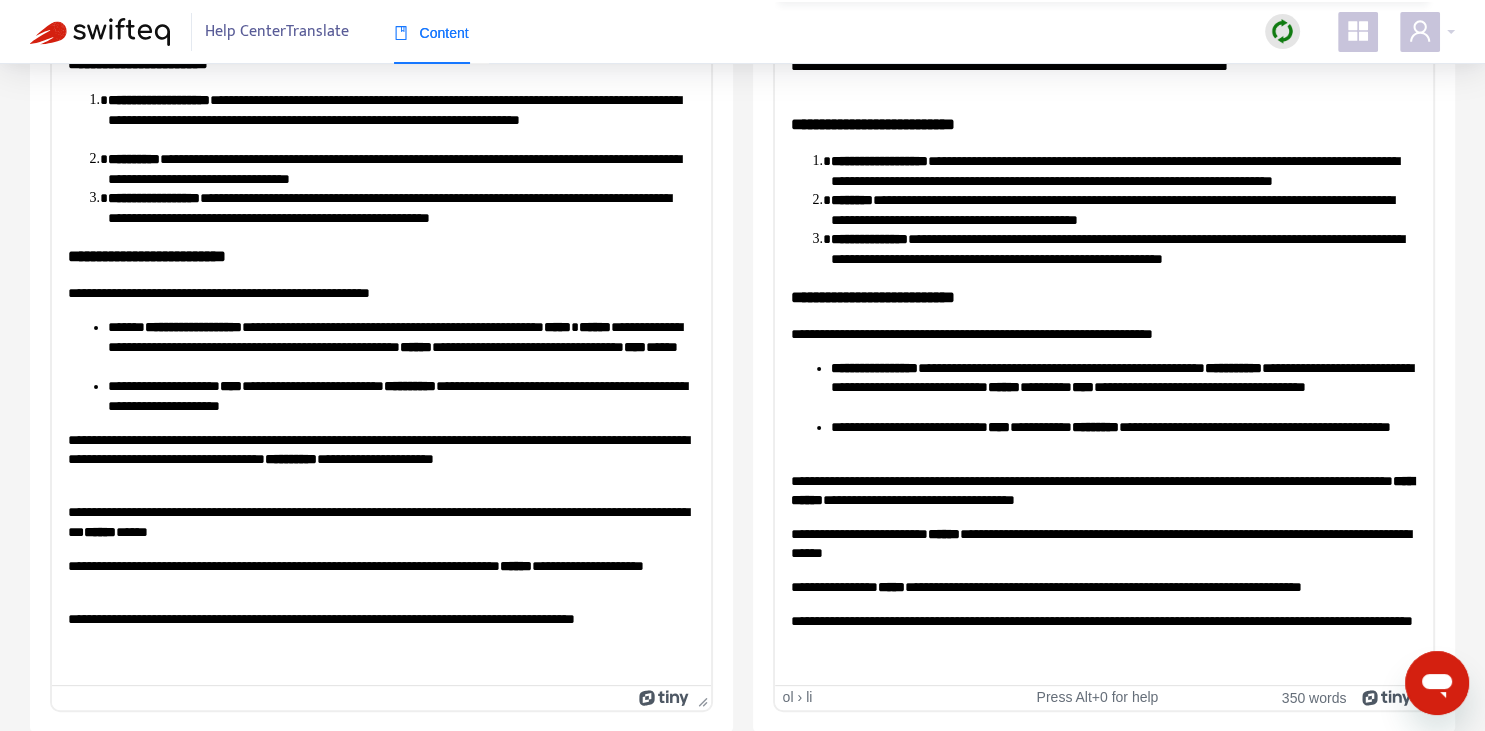 click on "**********" at bounding box center (1103, 296) 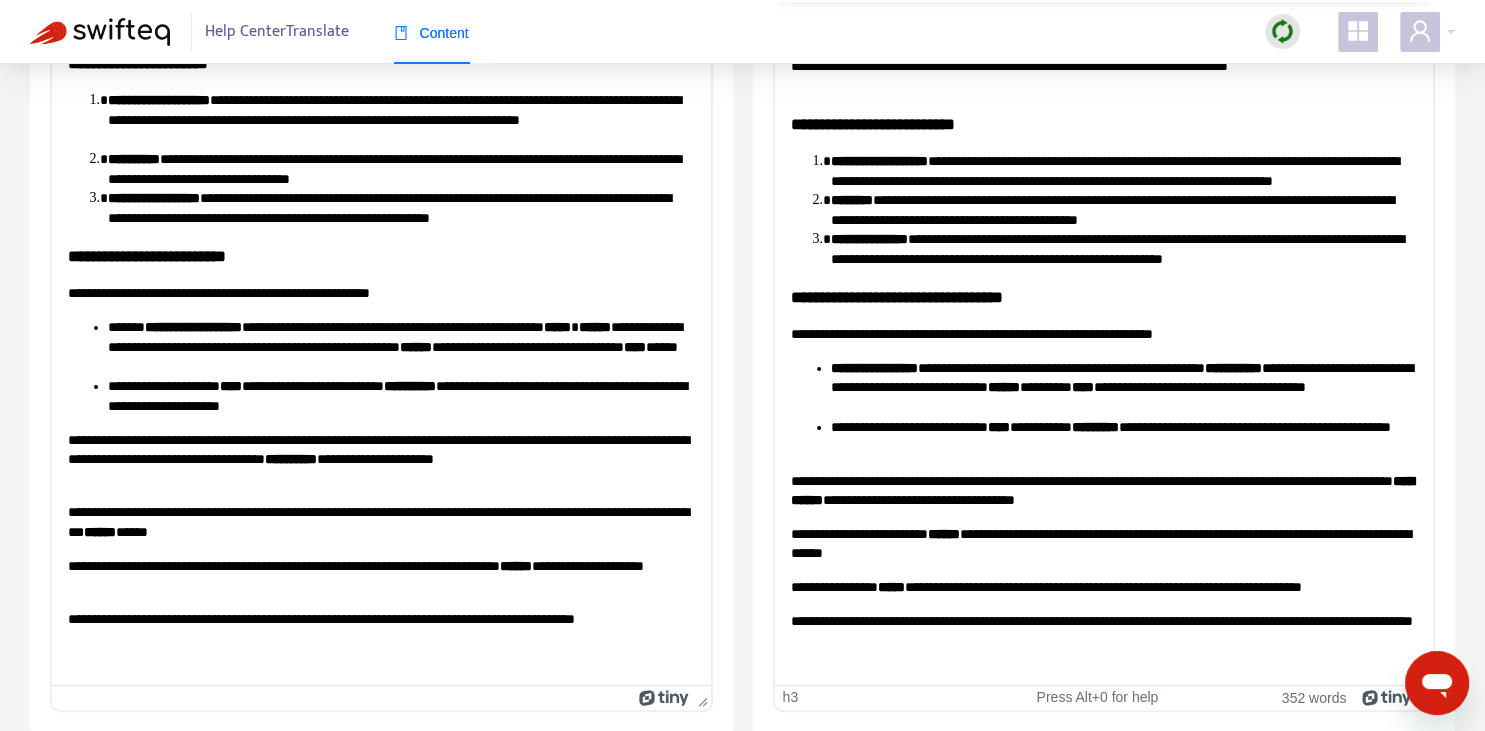 click on "**********" at bounding box center [1103, 334] 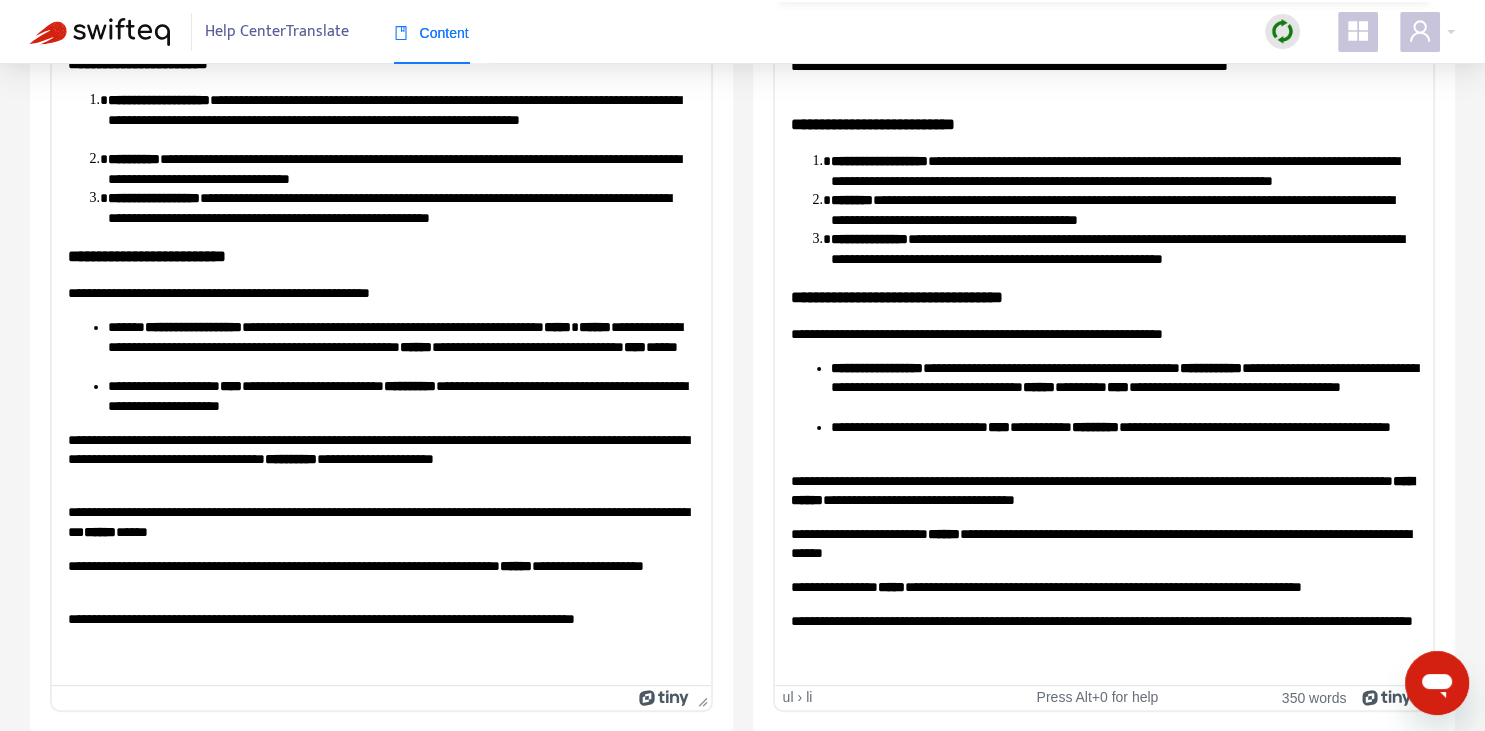 click on "**********" at bounding box center (1123, 387) 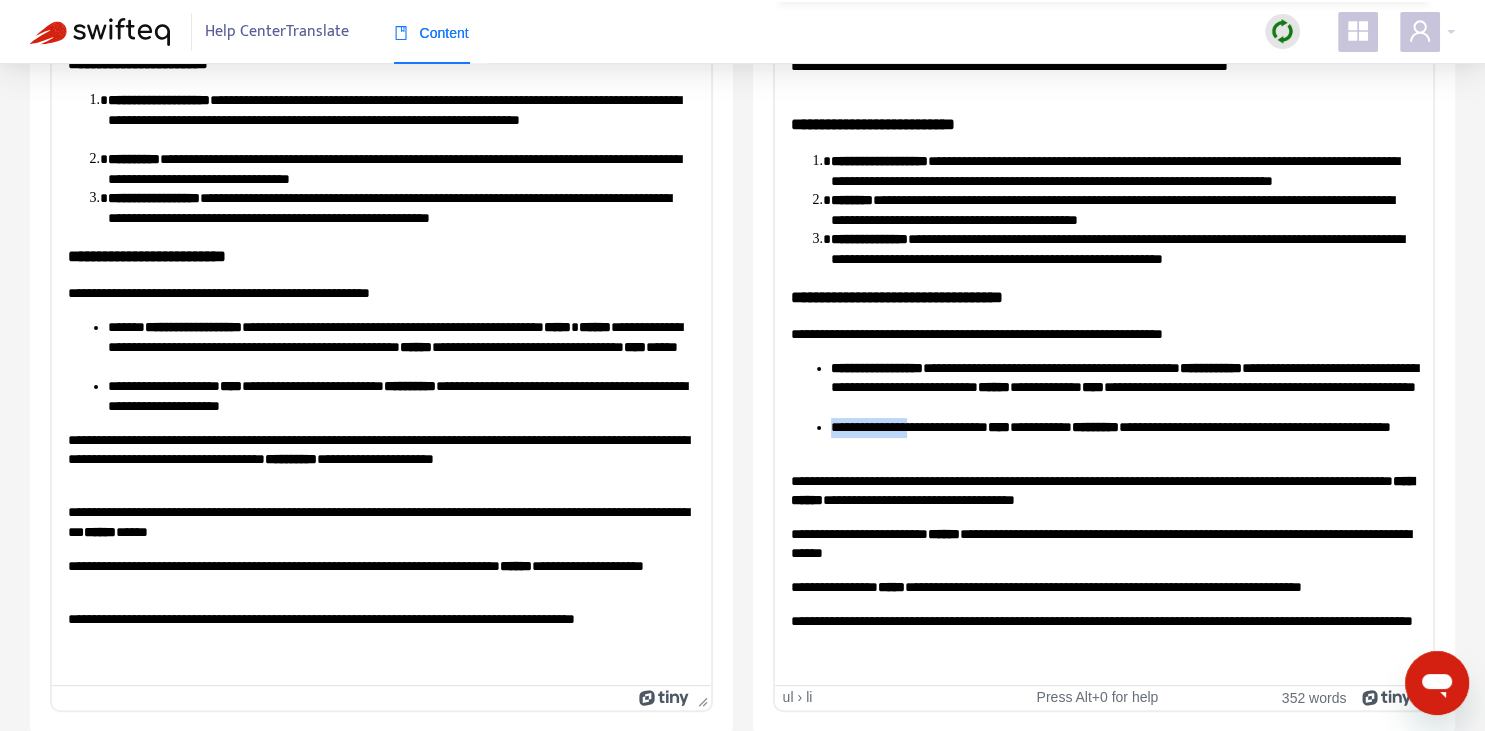 drag, startPoint x: 832, startPoint y: 422, endPoint x: 920, endPoint y: 420, distance: 88.02273 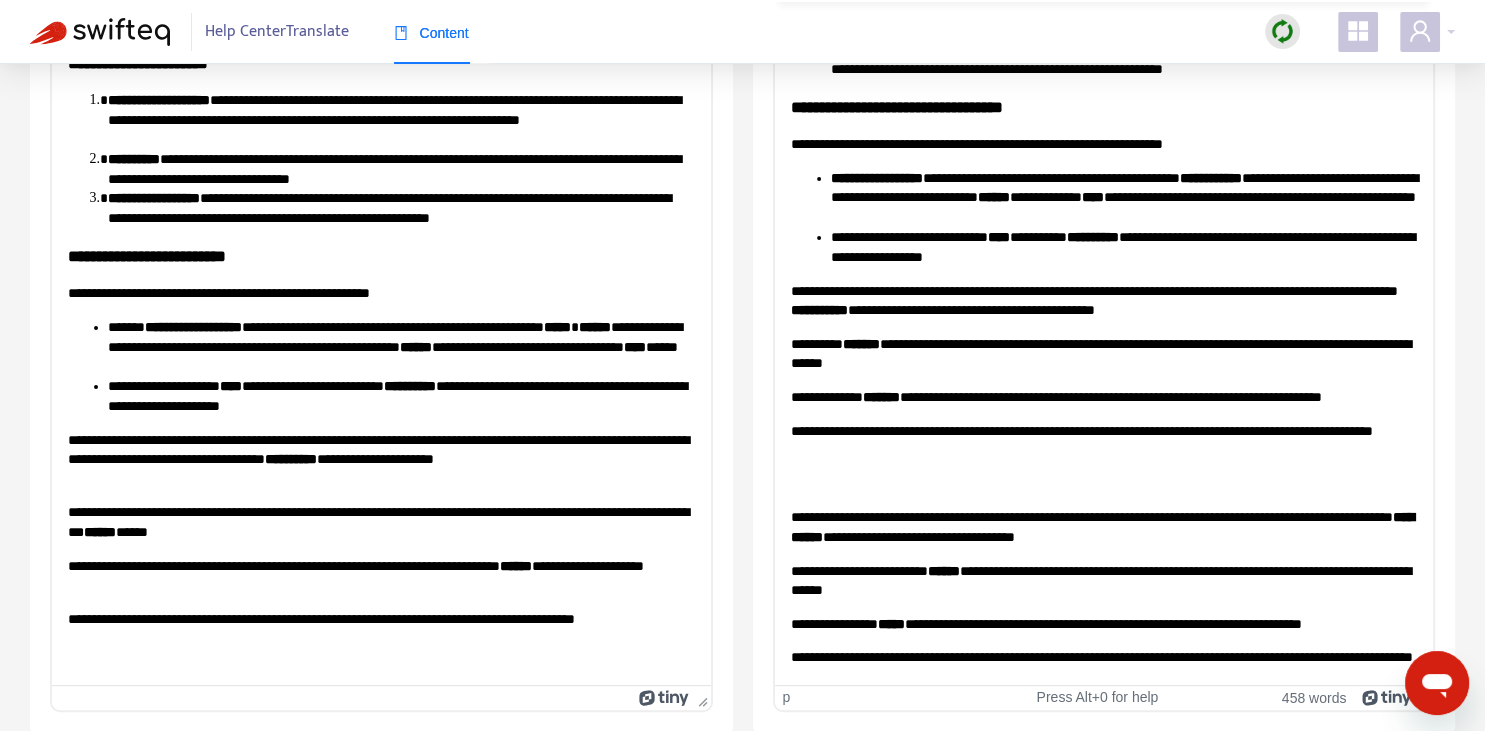 scroll, scrollTop: 0, scrollLeft: 0, axis: both 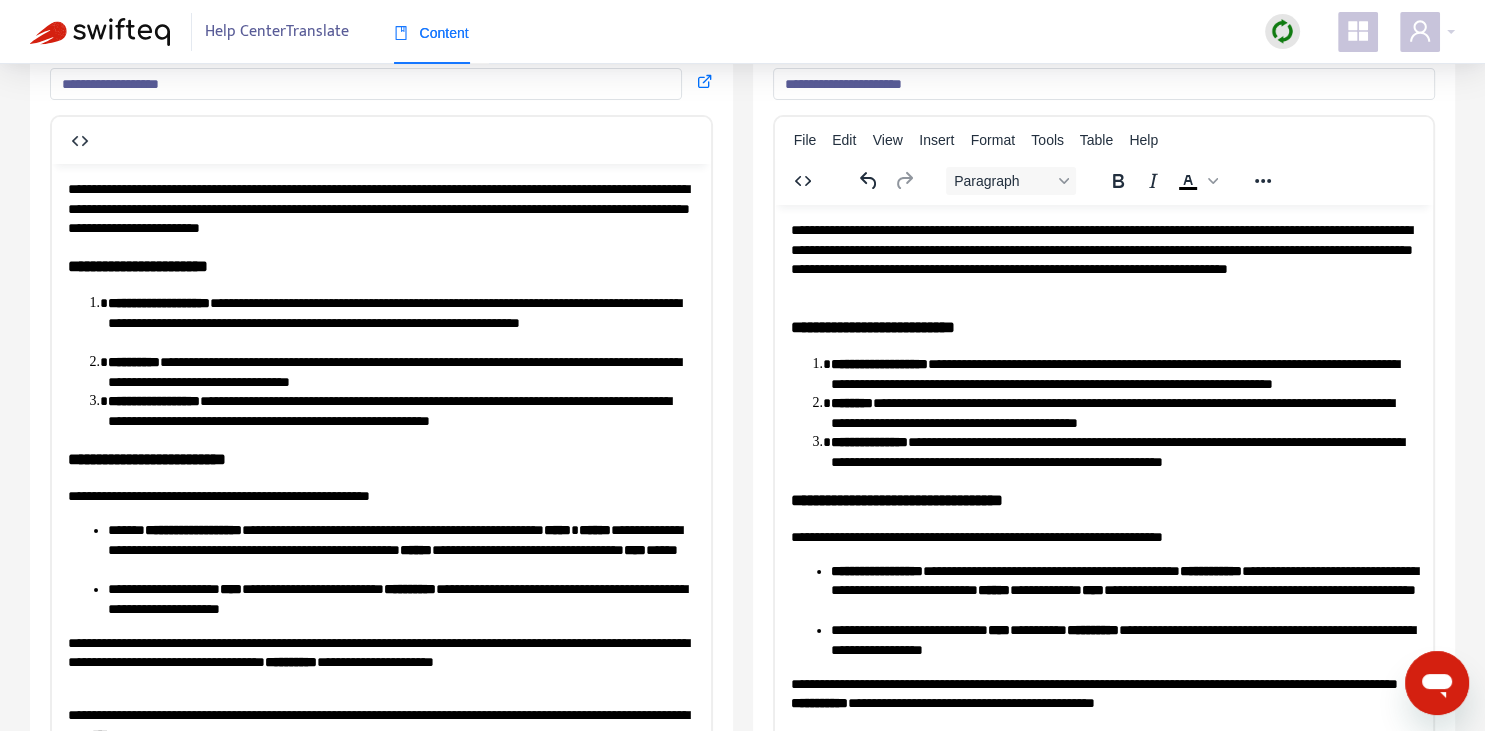click on "**********" at bounding box center (1103, 259) 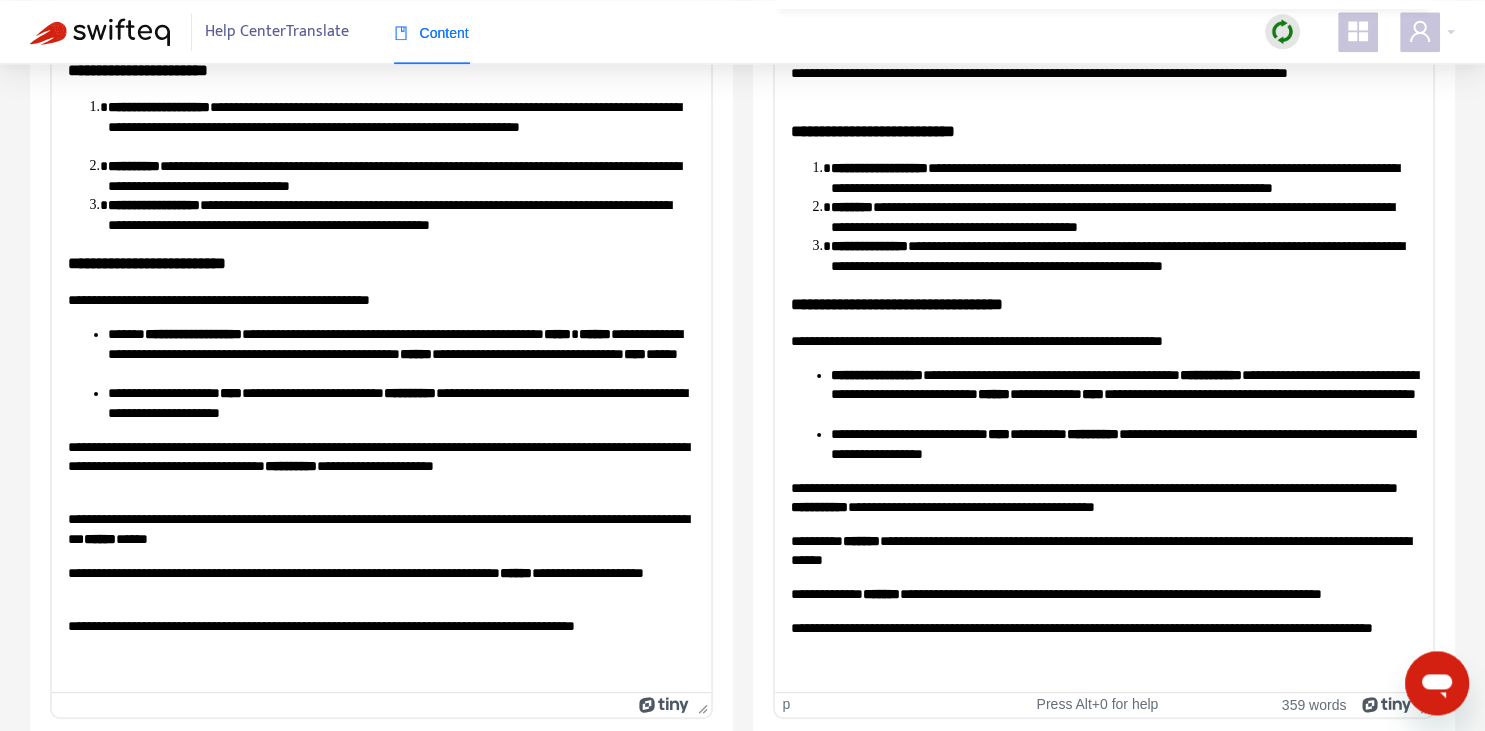 scroll, scrollTop: 343, scrollLeft: 0, axis: vertical 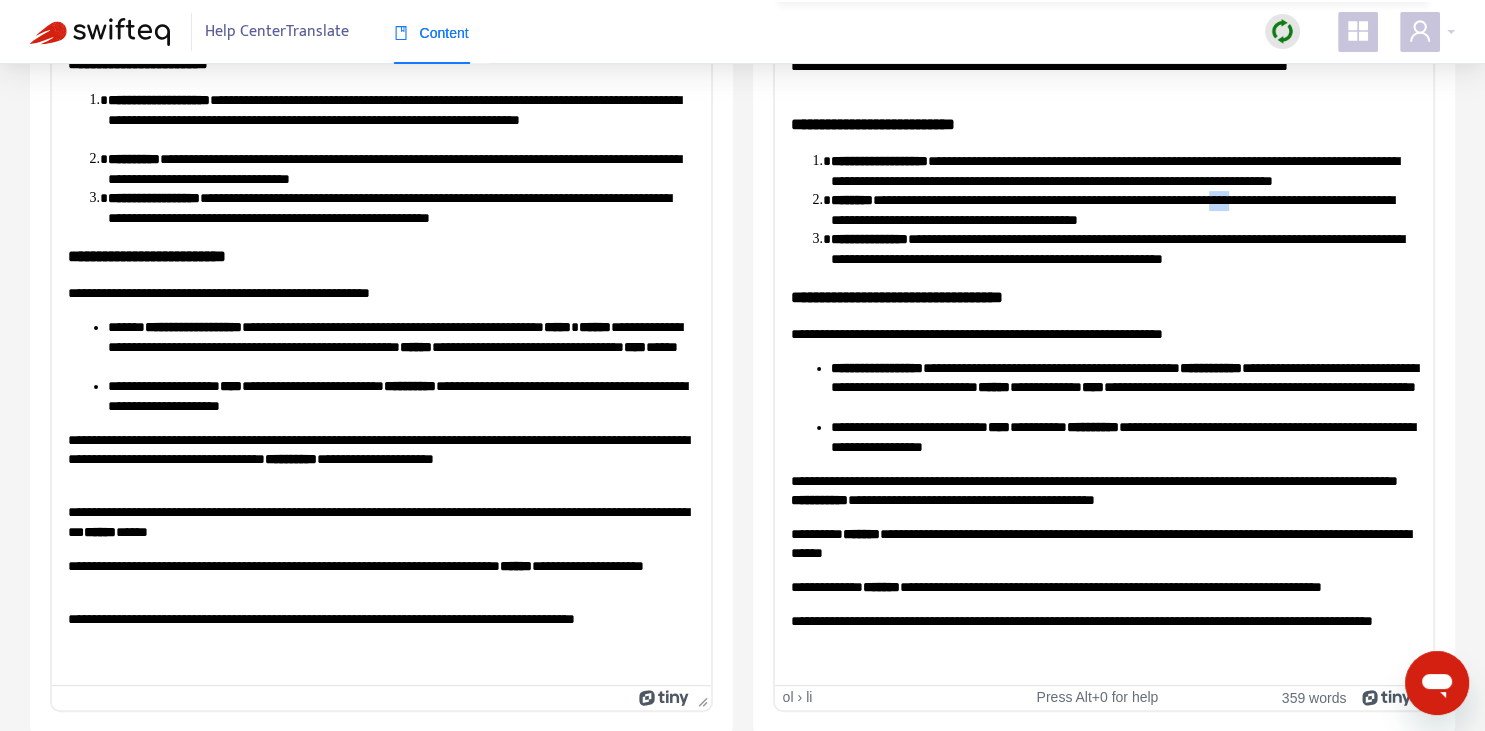drag, startPoint x: 1329, startPoint y: 198, endPoint x: 1350, endPoint y: 198, distance: 21 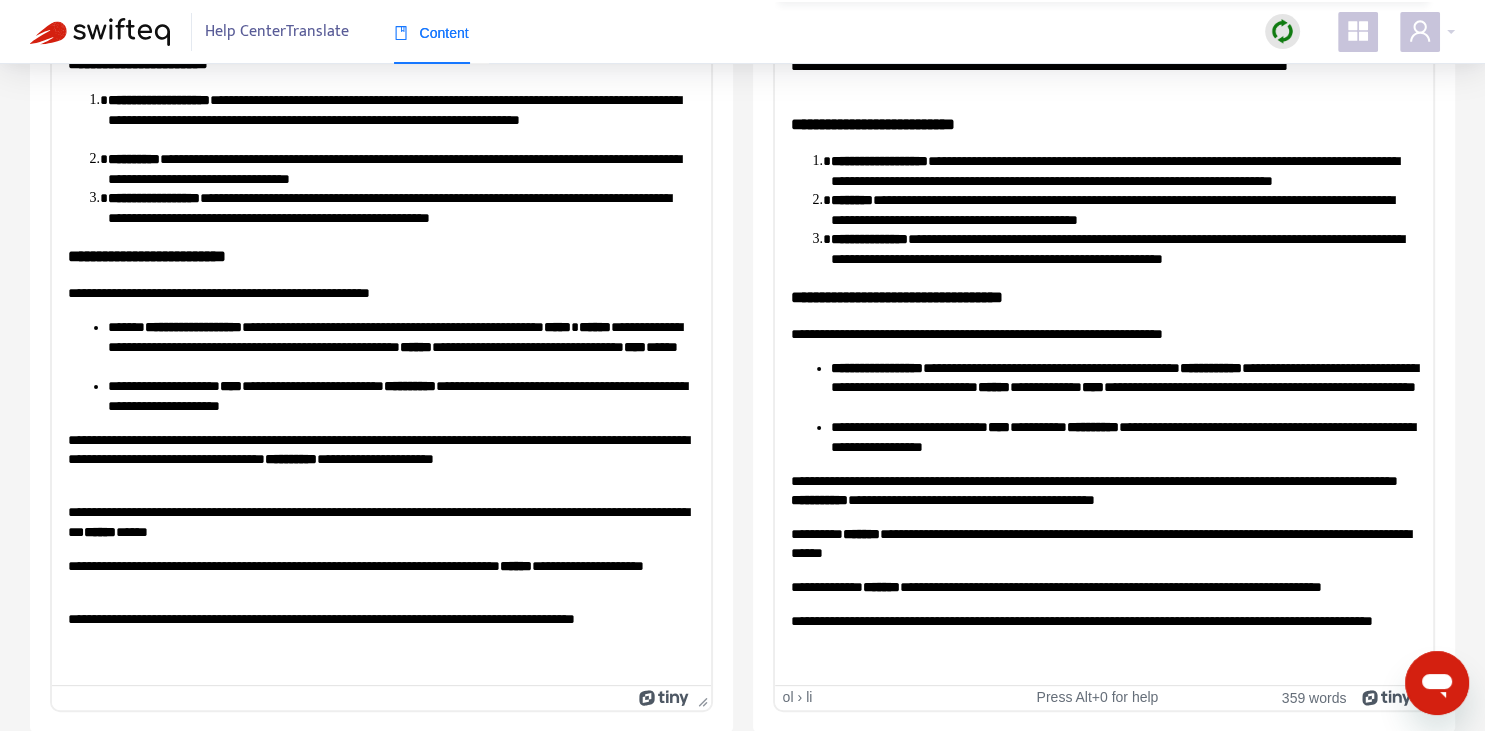 click on "**********" at bounding box center [1123, 248] 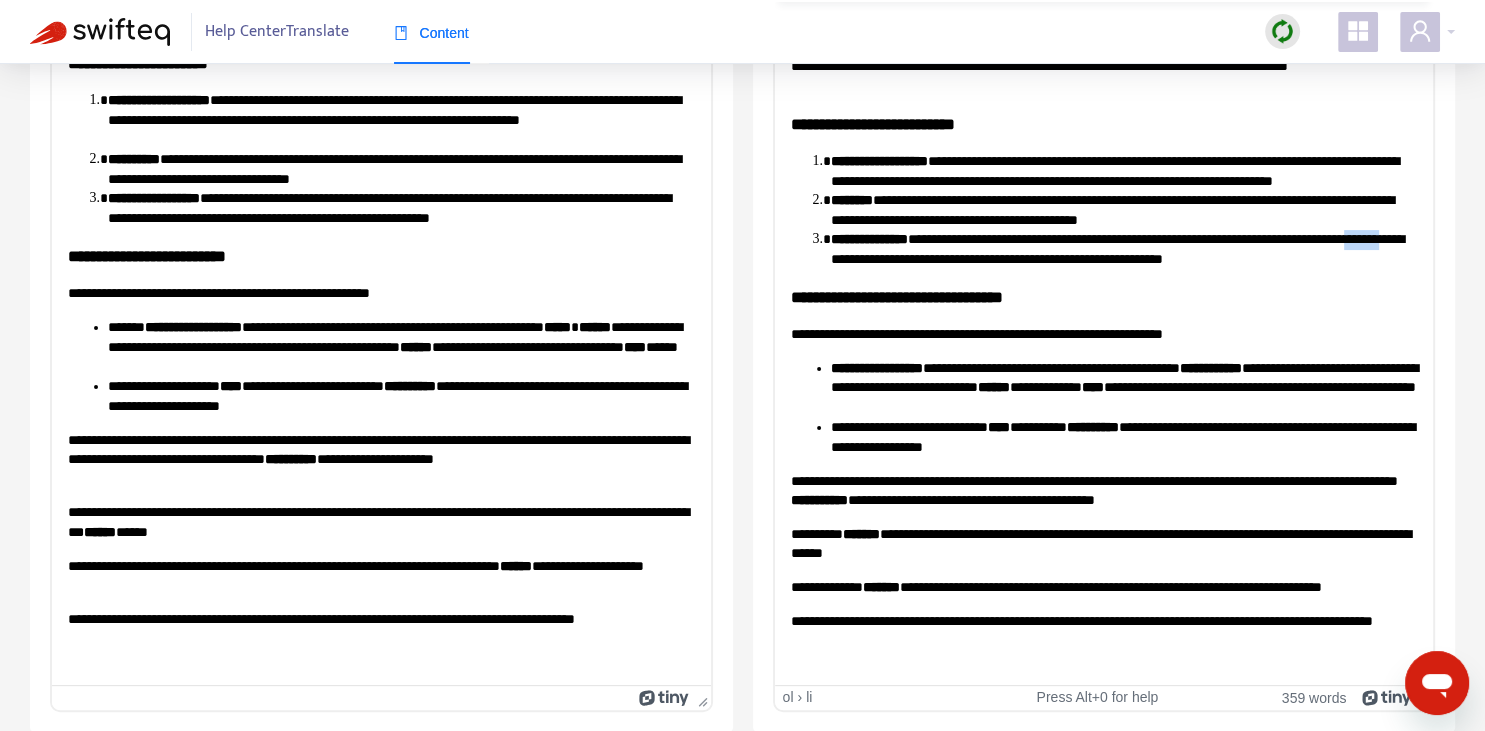 click on "**********" at bounding box center (1123, 248) 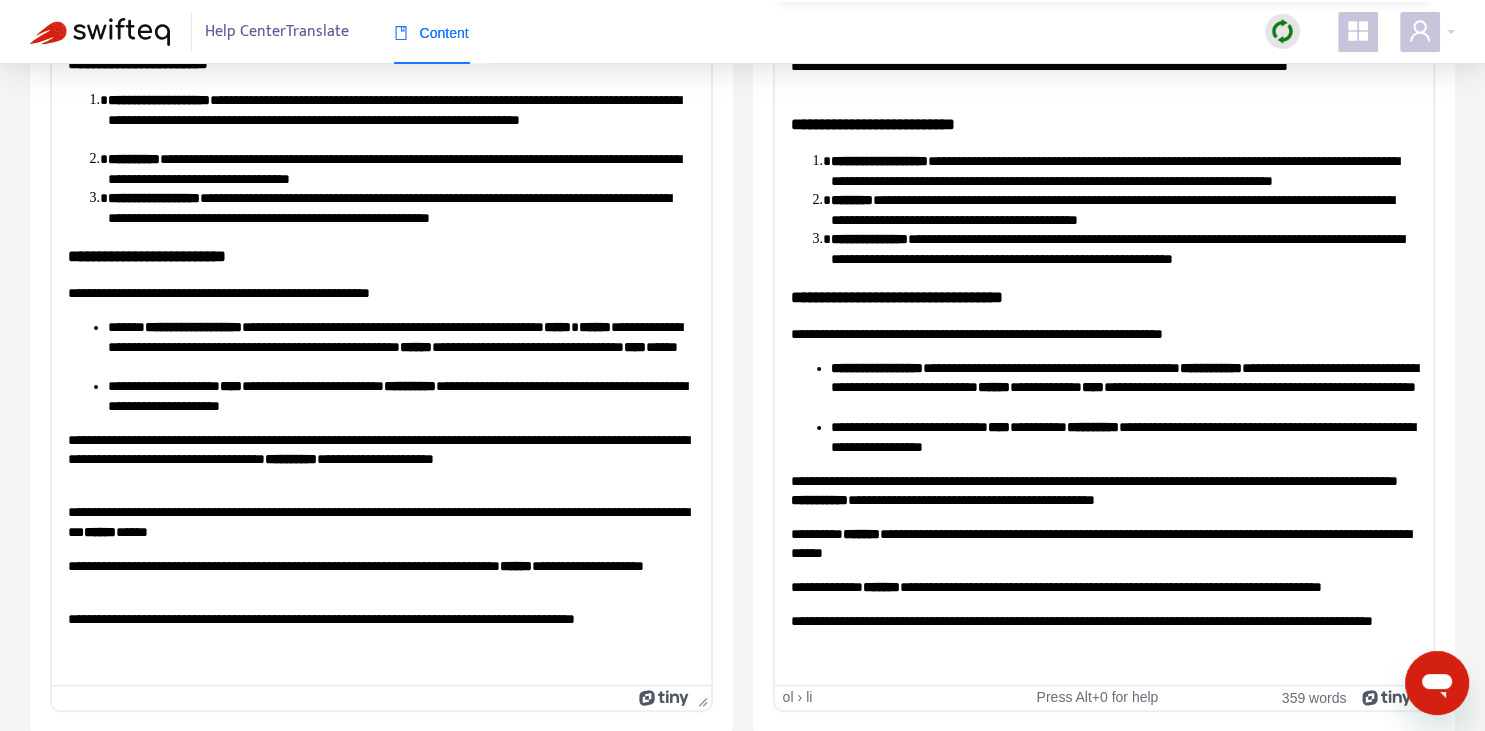 click on "**********" at bounding box center [1123, 248] 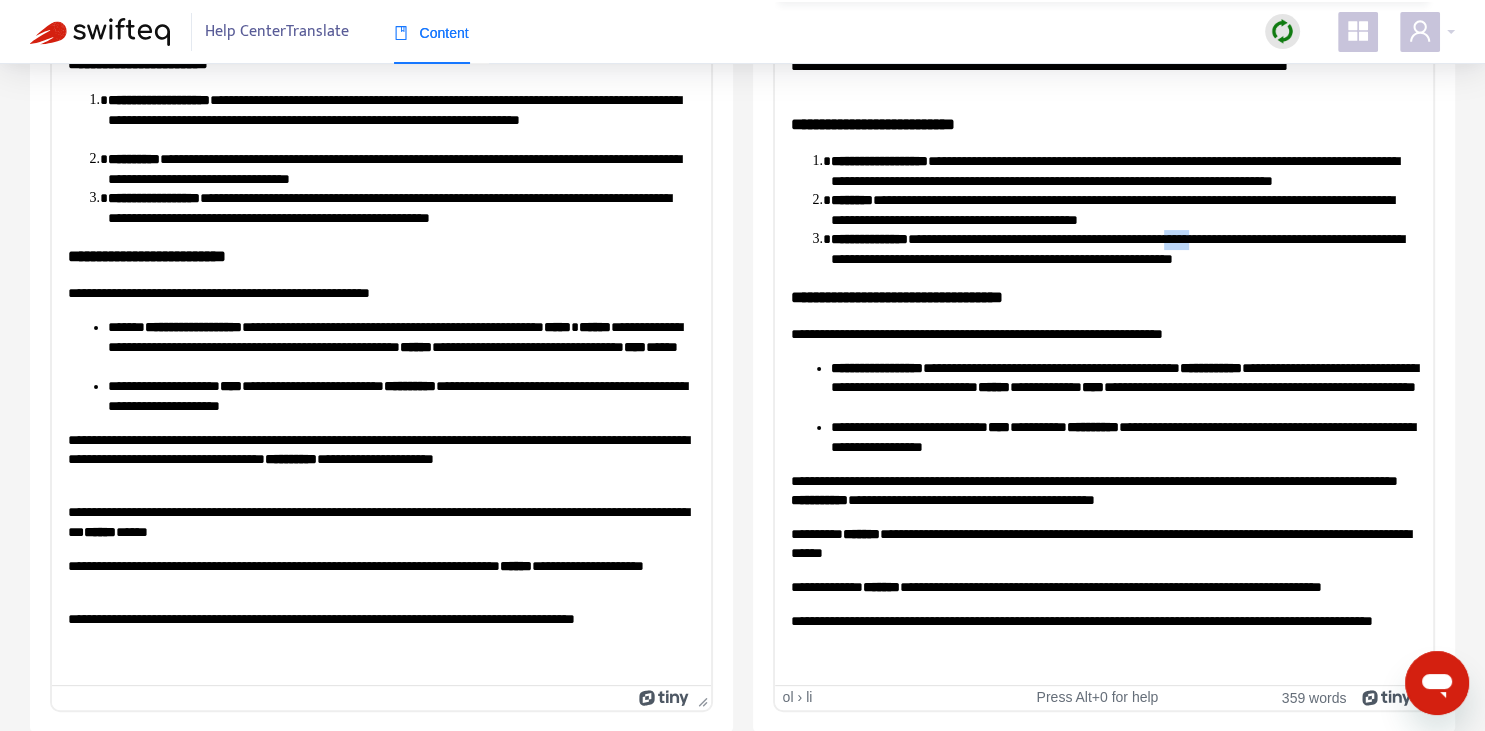 click on "**********" at bounding box center [1123, 248] 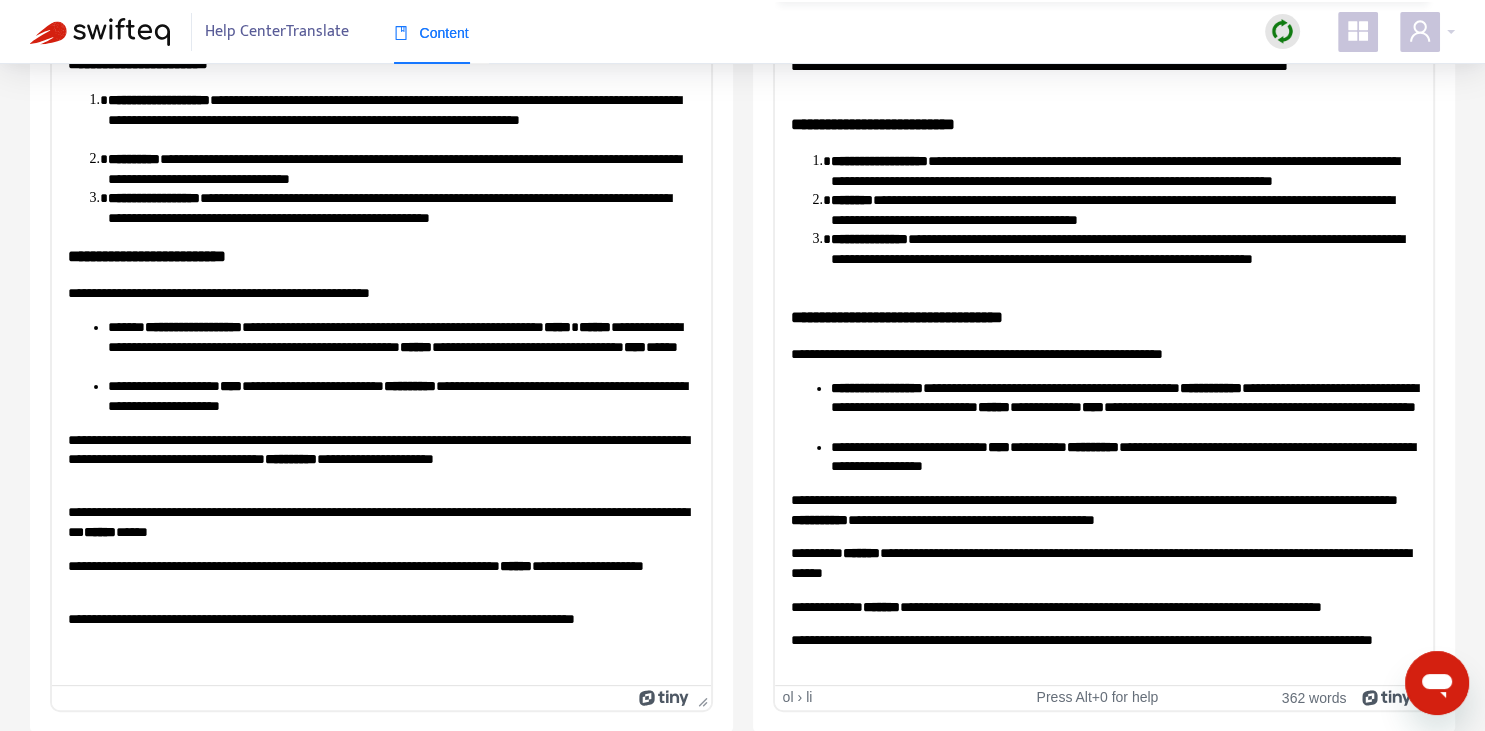 scroll, scrollTop: 0, scrollLeft: 0, axis: both 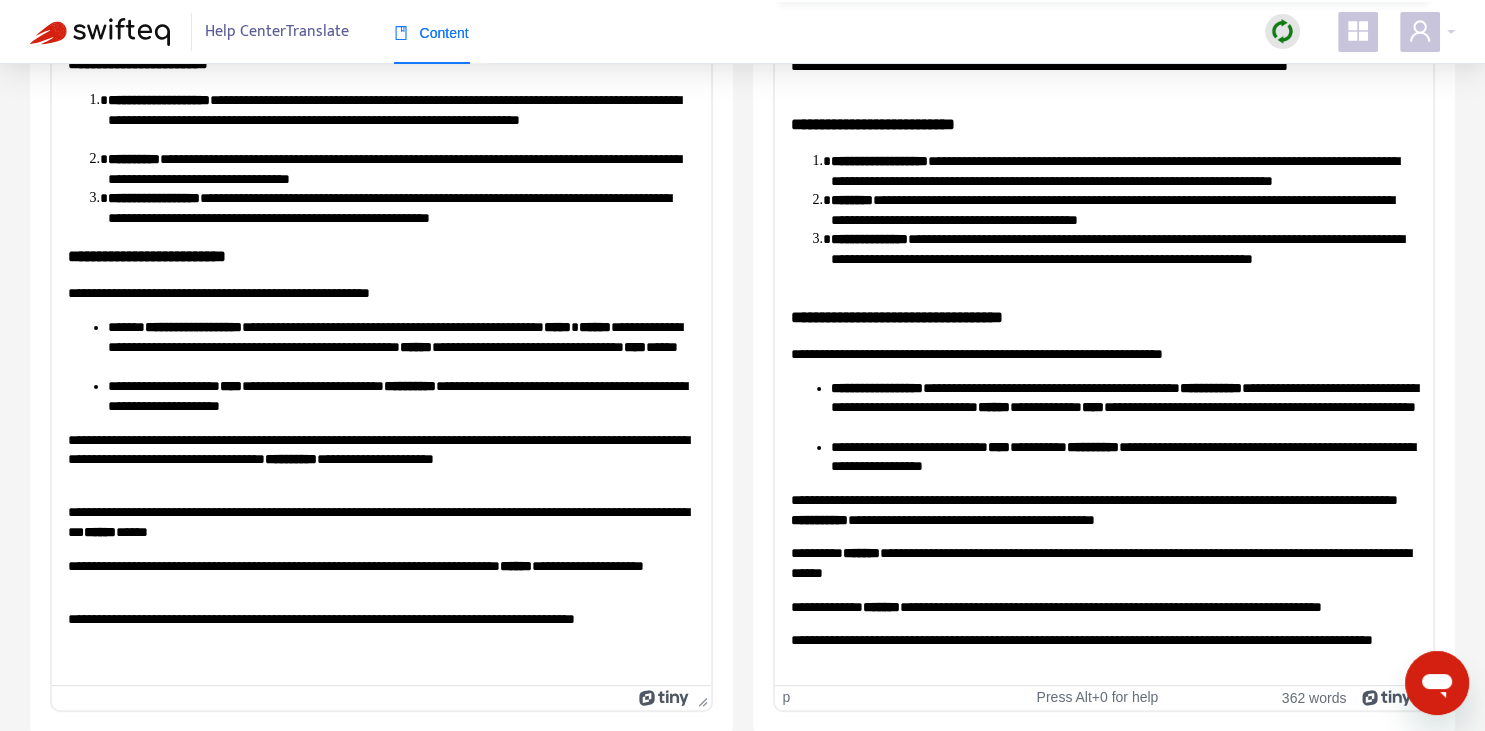 click on "**********" at bounding box center (1103, 509) 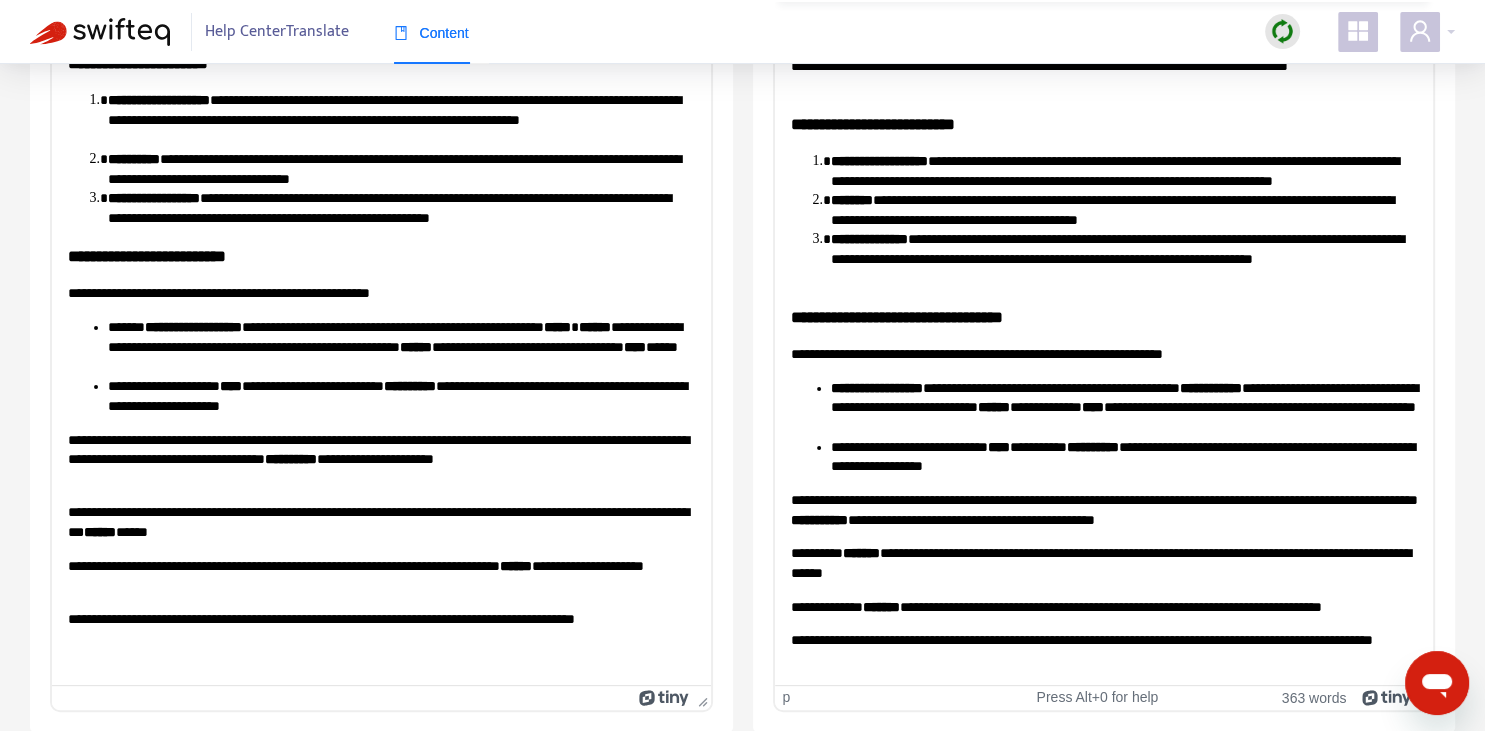 click on "**********" at bounding box center (1103, 607) 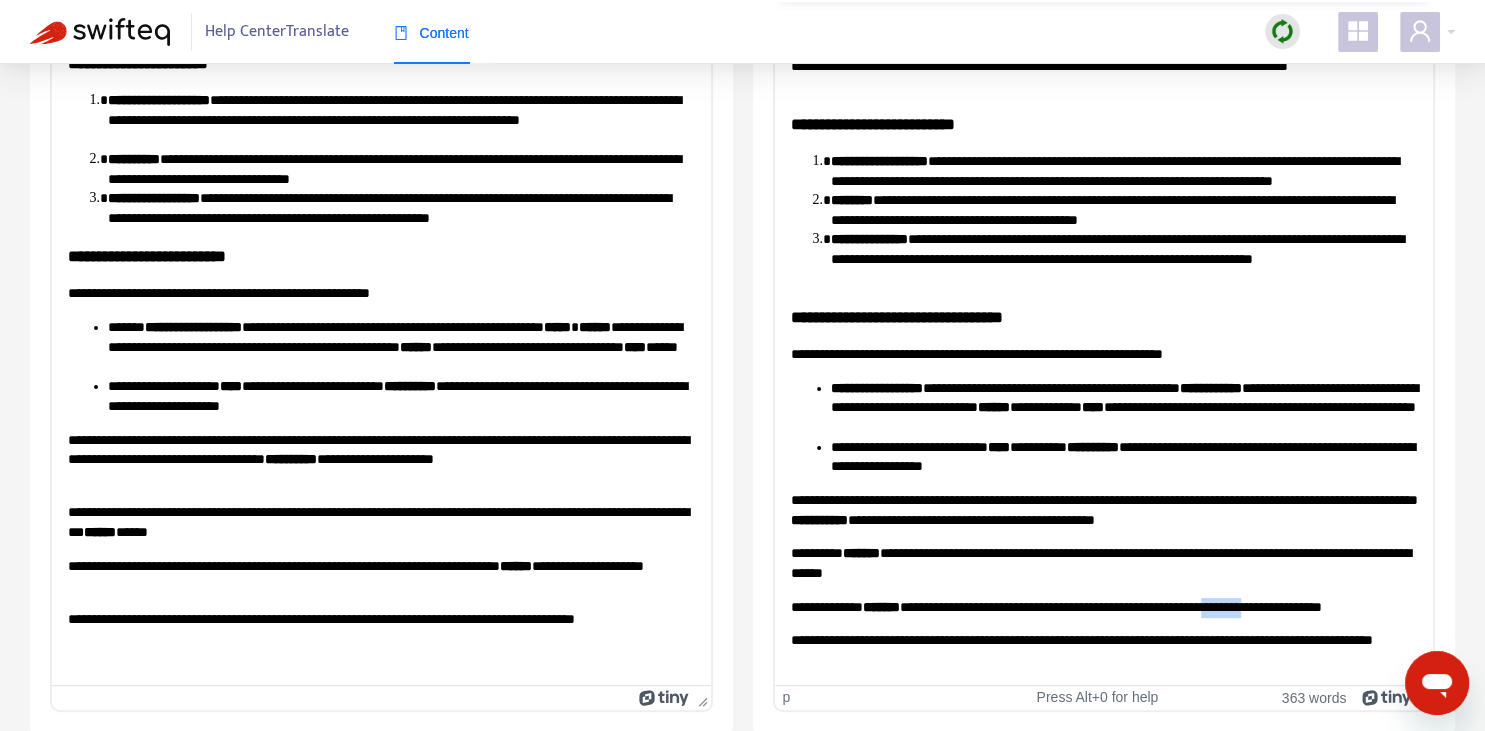 click on "**********" at bounding box center (1103, 607) 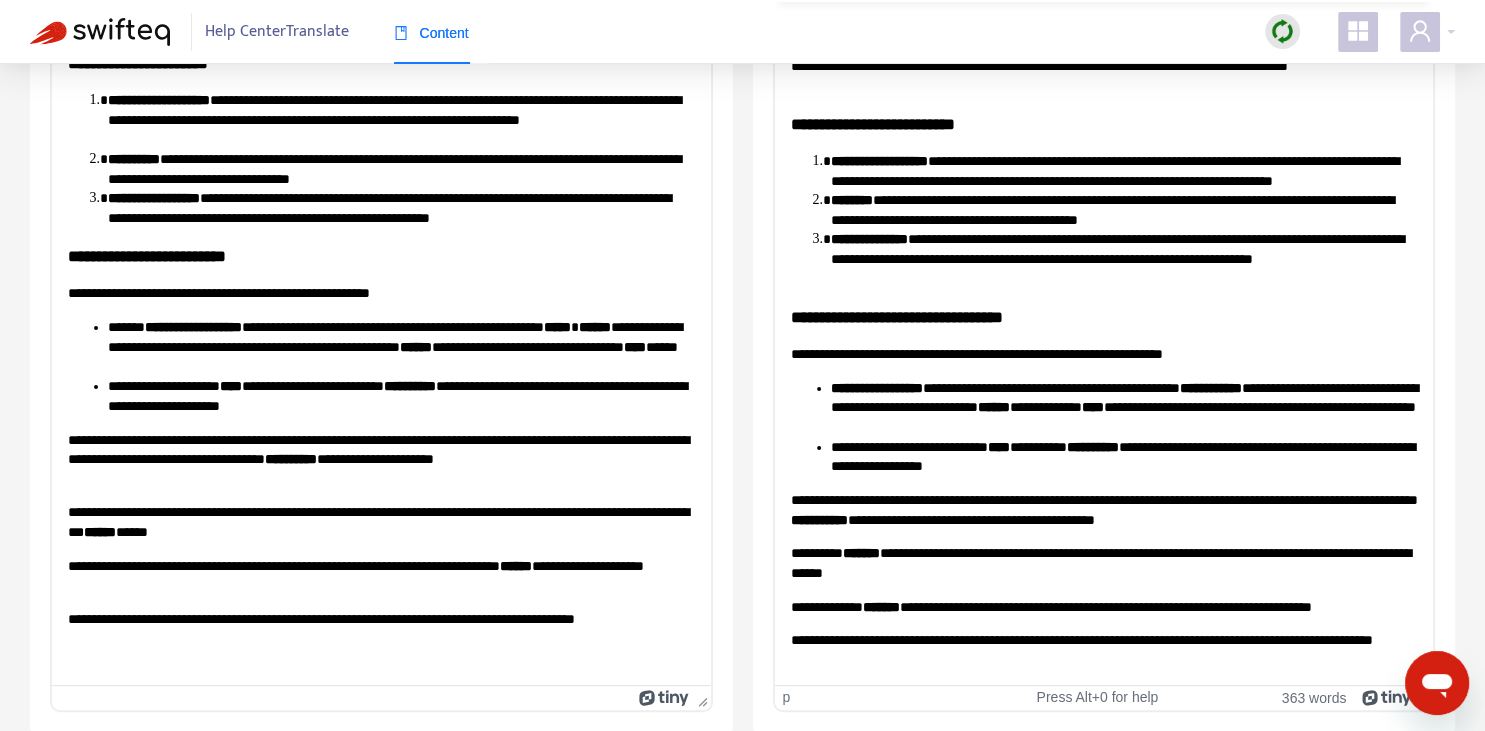 scroll, scrollTop: 0, scrollLeft: 0, axis: both 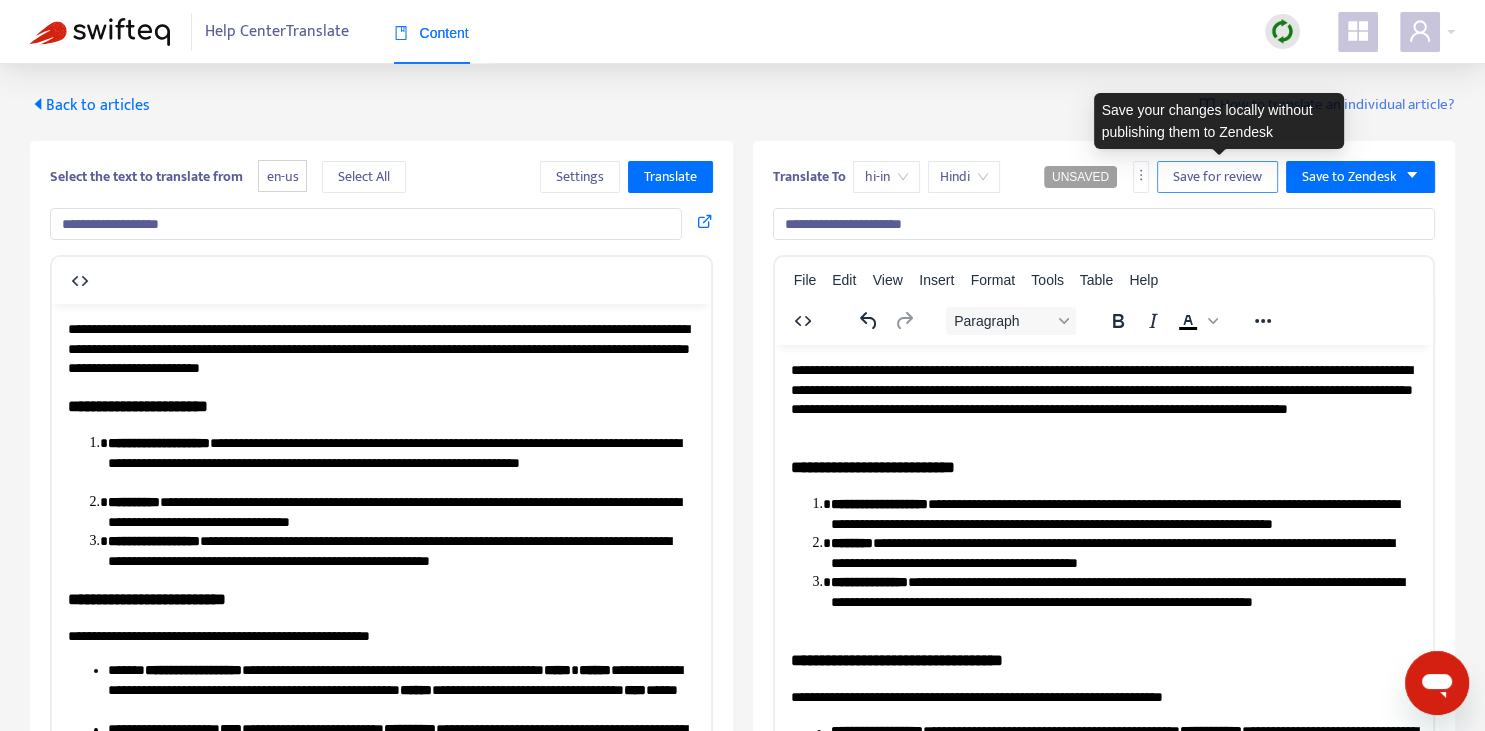 click on "Save for review" at bounding box center [1217, 177] 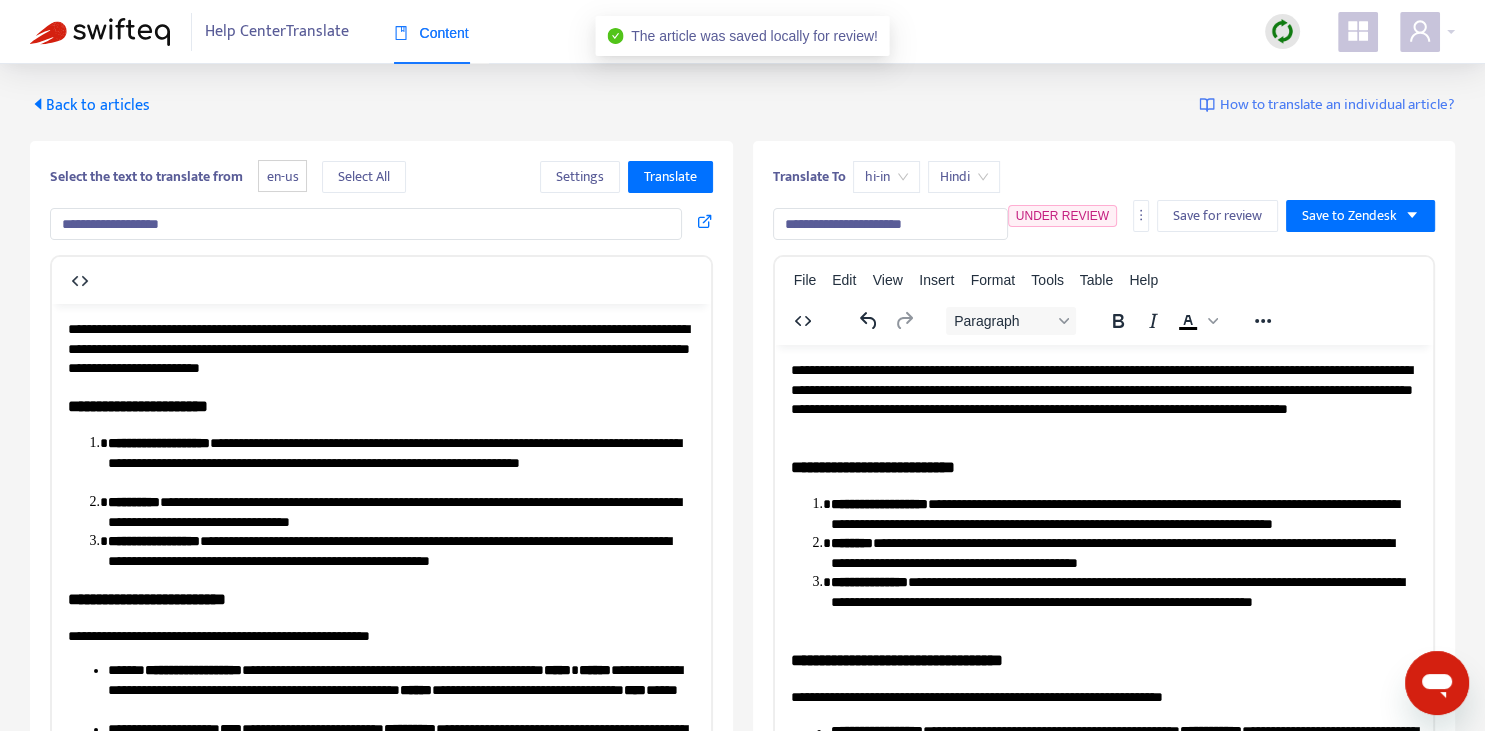 click on "Back to articles" at bounding box center [90, 105] 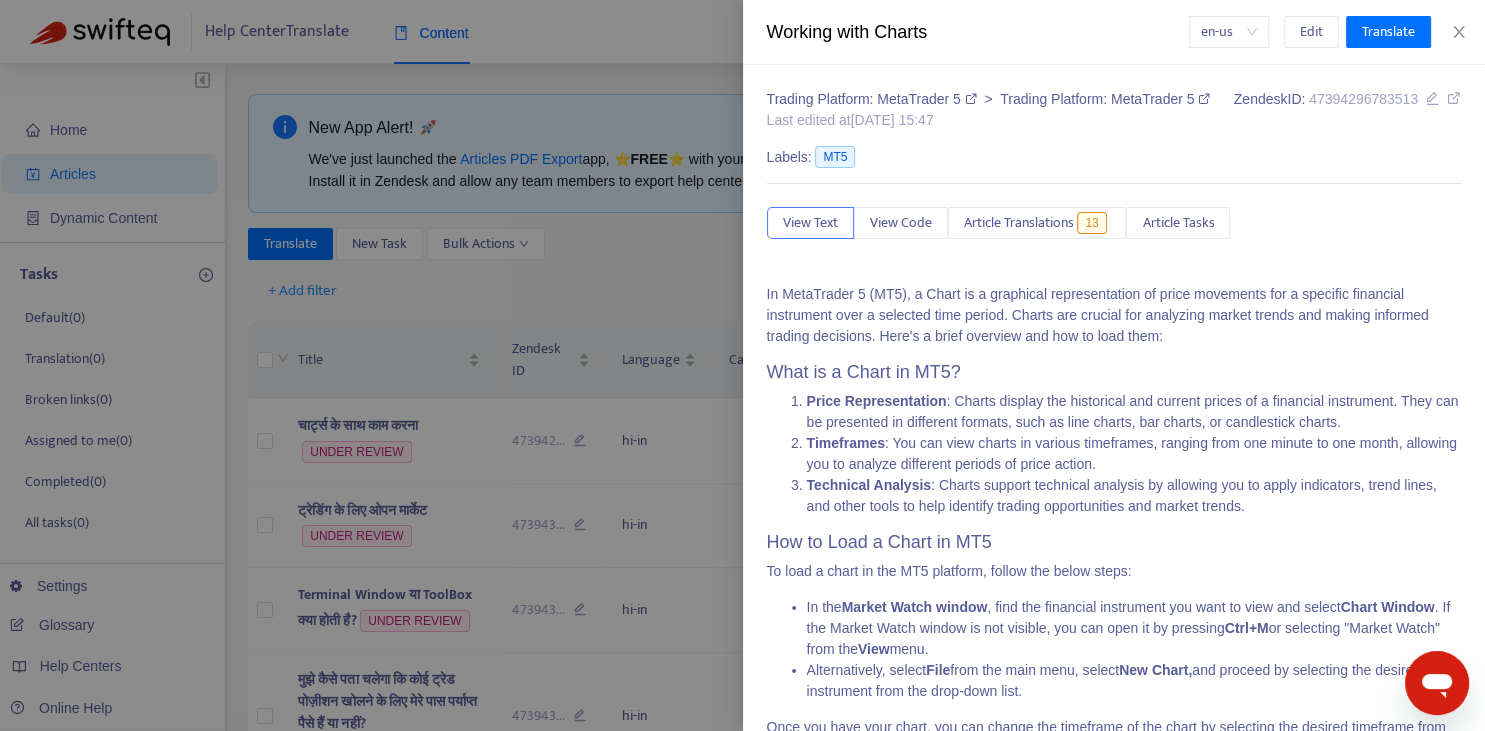 click at bounding box center [742, 365] 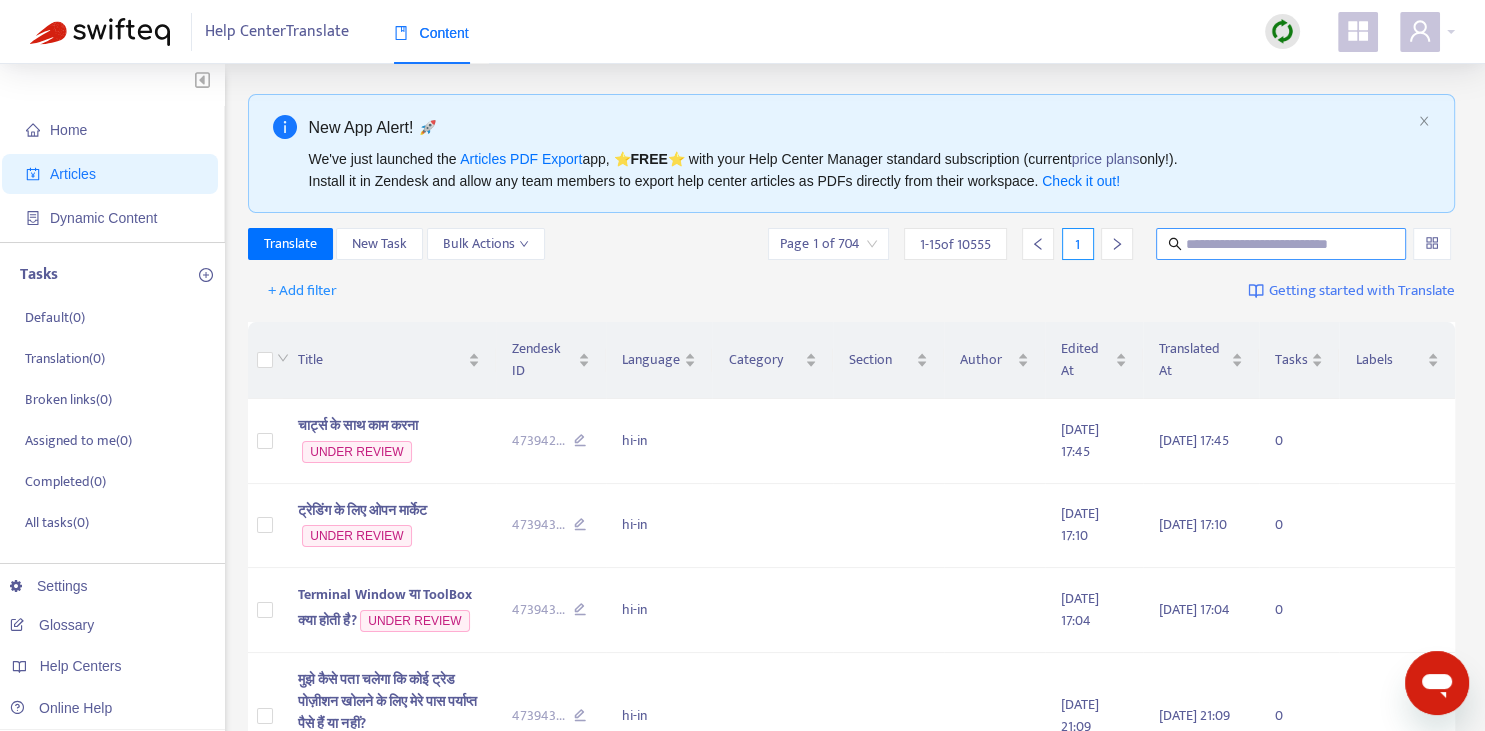 click at bounding box center (1282, 244) 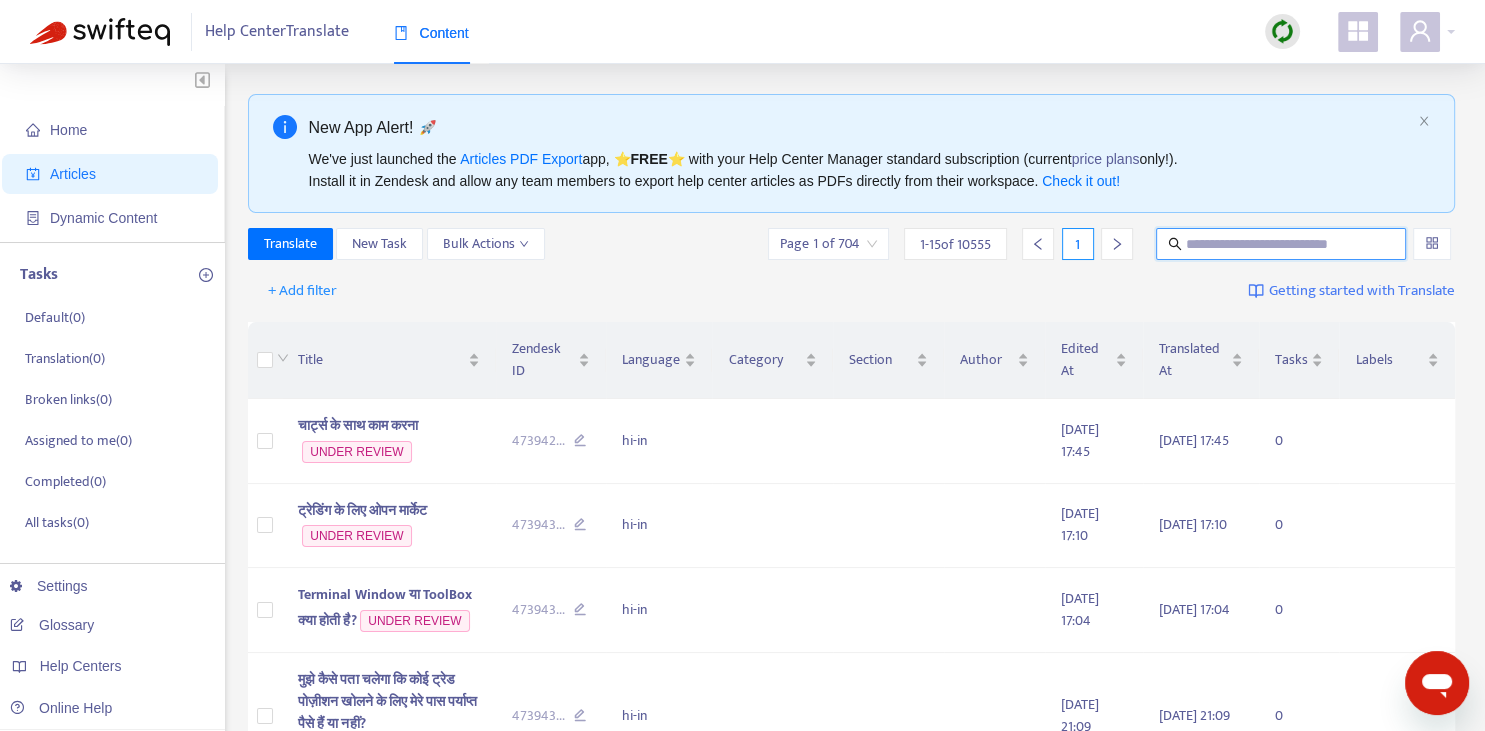 paste on "**********" 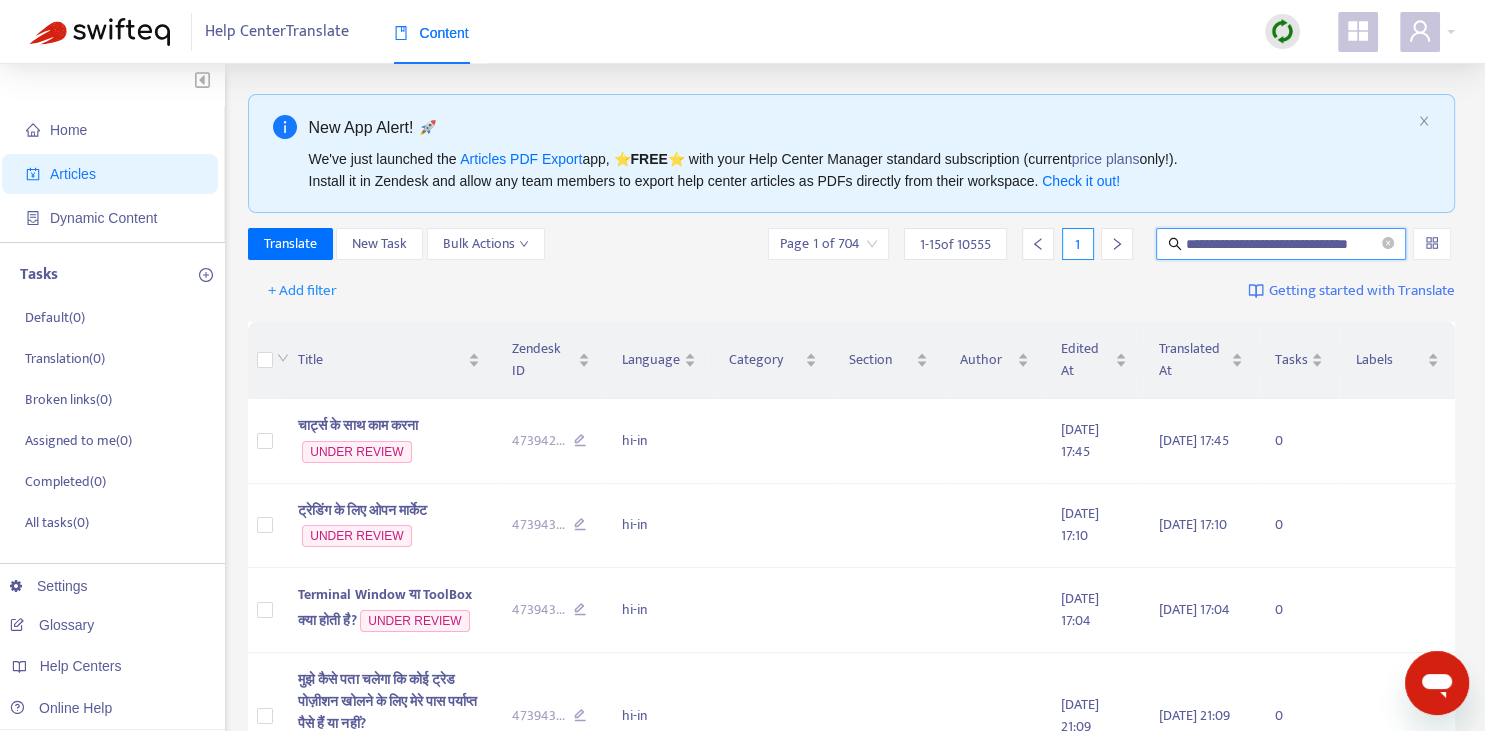 scroll, scrollTop: 0, scrollLeft: 29, axis: horizontal 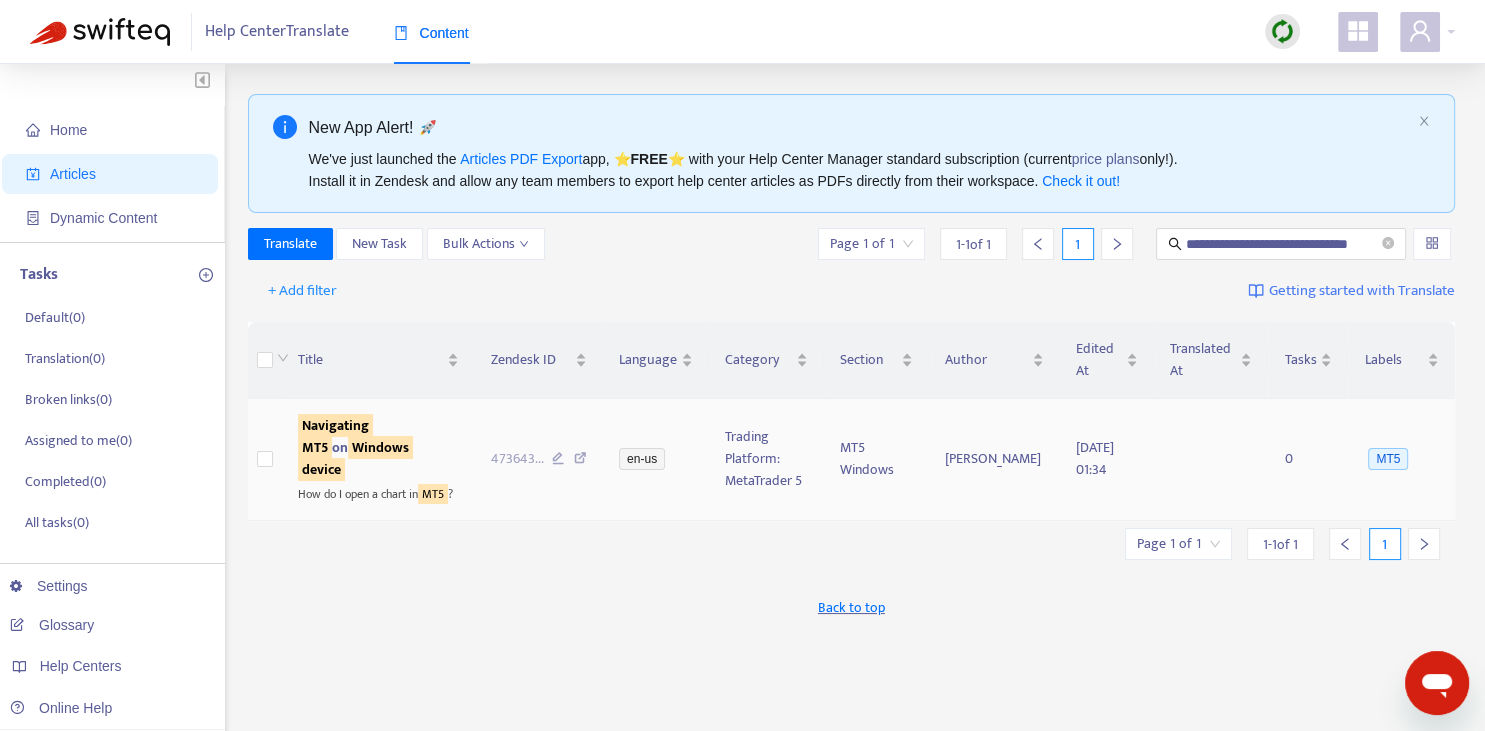 click on "device" at bounding box center (321, 469) 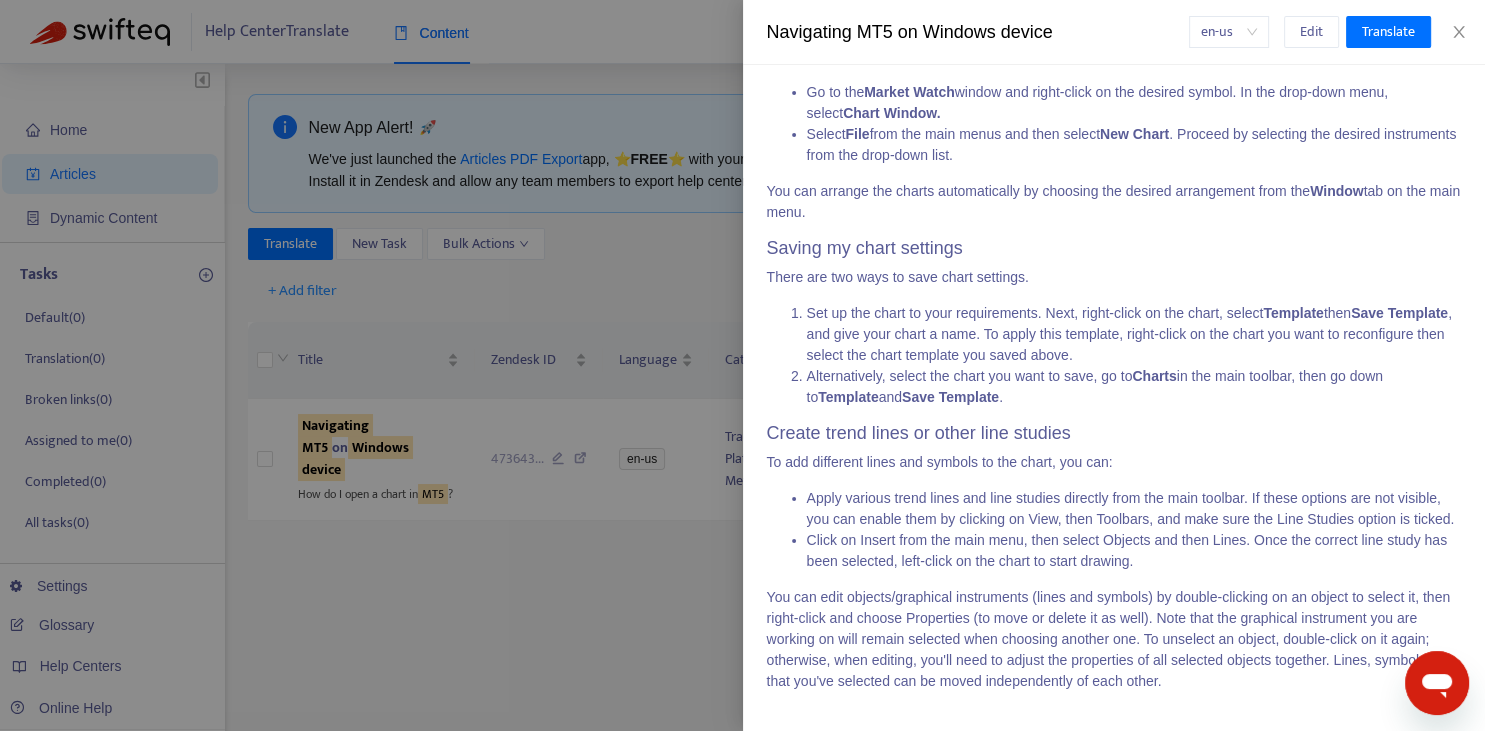 scroll, scrollTop: 0, scrollLeft: 0, axis: both 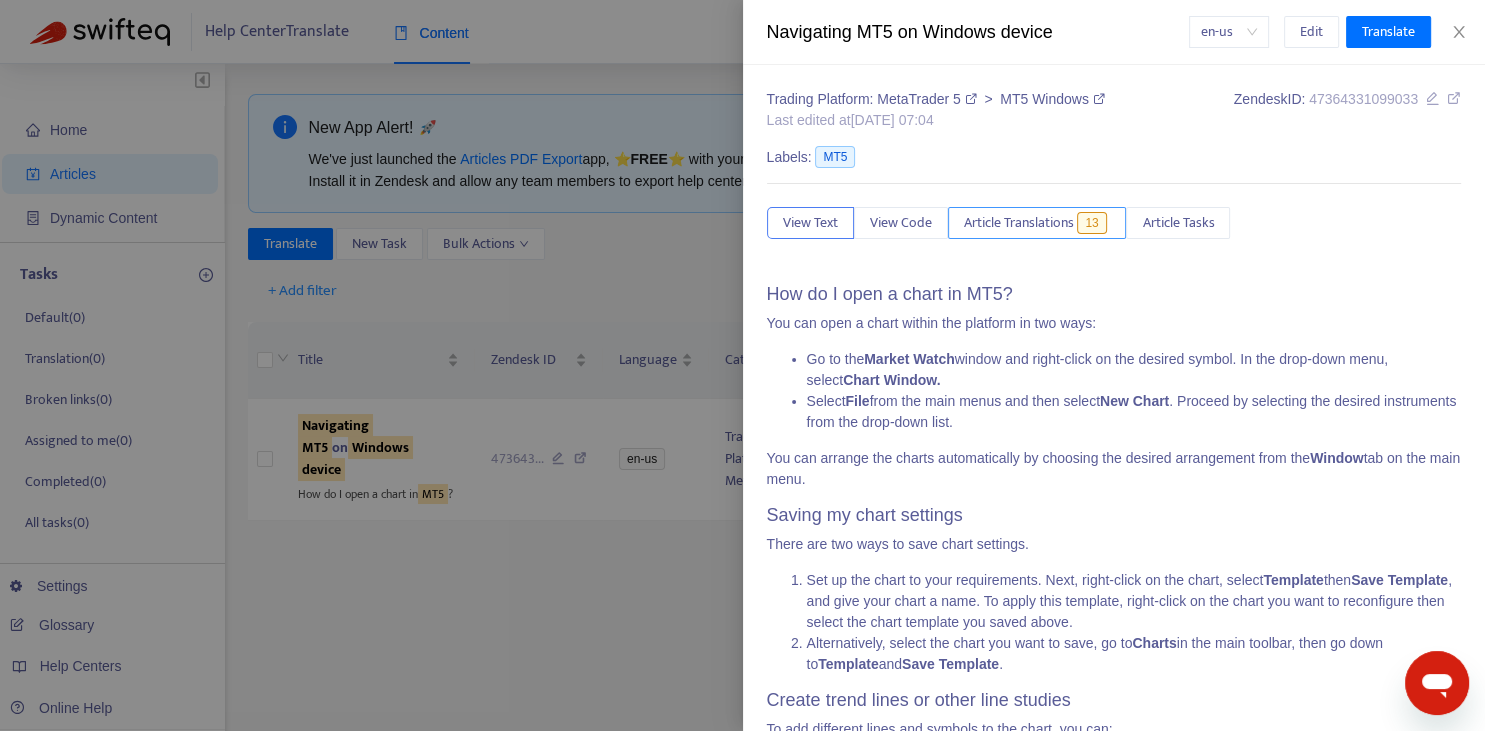 click on "Article Translations" at bounding box center (1019, 223) 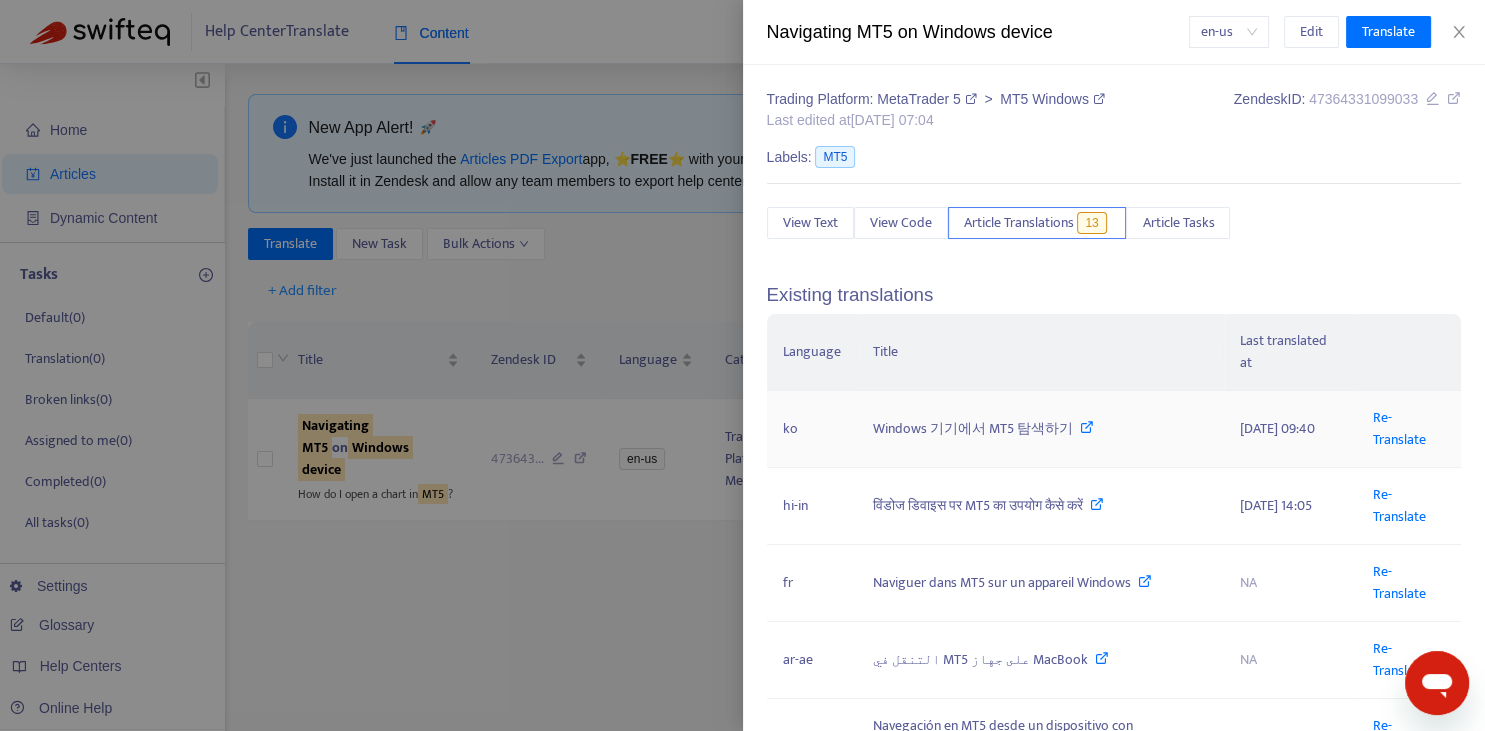scroll, scrollTop: 220, scrollLeft: 0, axis: vertical 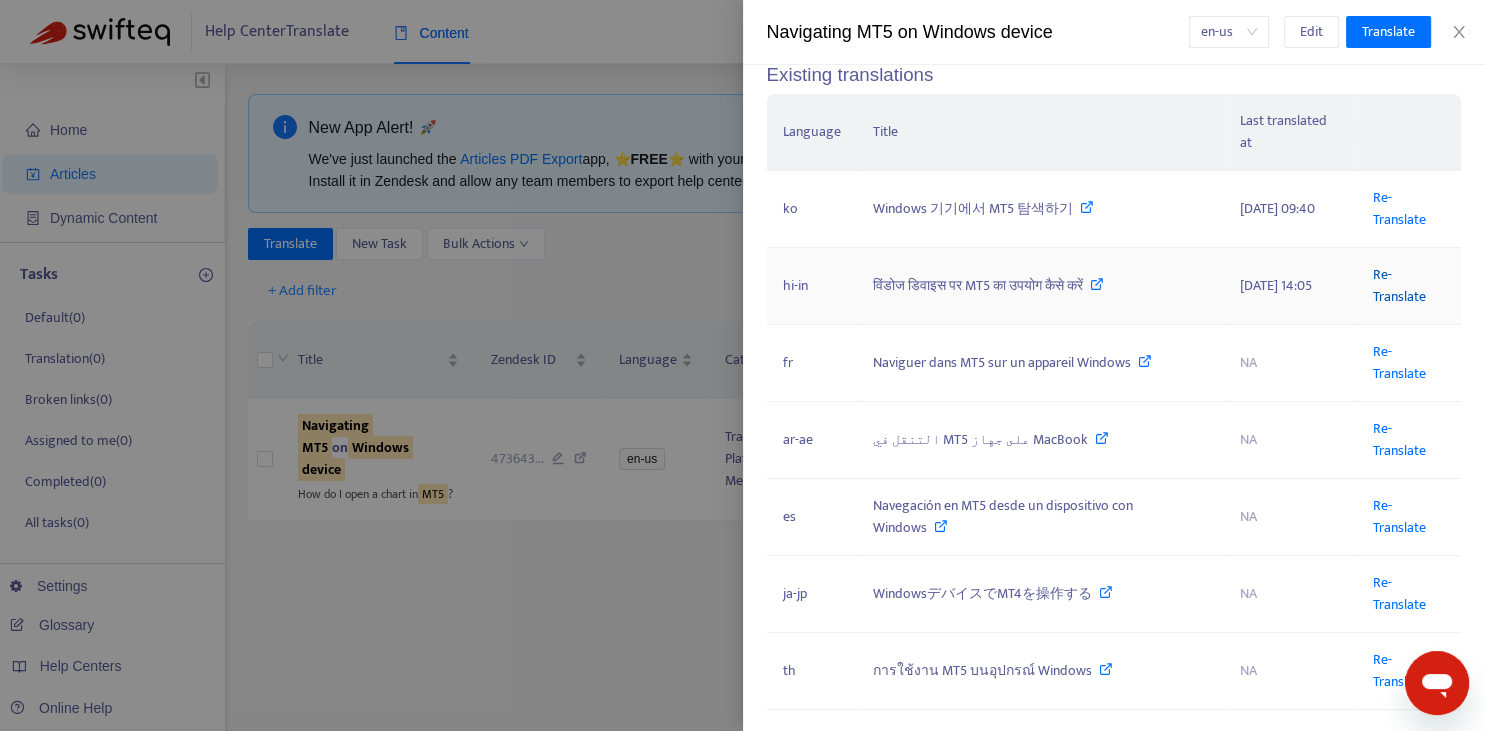 click on "Re-Translate" at bounding box center (1399, 285) 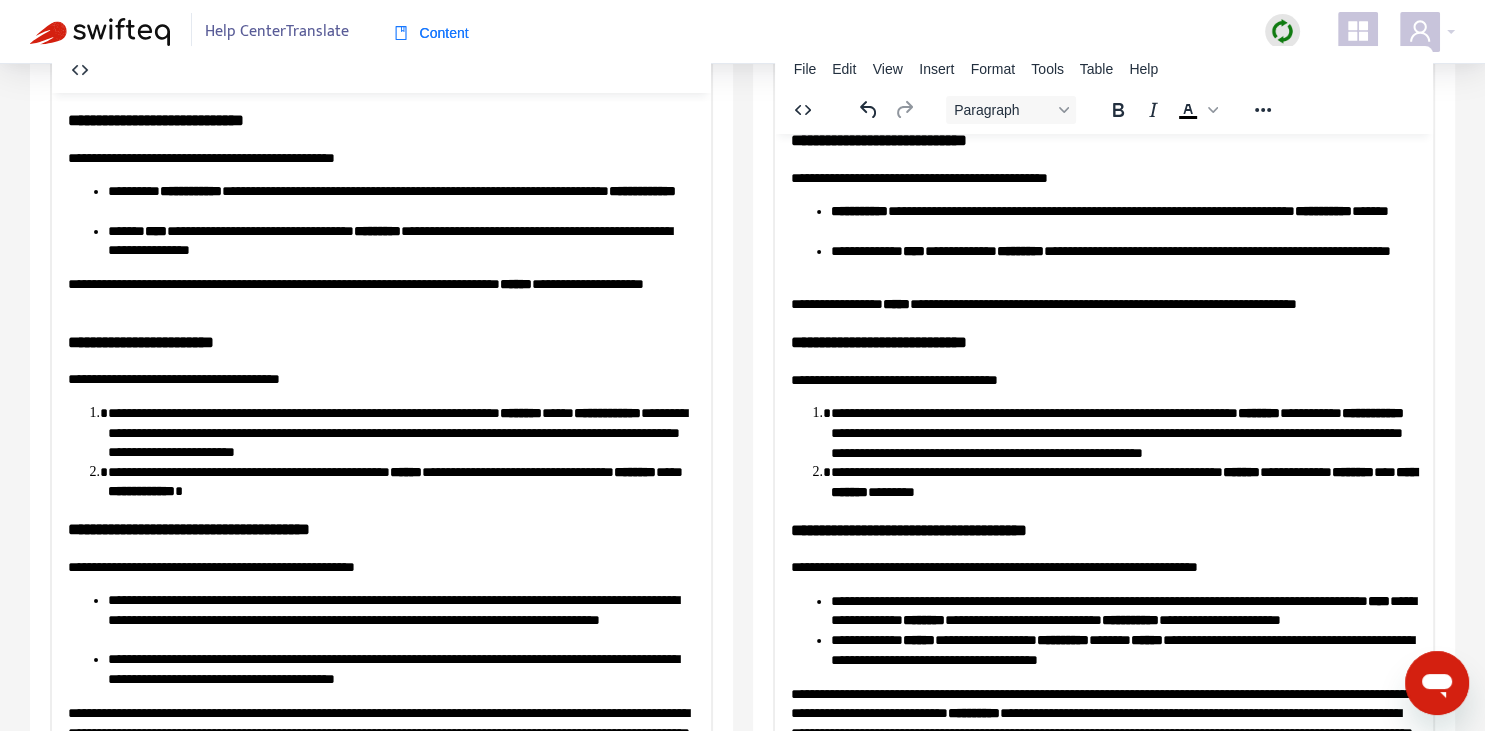 scroll, scrollTop: 343, scrollLeft: 0, axis: vertical 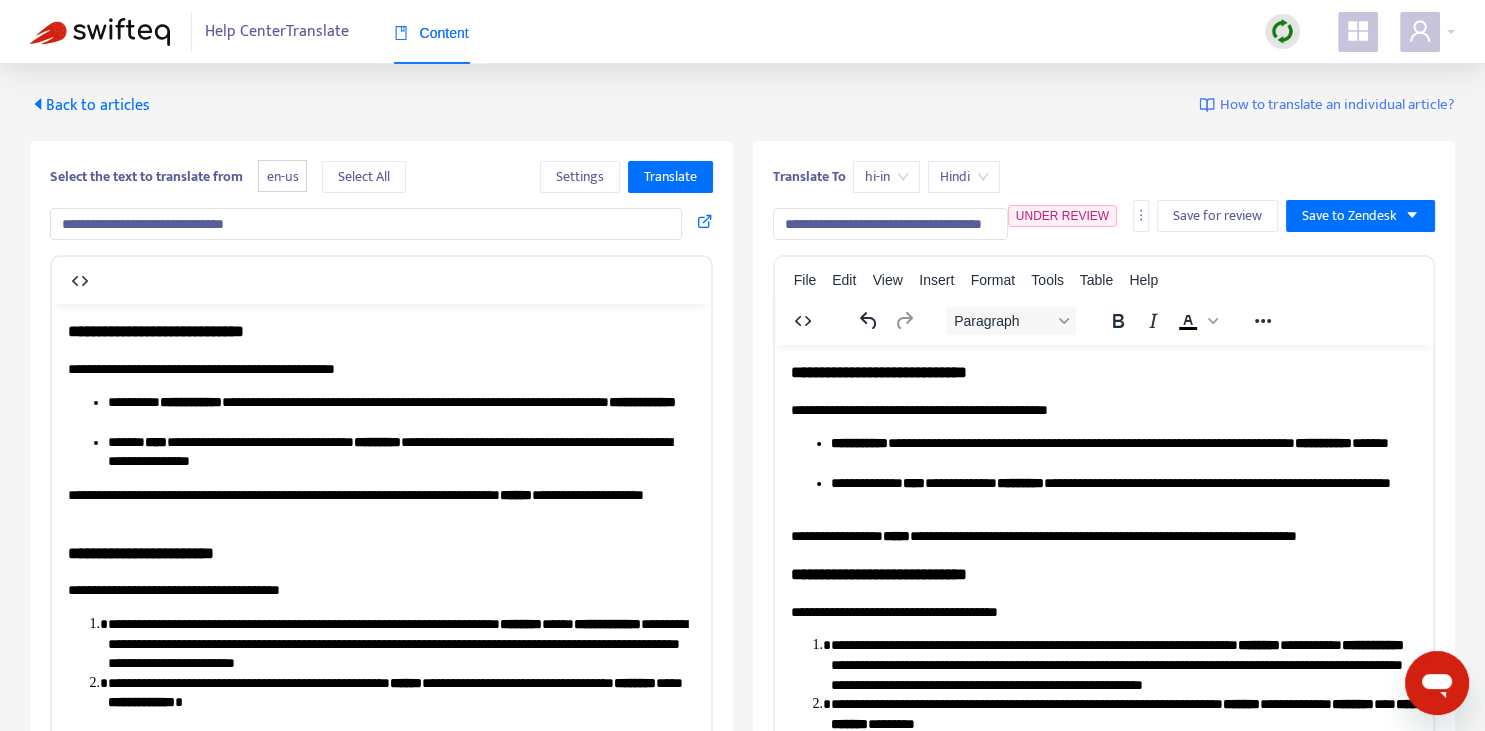 click on "**********" at bounding box center (890, 224) 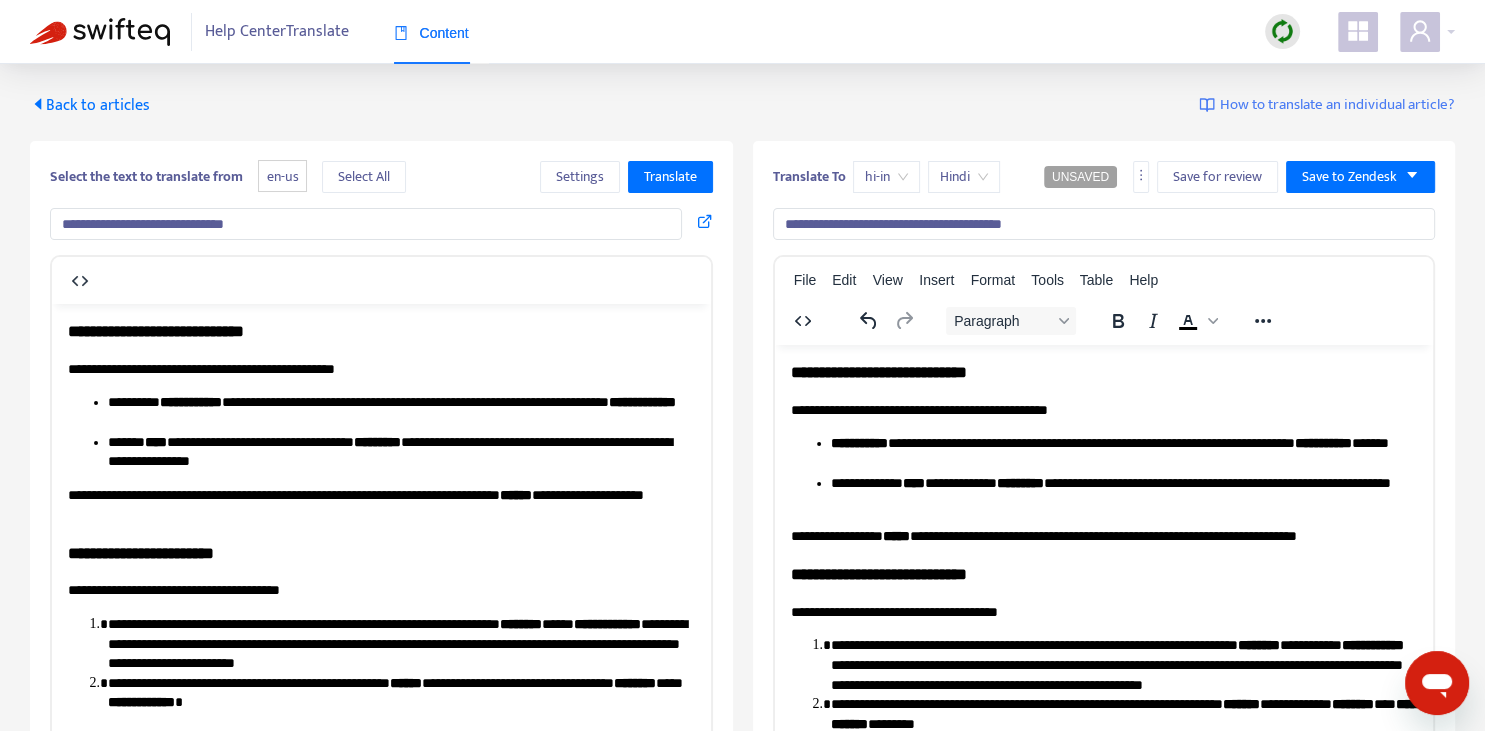 type on "**********" 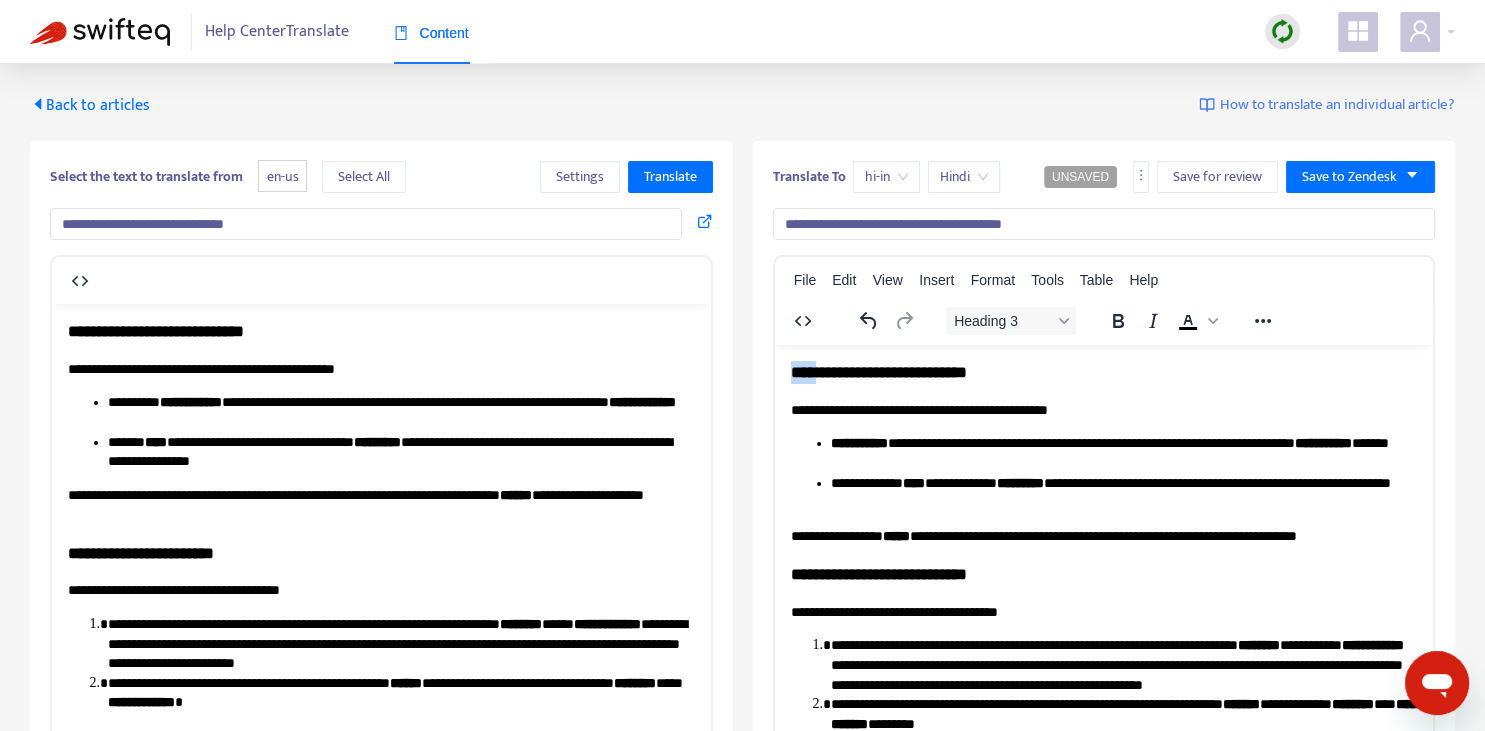 drag, startPoint x: 804, startPoint y: 370, endPoint x: 786, endPoint y: 364, distance: 18.973665 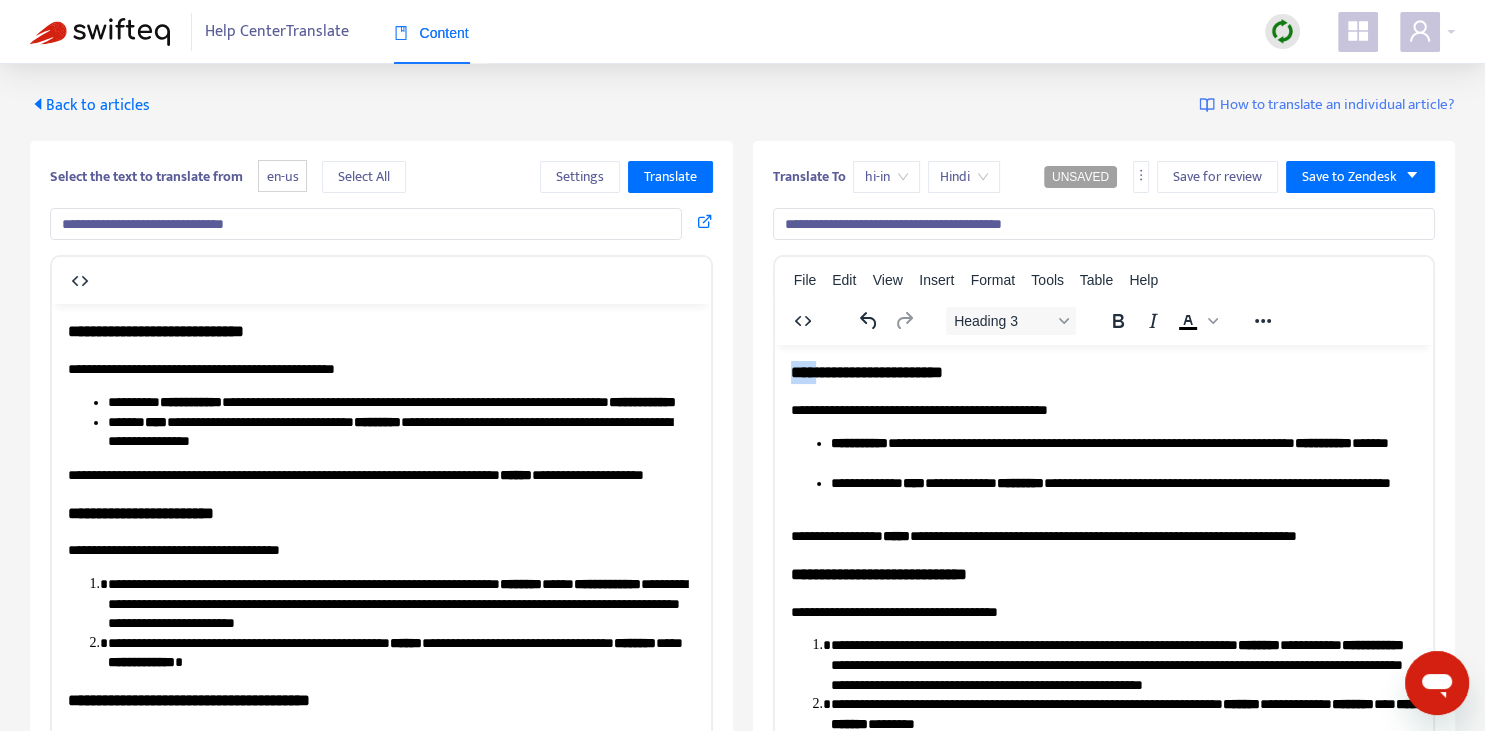type 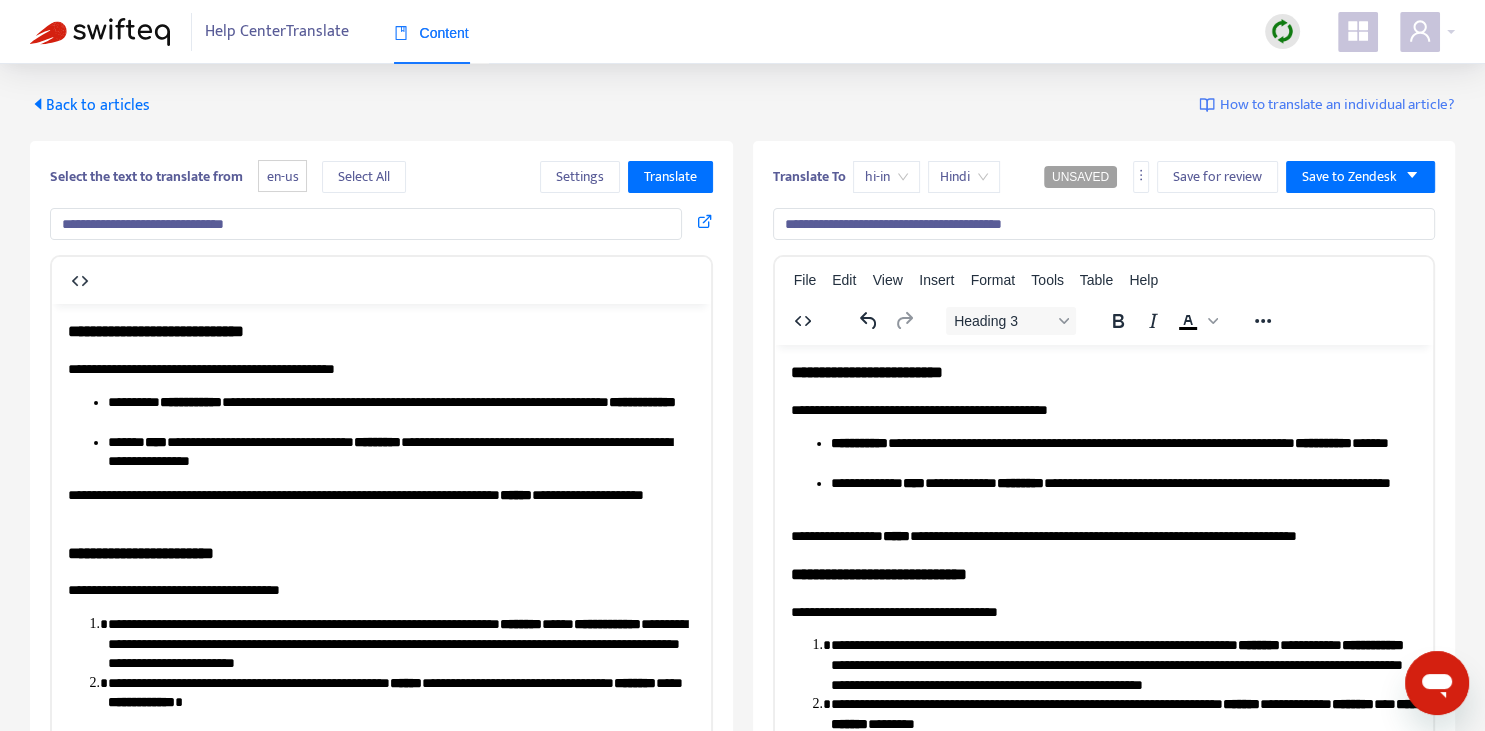 click on "**********" at bounding box center (1103, 371) 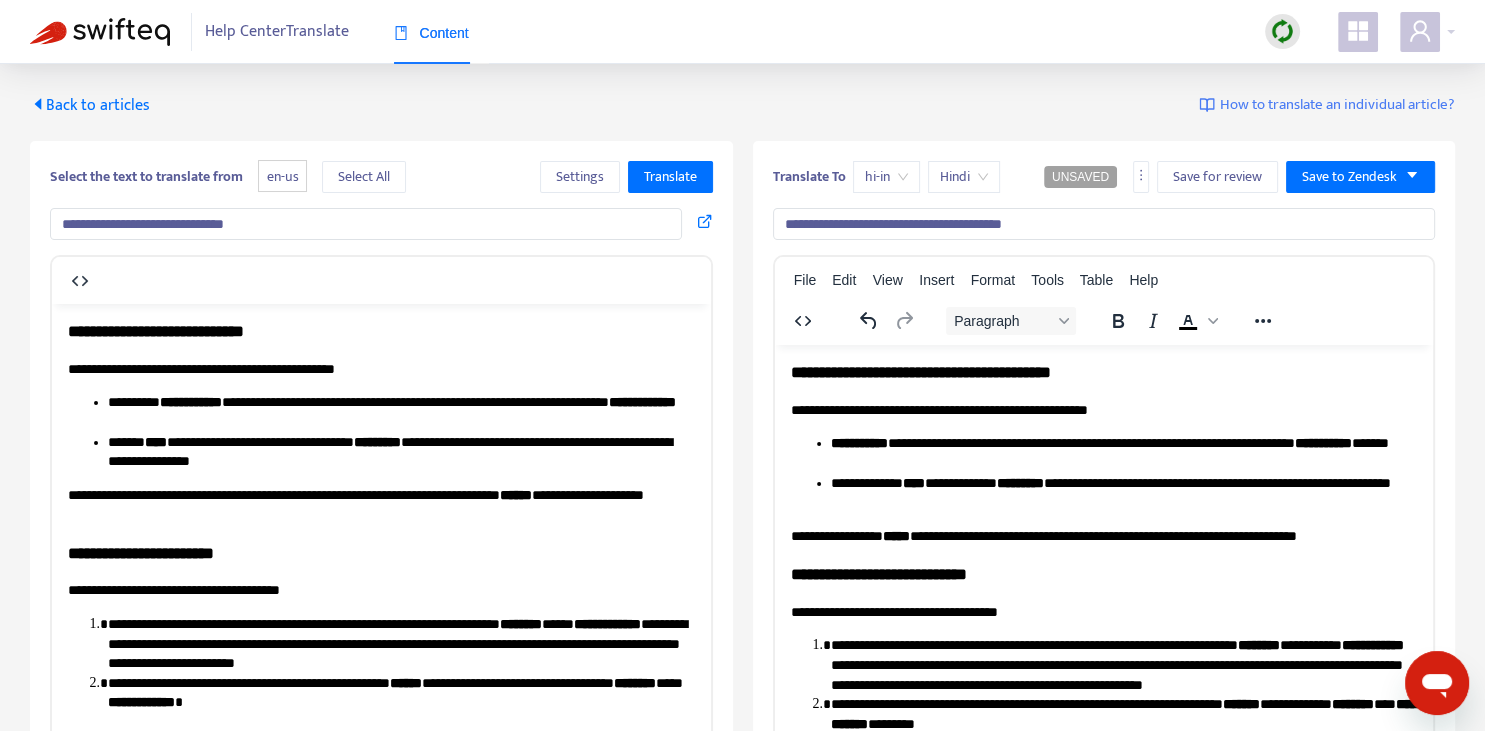 click on "**********" at bounding box center [1123, 453] 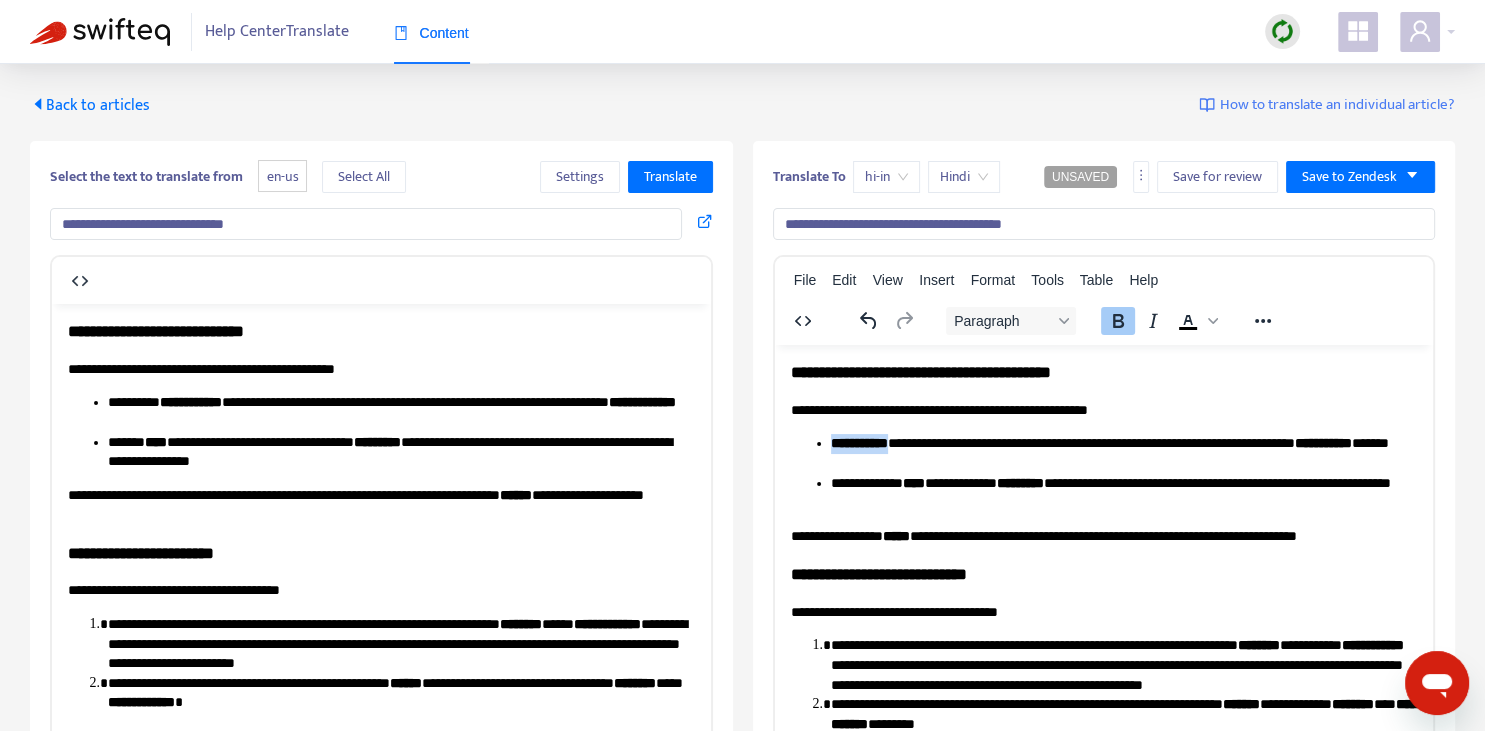 drag, startPoint x: 834, startPoint y: 442, endPoint x: 892, endPoint y: 442, distance: 58 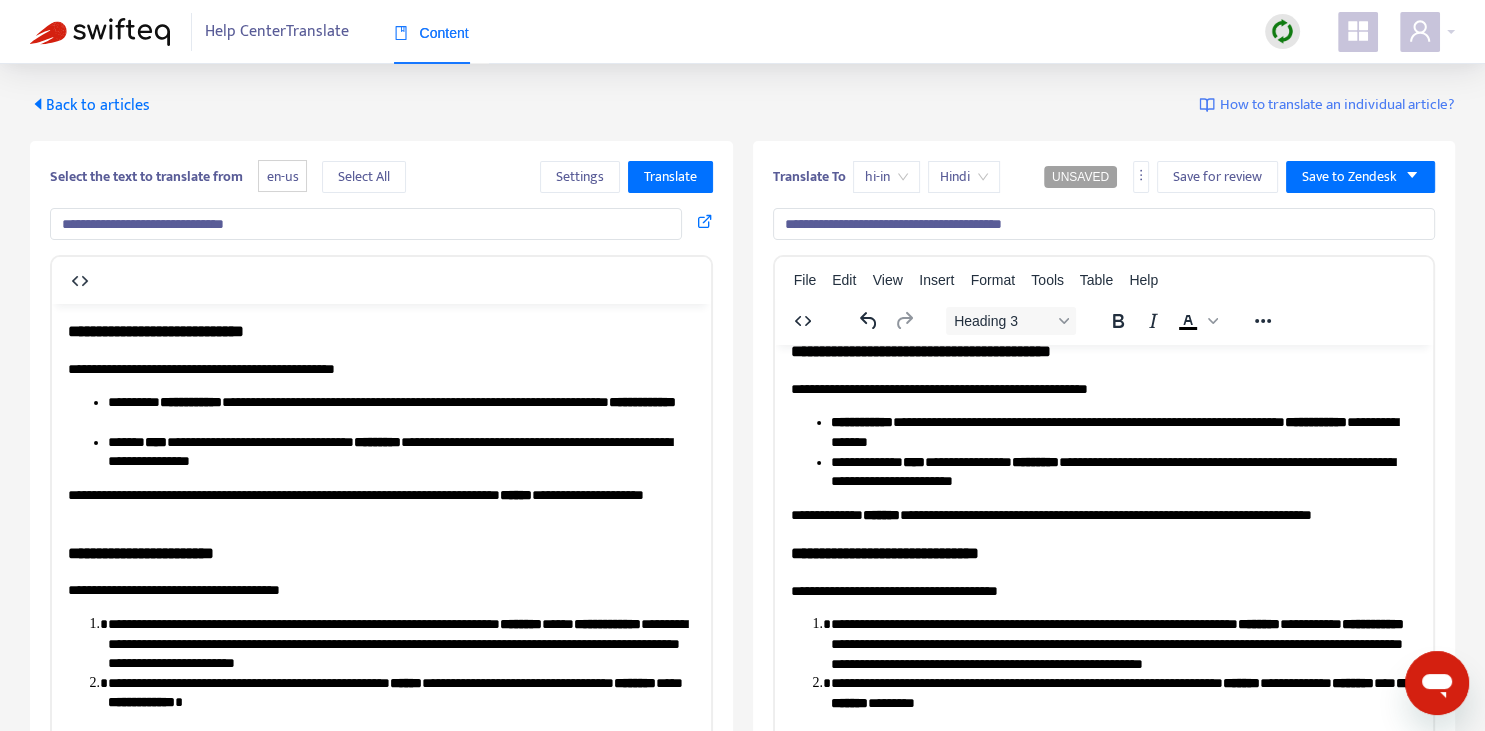 scroll, scrollTop: 281, scrollLeft: 0, axis: vertical 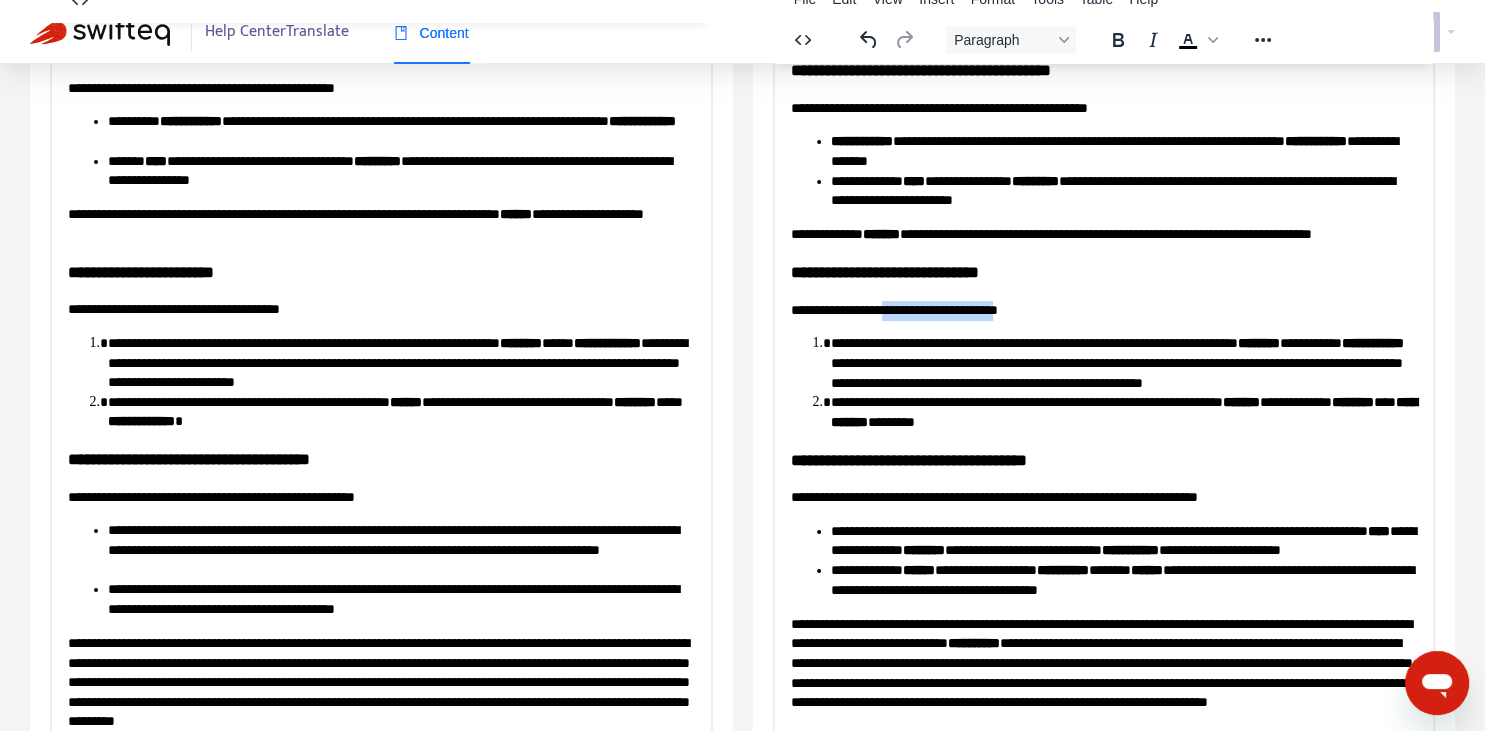 drag, startPoint x: 878, startPoint y: 308, endPoint x: 991, endPoint y: 304, distance: 113.07078 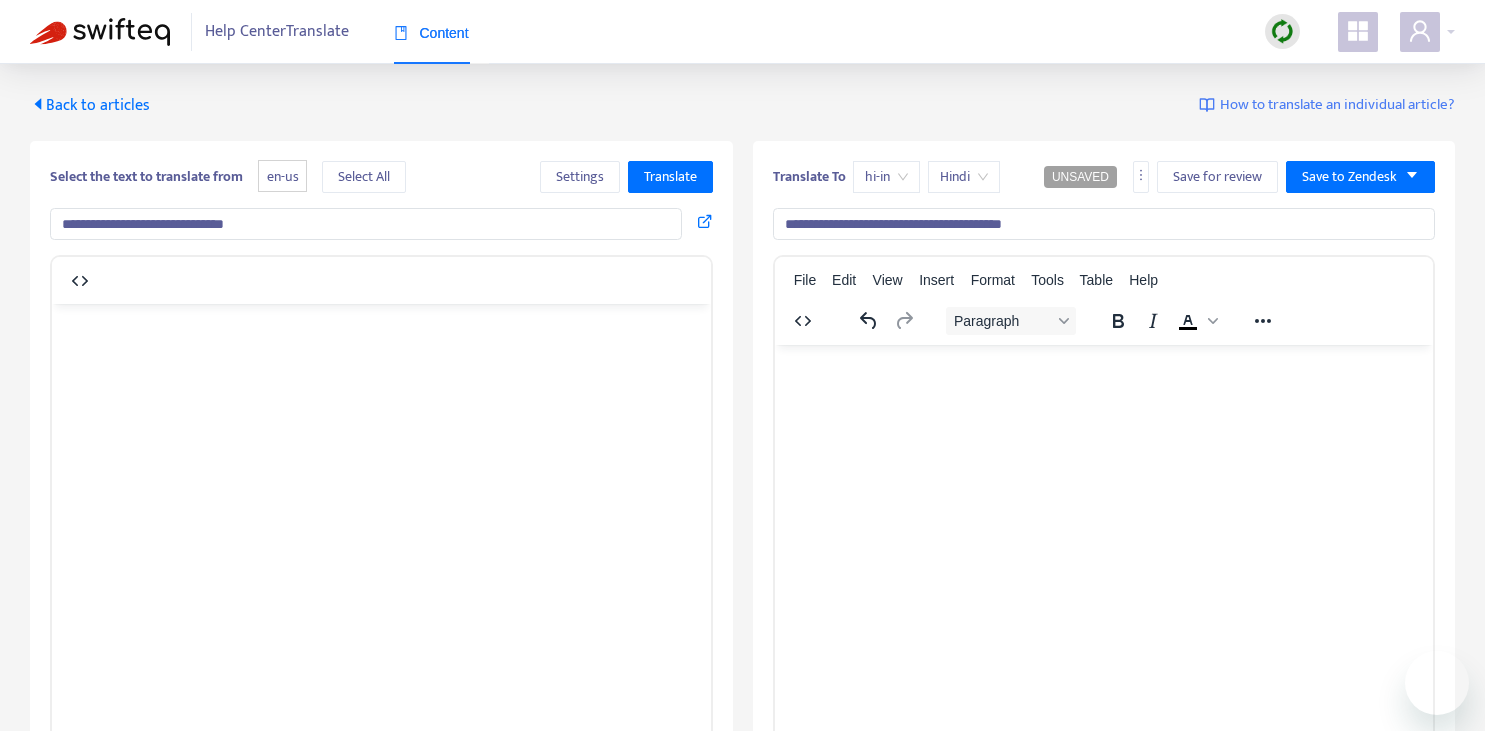 scroll, scrollTop: 281, scrollLeft: 0, axis: vertical 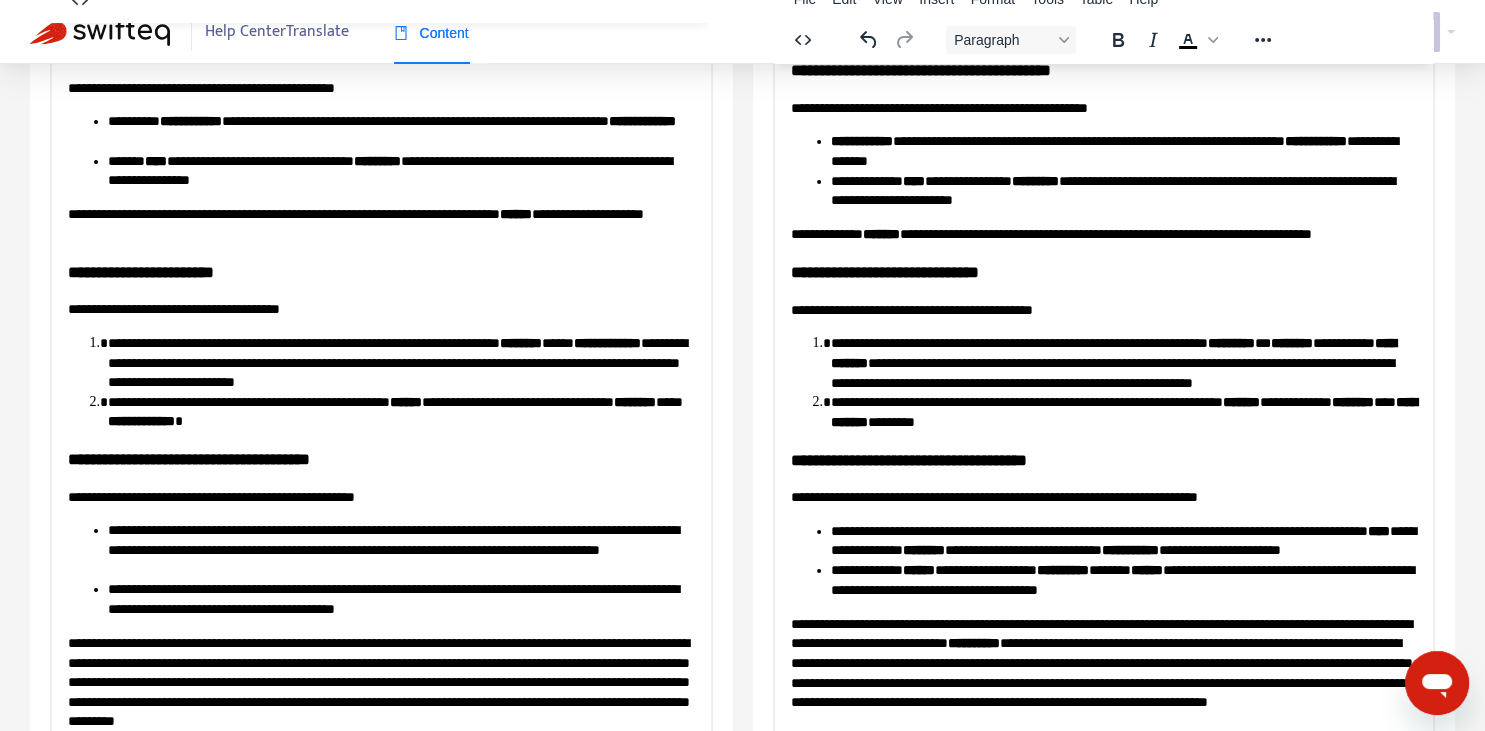 type 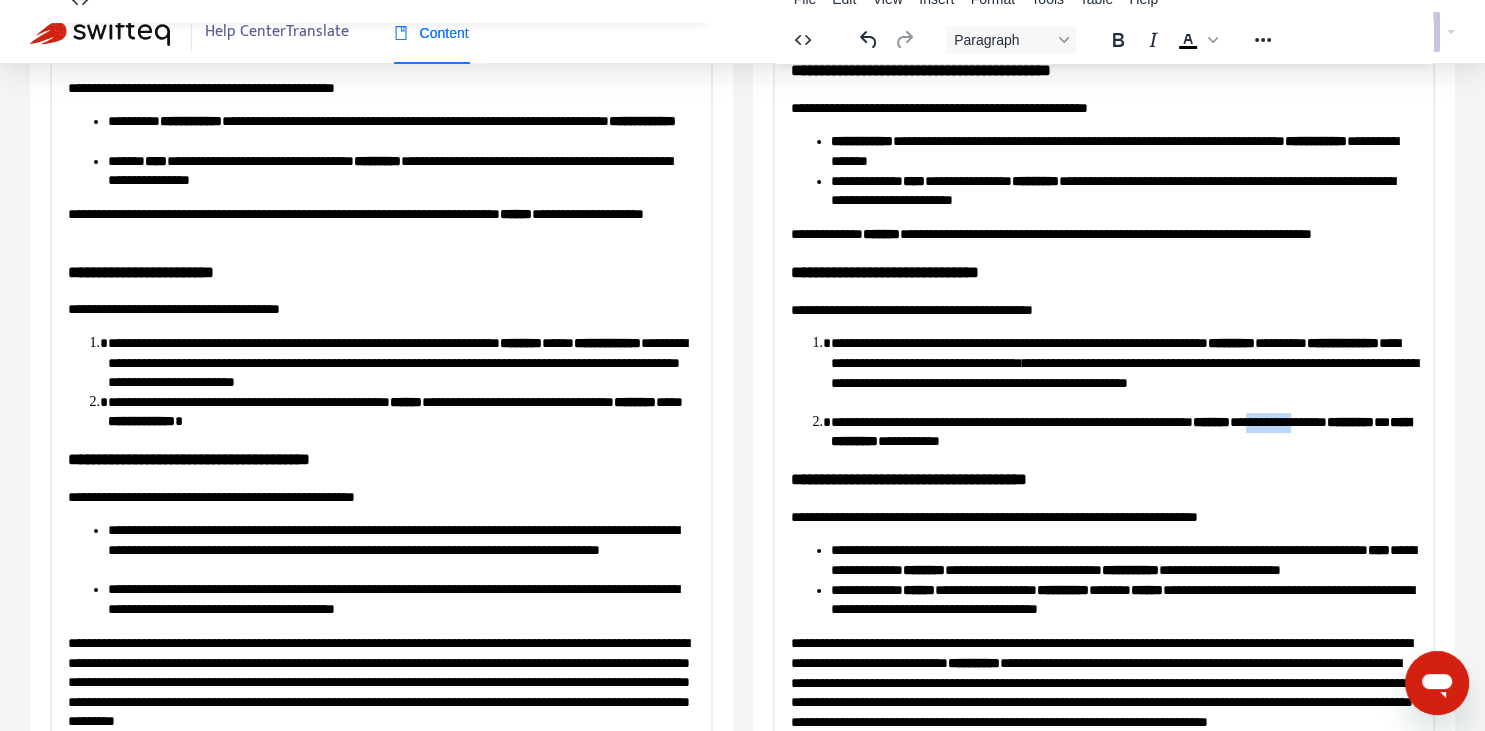 drag, startPoint x: 1308, startPoint y: 417, endPoint x: 1357, endPoint y: 417, distance: 49 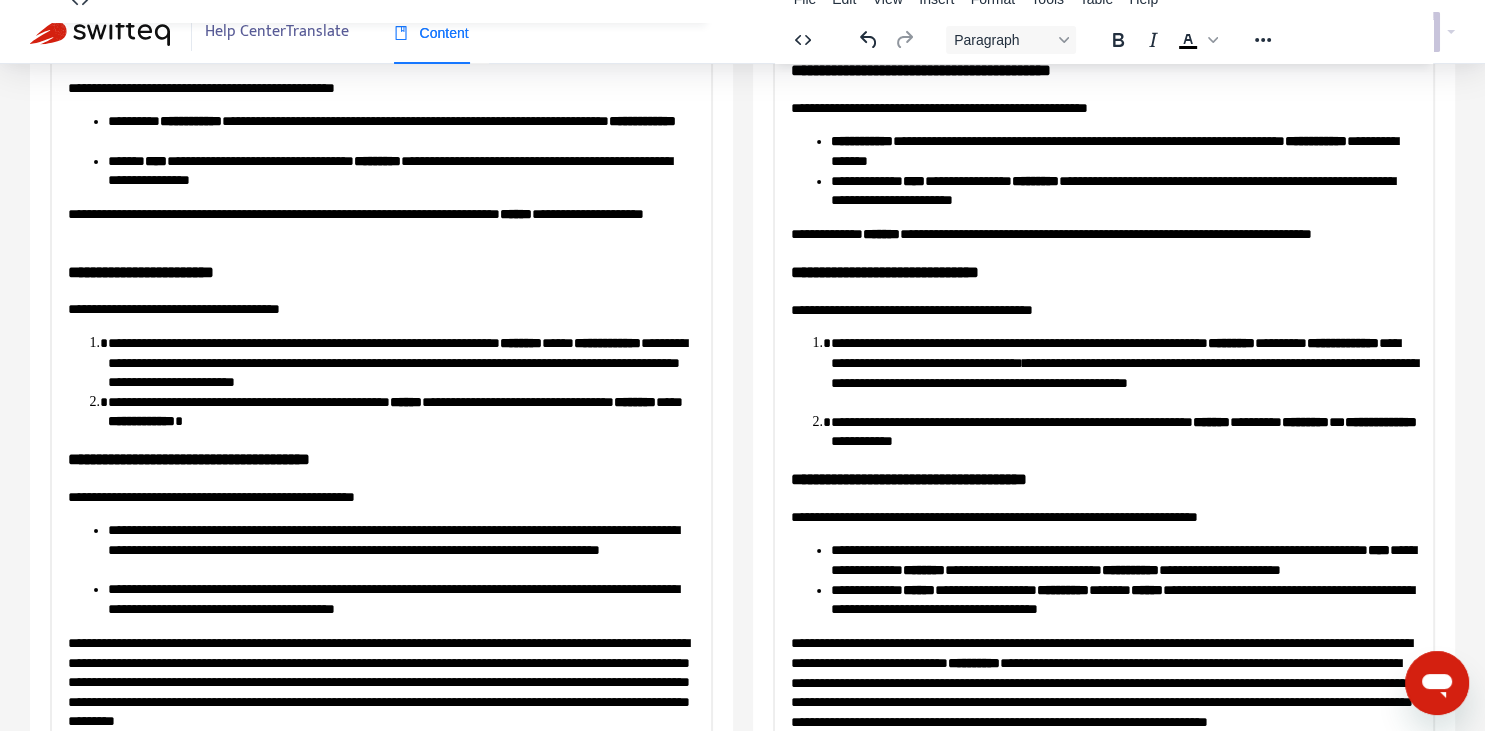 click on "**********" at bounding box center [1123, 431] 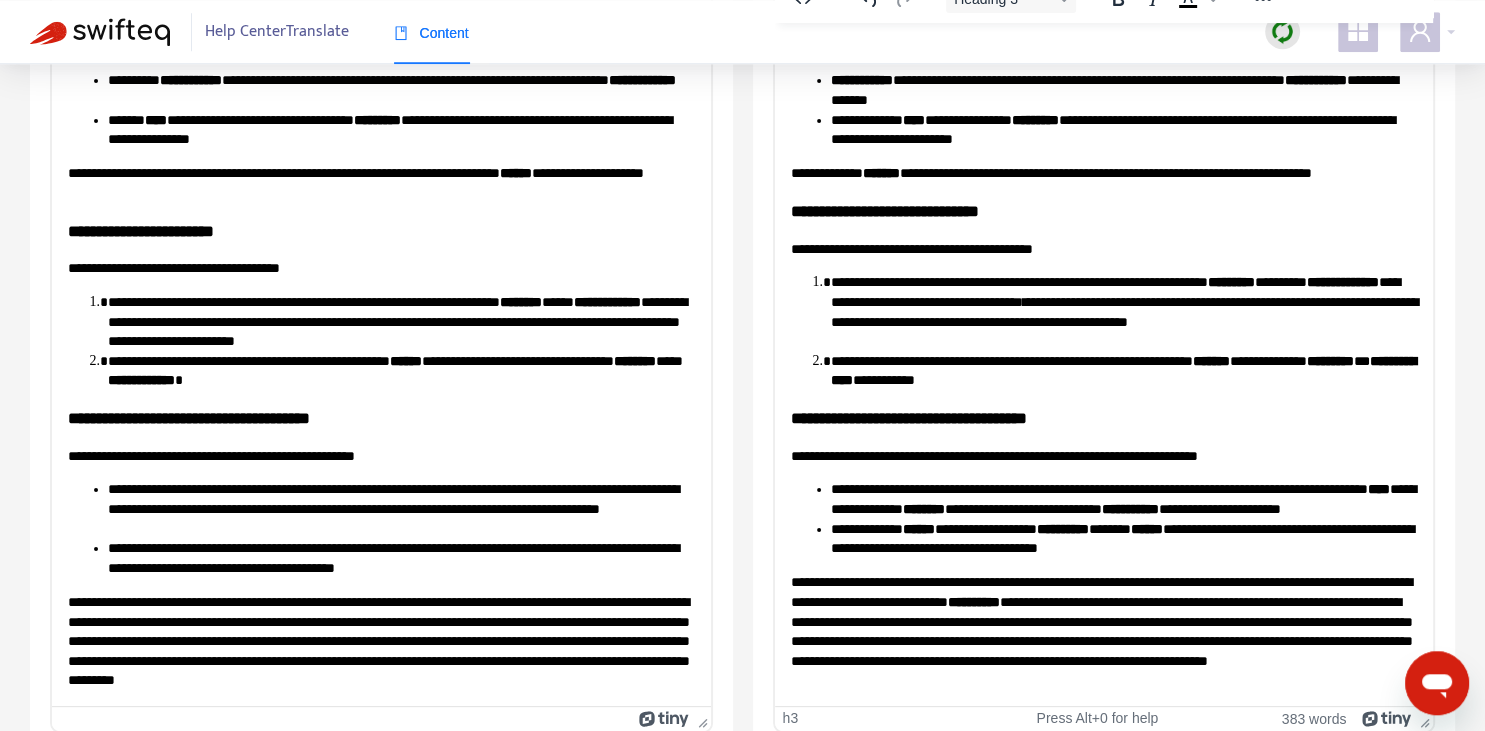 scroll, scrollTop: 343, scrollLeft: 0, axis: vertical 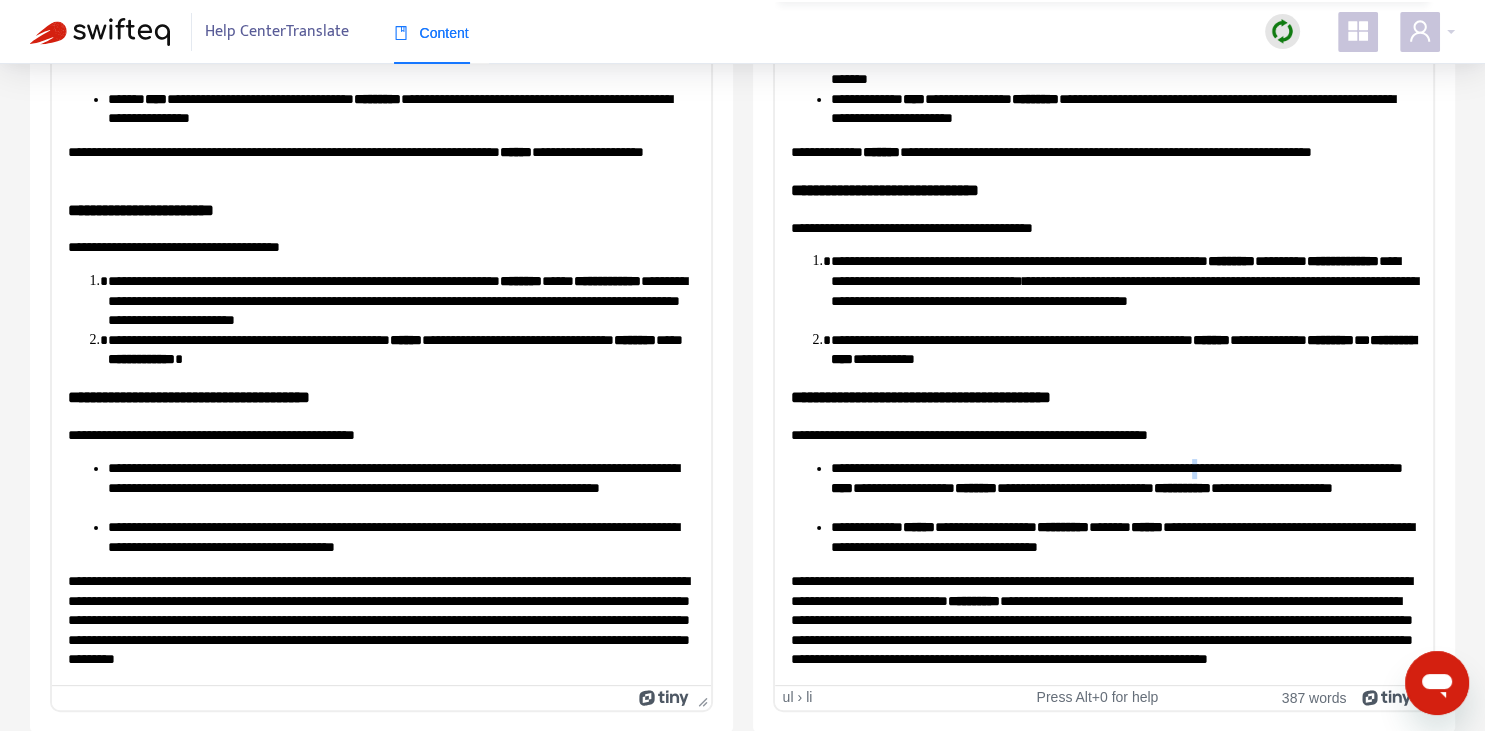 copy on "*" 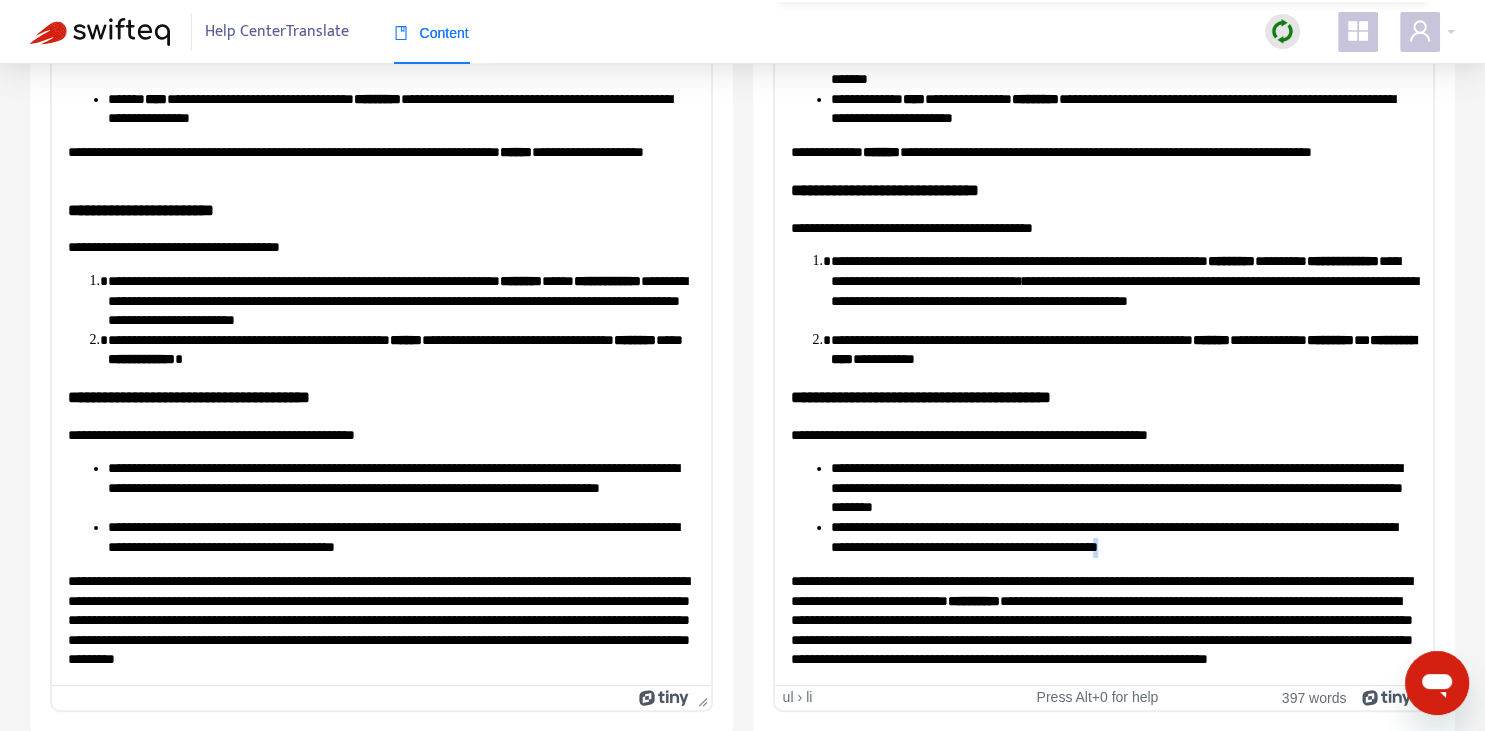 copy on "*" 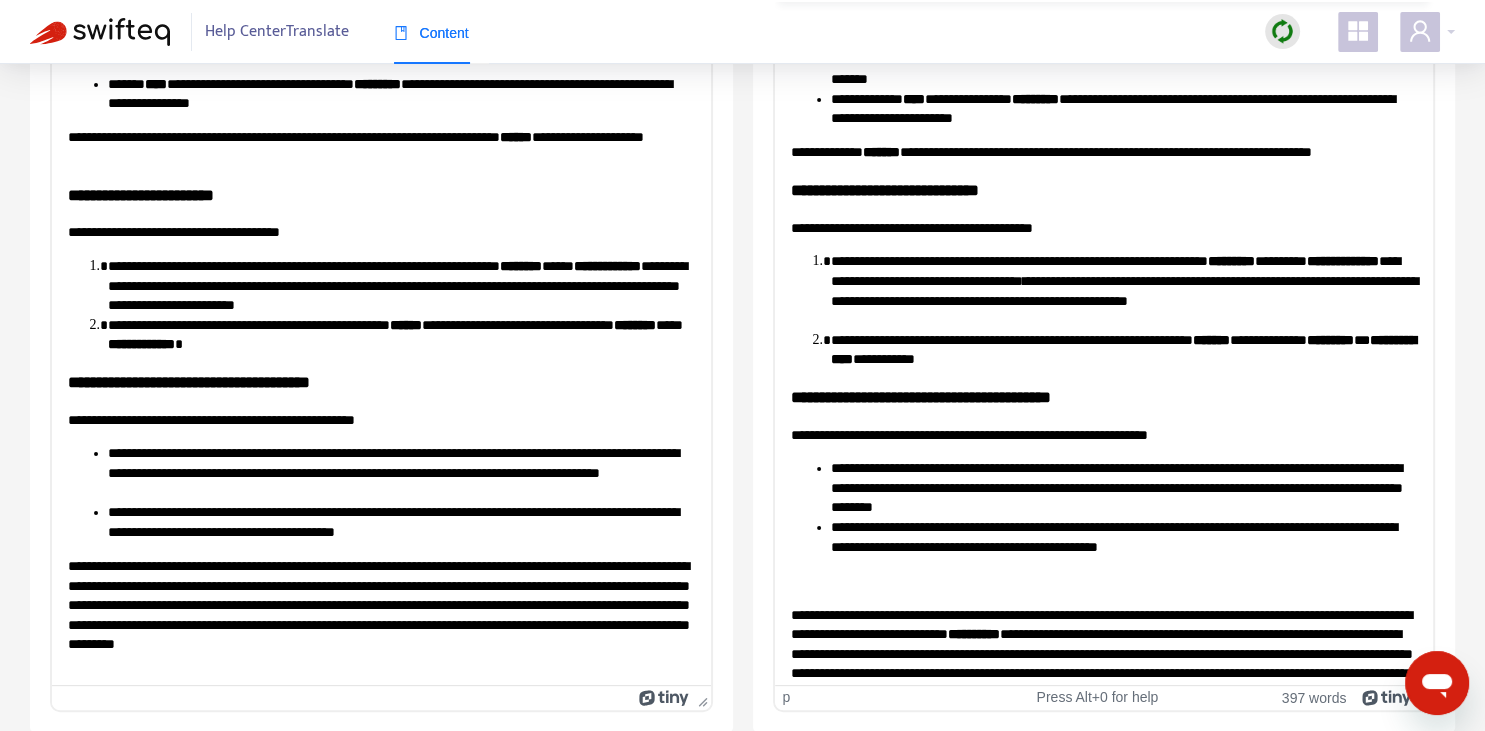 scroll, scrollTop: 20, scrollLeft: 0, axis: vertical 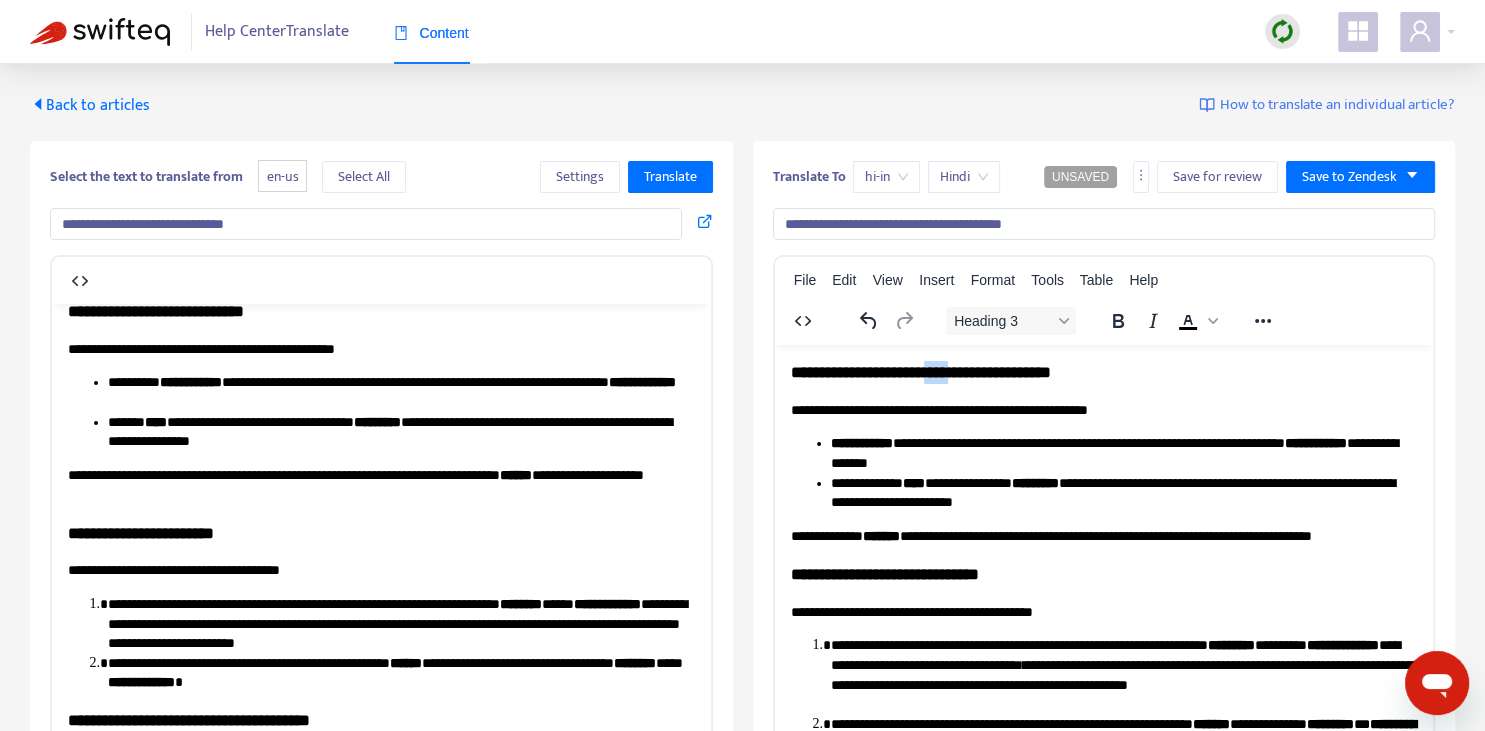 drag, startPoint x: 944, startPoint y: 363, endPoint x: 967, endPoint y: 366, distance: 23.194826 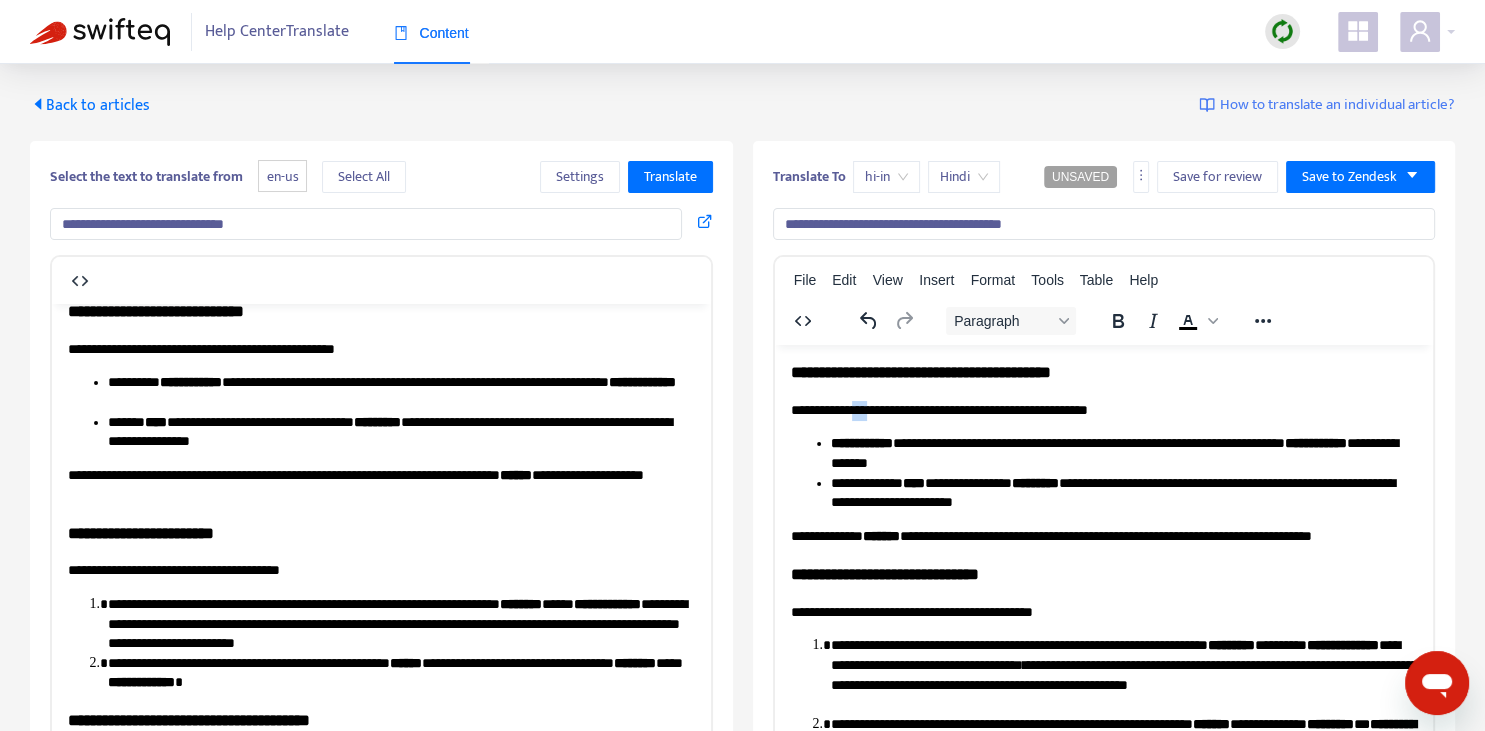 click on "**********" at bounding box center [1103, 410] 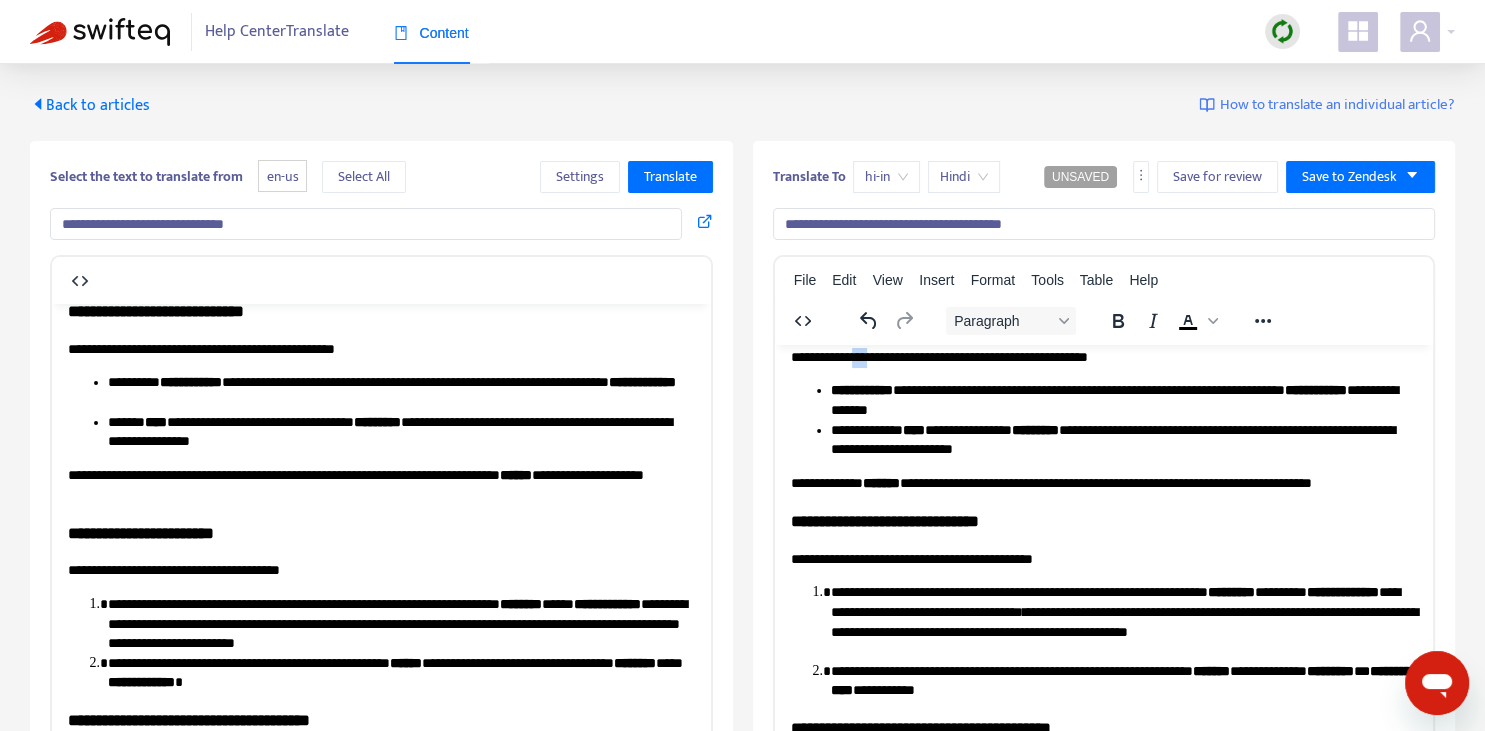 scroll, scrollTop: 60, scrollLeft: 0, axis: vertical 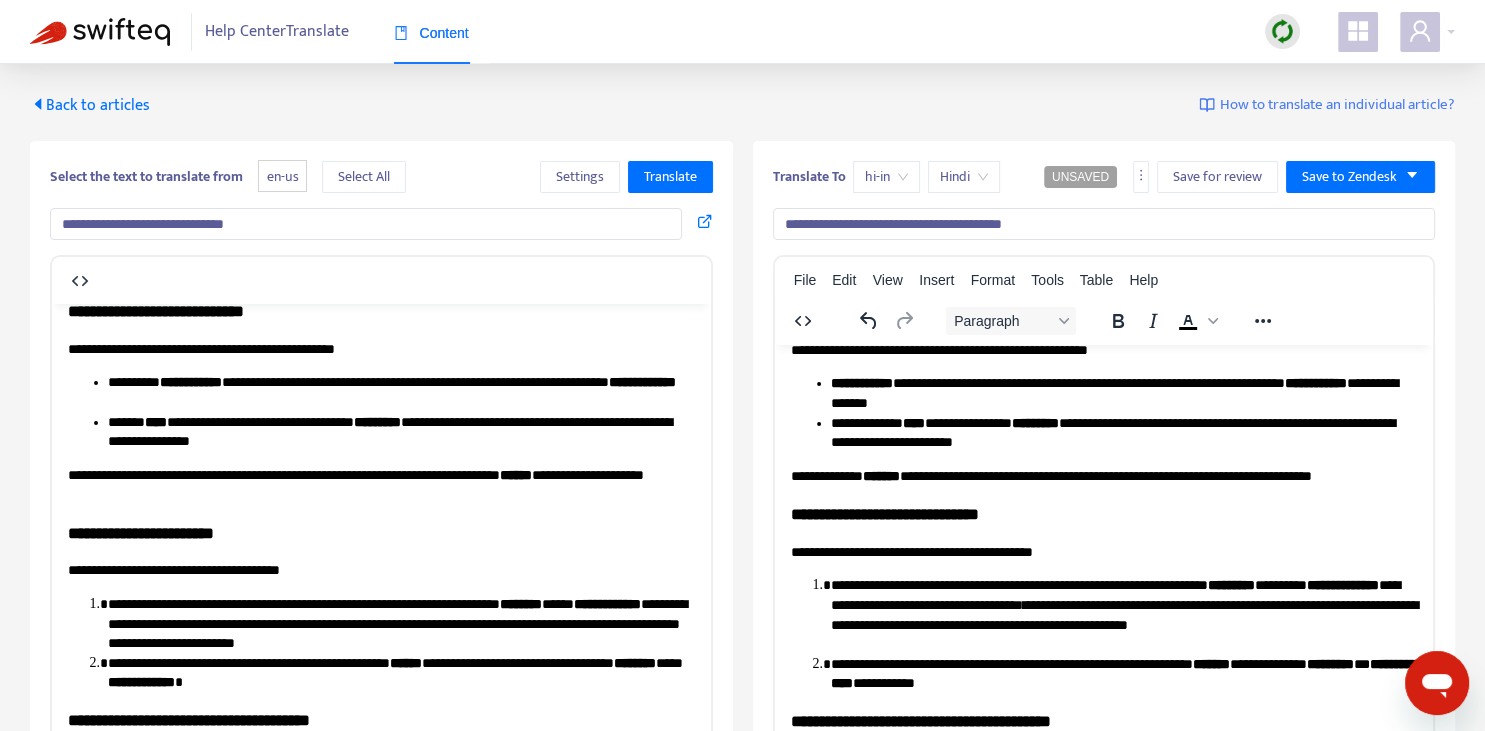 click on "**********" at bounding box center [1123, 393] 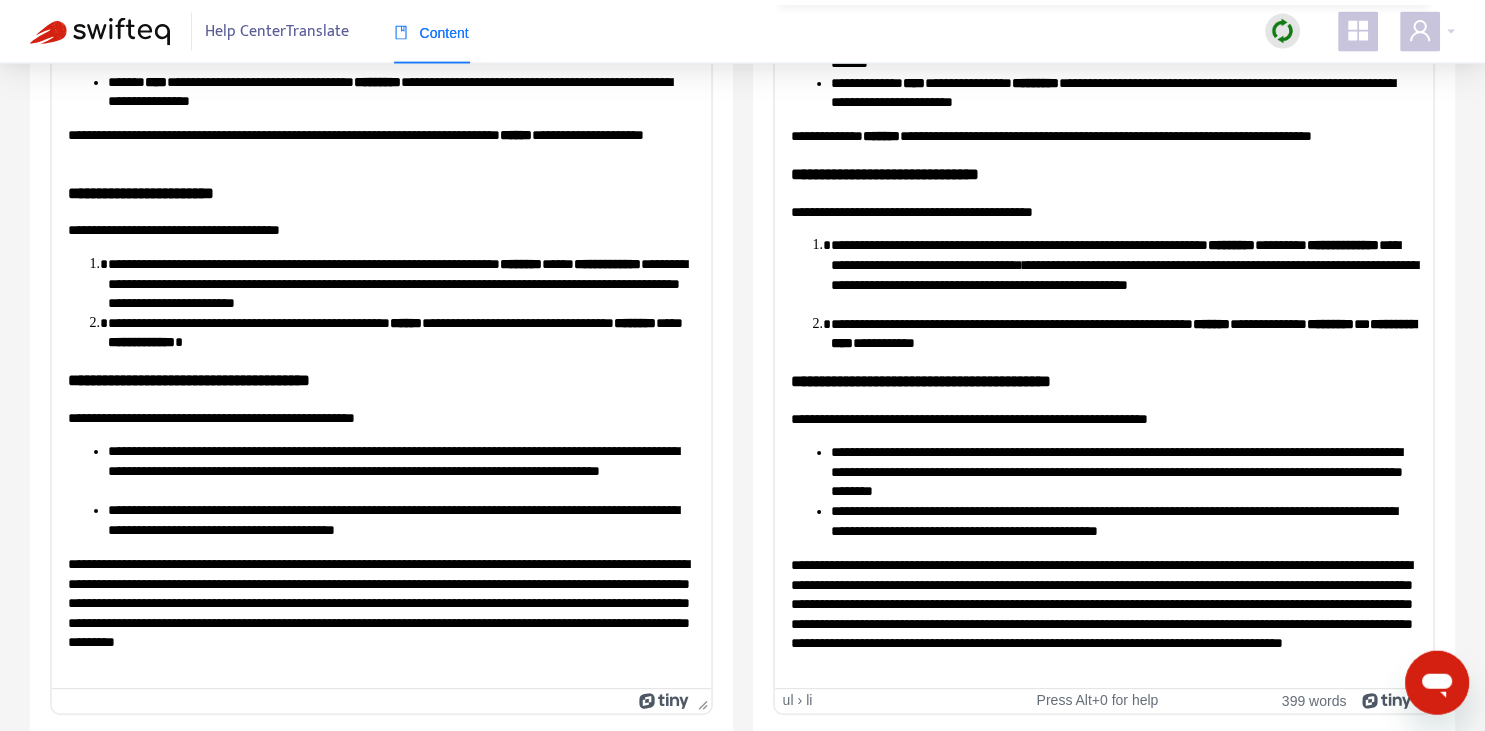 scroll, scrollTop: 343, scrollLeft: 0, axis: vertical 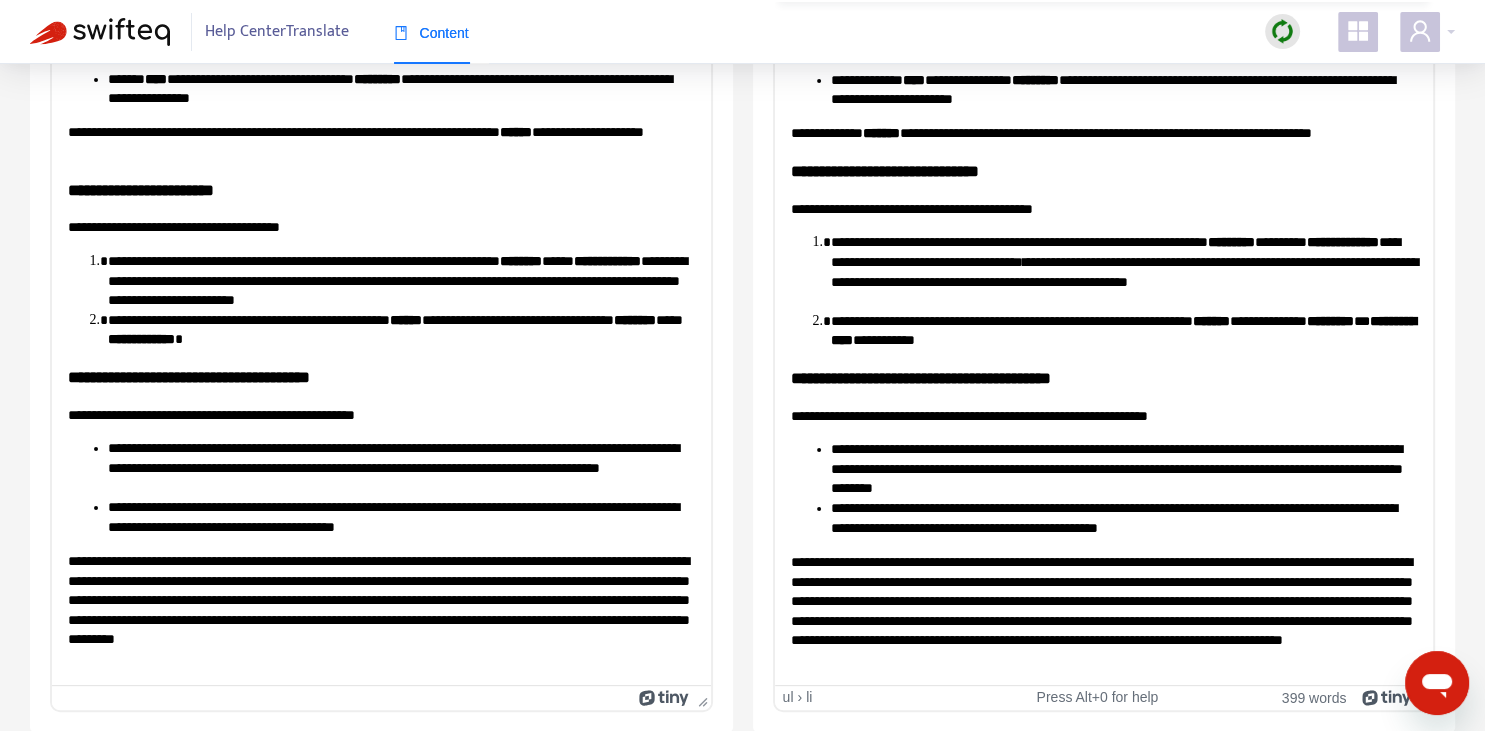 click on "**********" at bounding box center (1123, 468) 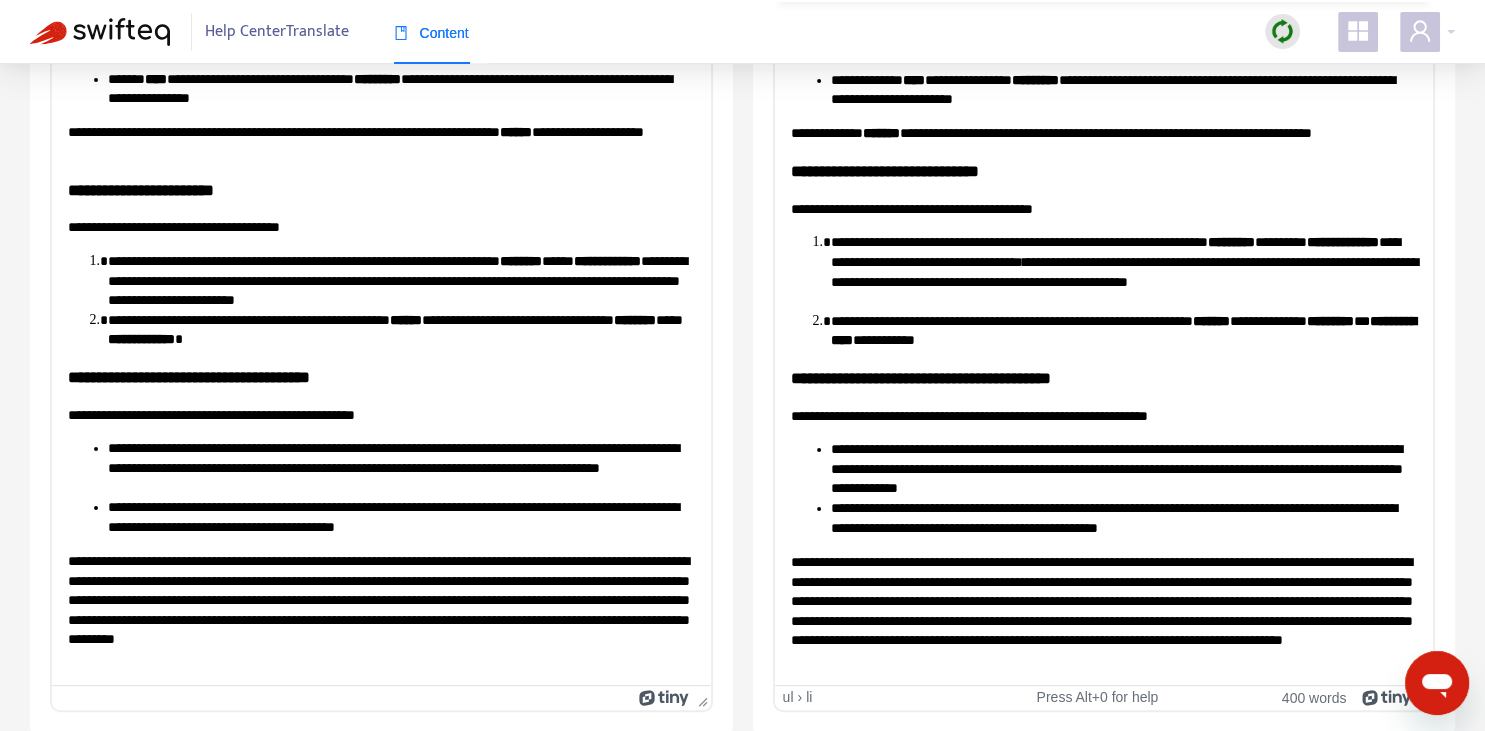 scroll, scrollTop: 0, scrollLeft: 0, axis: both 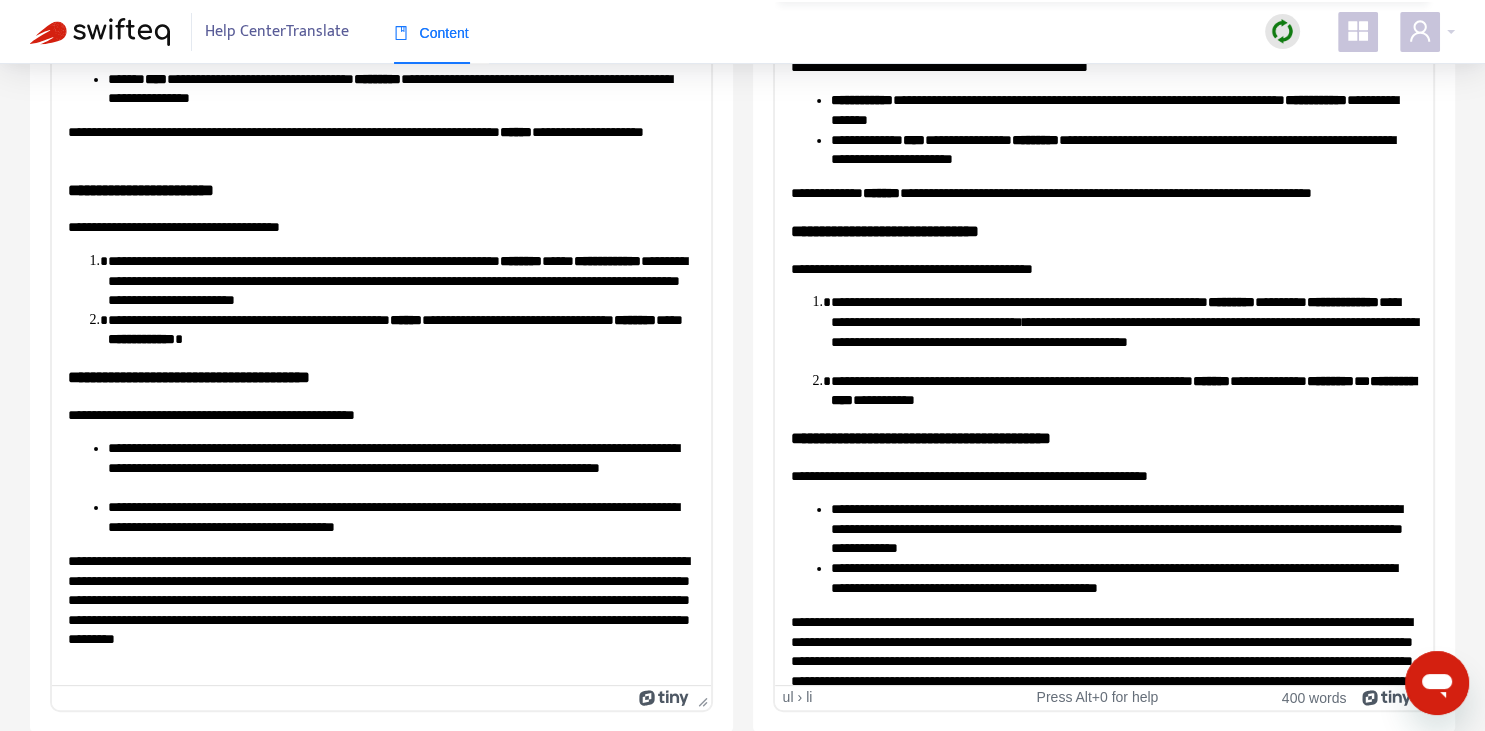 click on "**********" at bounding box center [1103, 373] 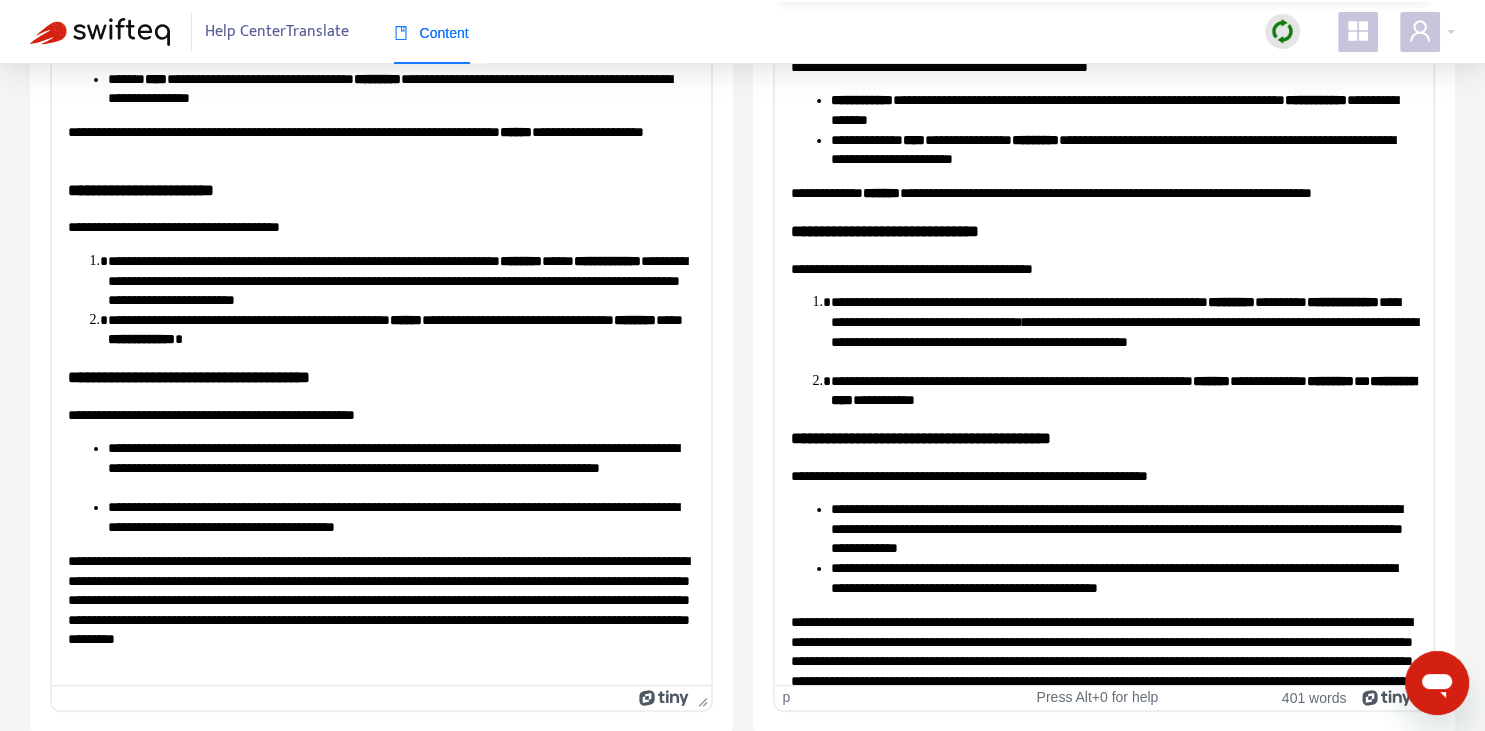 scroll, scrollTop: 60, scrollLeft: 0, axis: vertical 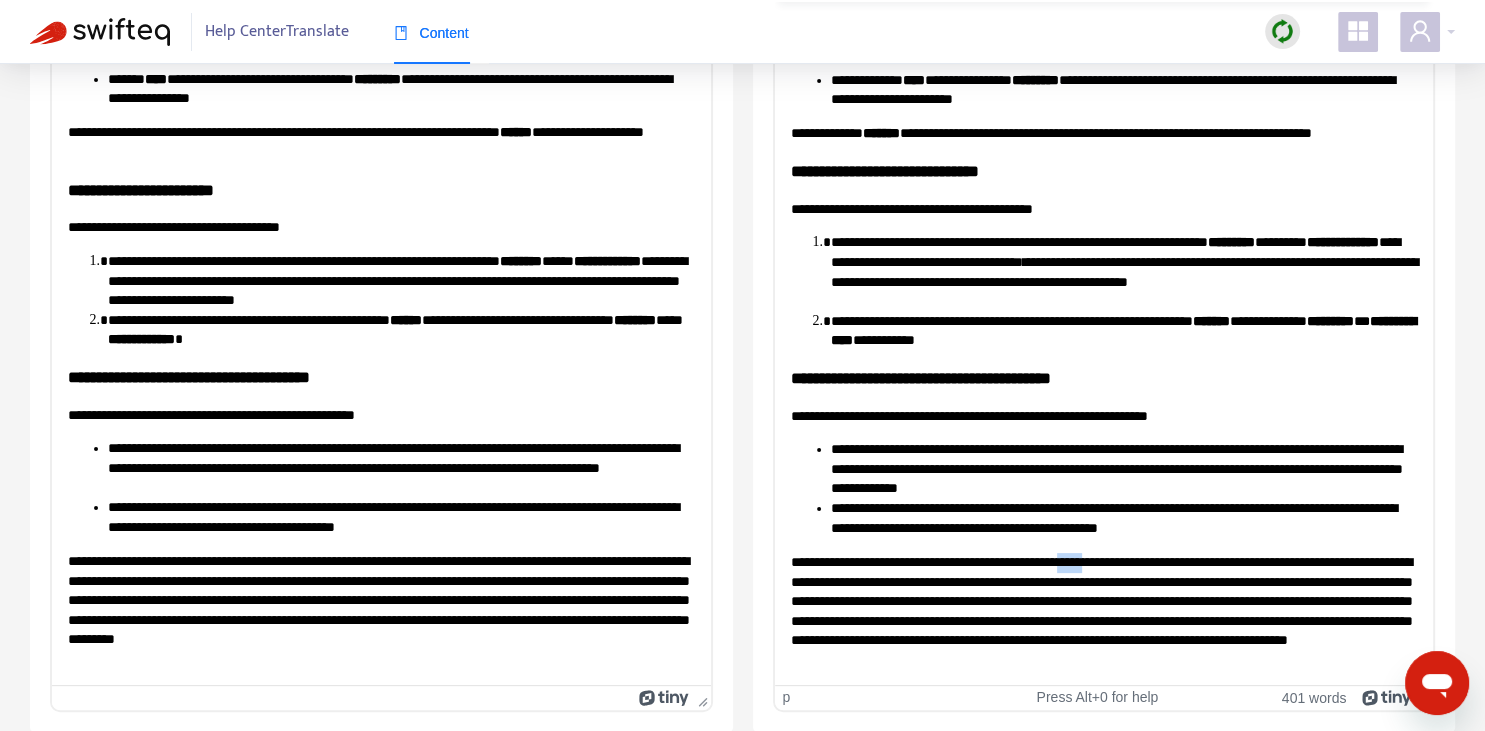 drag, startPoint x: 1122, startPoint y: 563, endPoint x: 1158, endPoint y: 565, distance: 36.05551 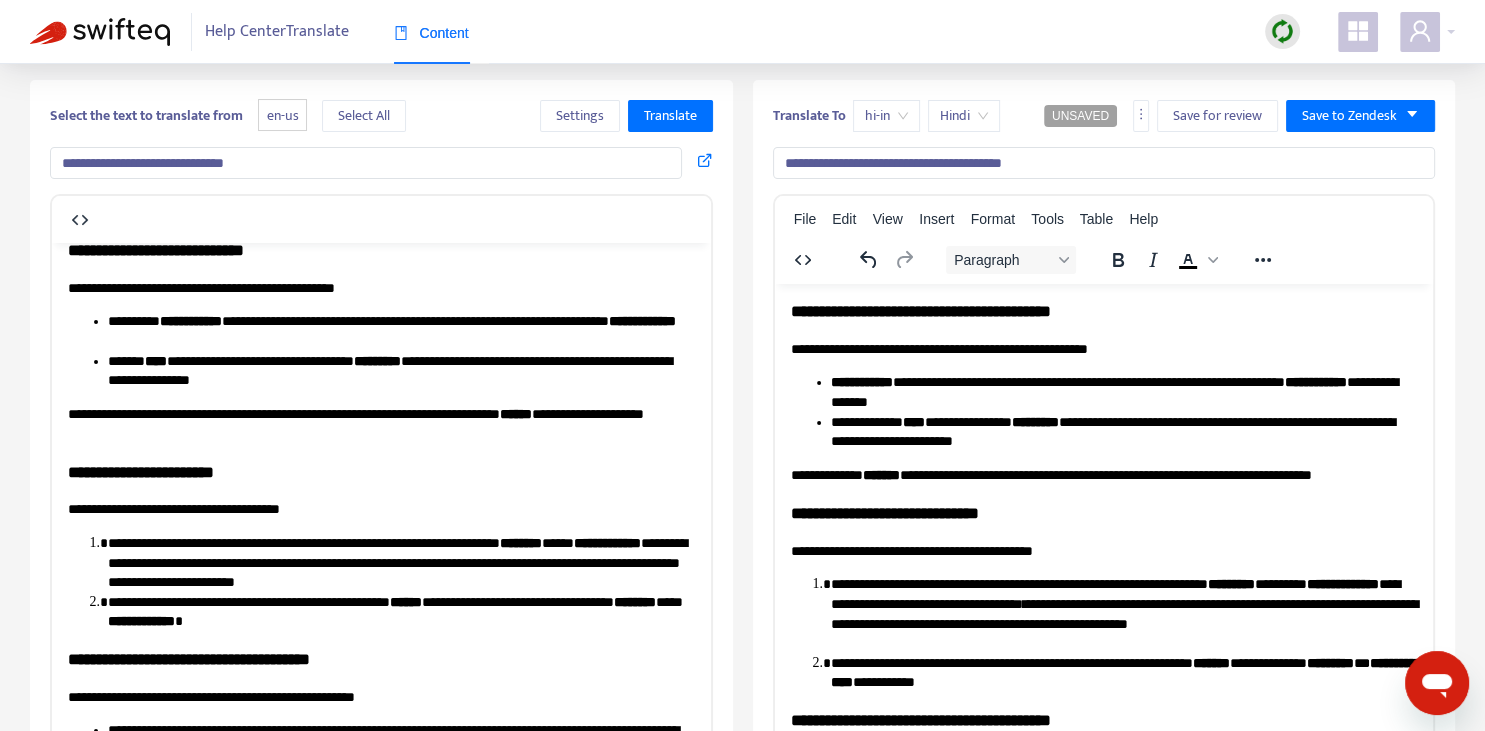 scroll, scrollTop: 0, scrollLeft: 0, axis: both 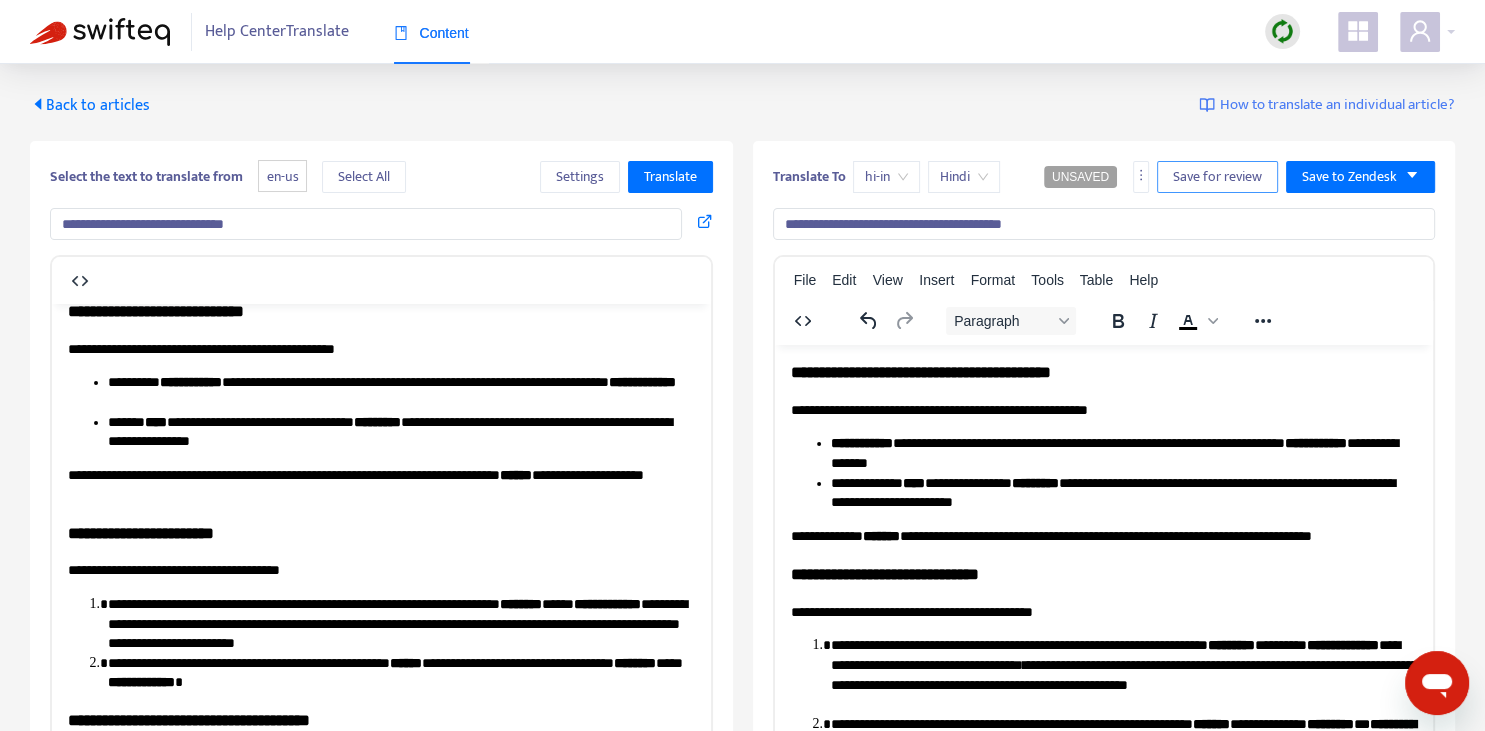 click on "Save for review" at bounding box center [1217, 177] 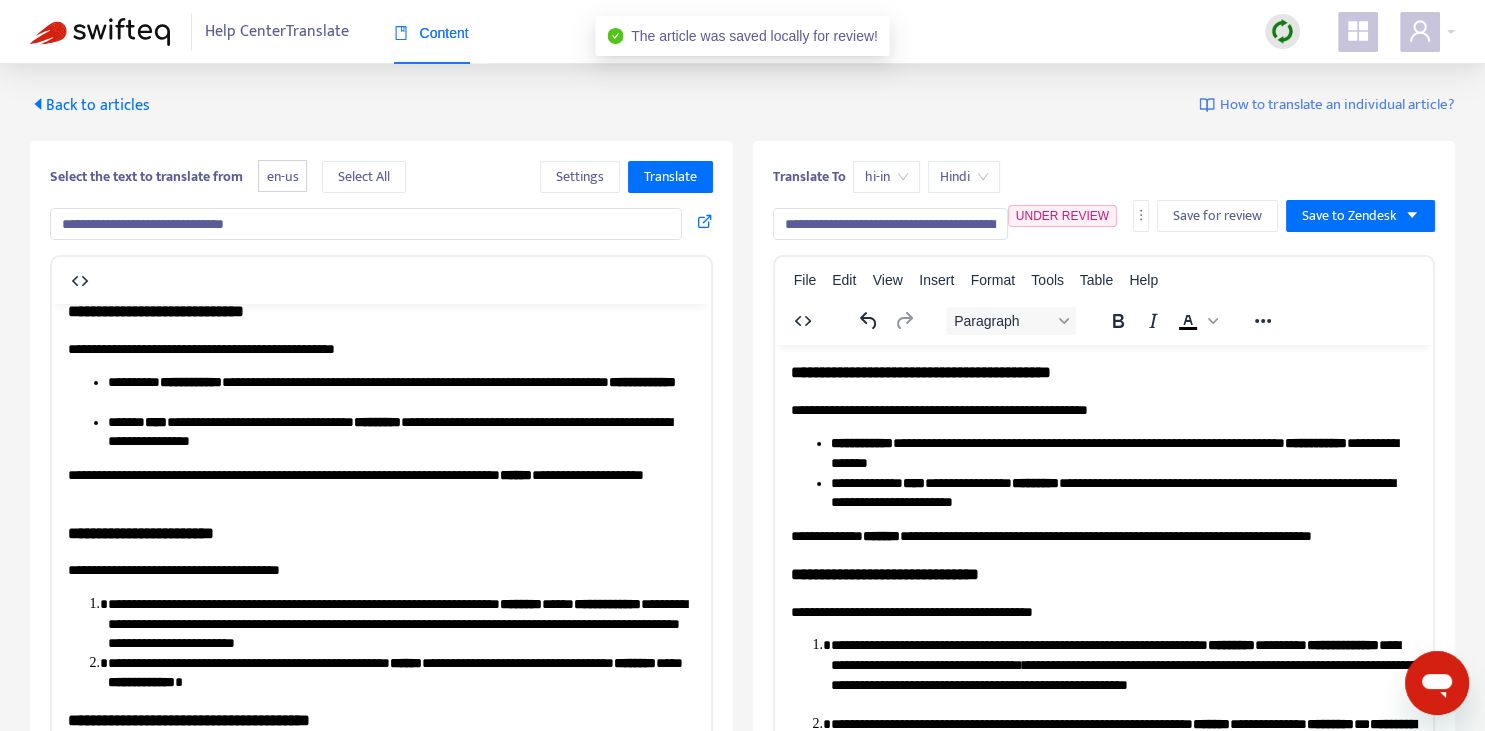 click on "Back to articles" at bounding box center (90, 105) 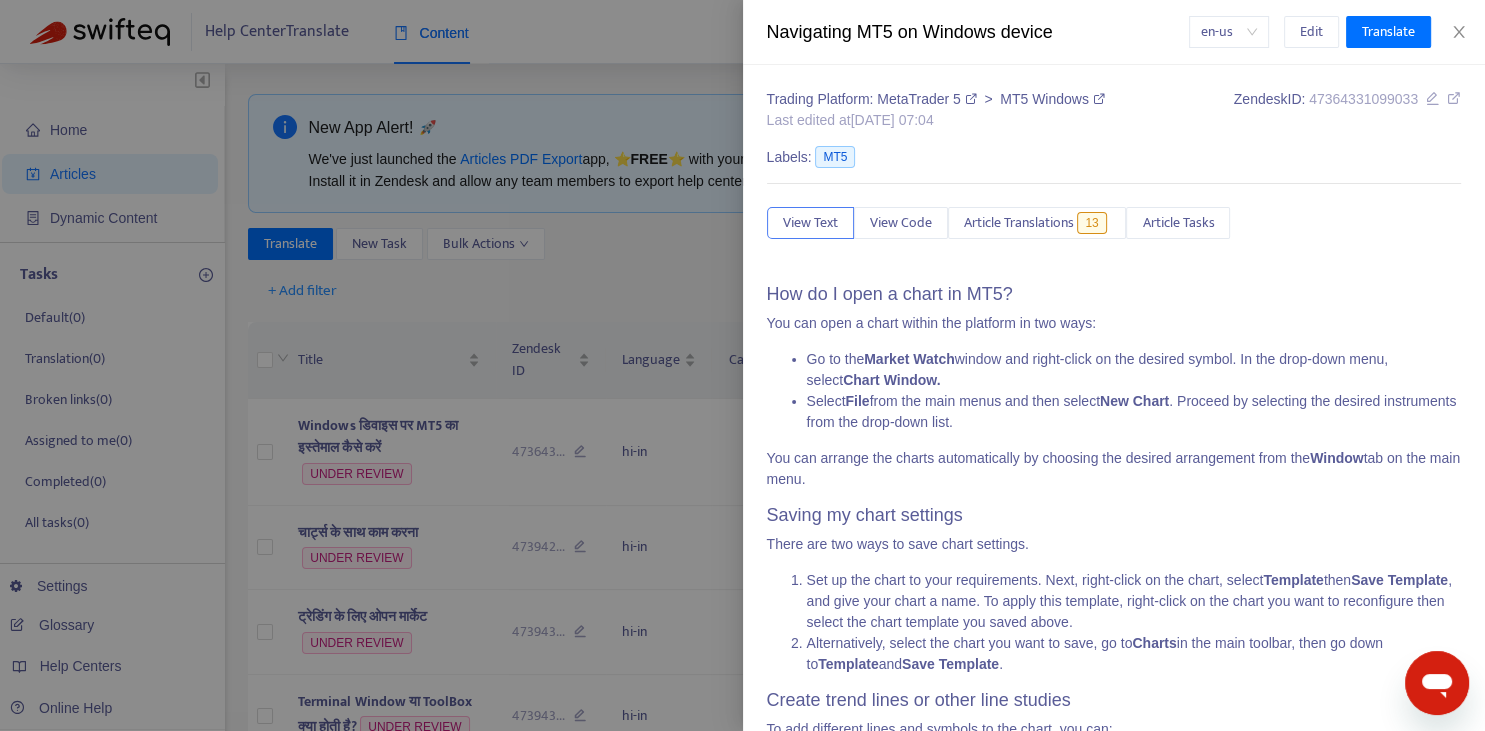 click at bounding box center [742, 365] 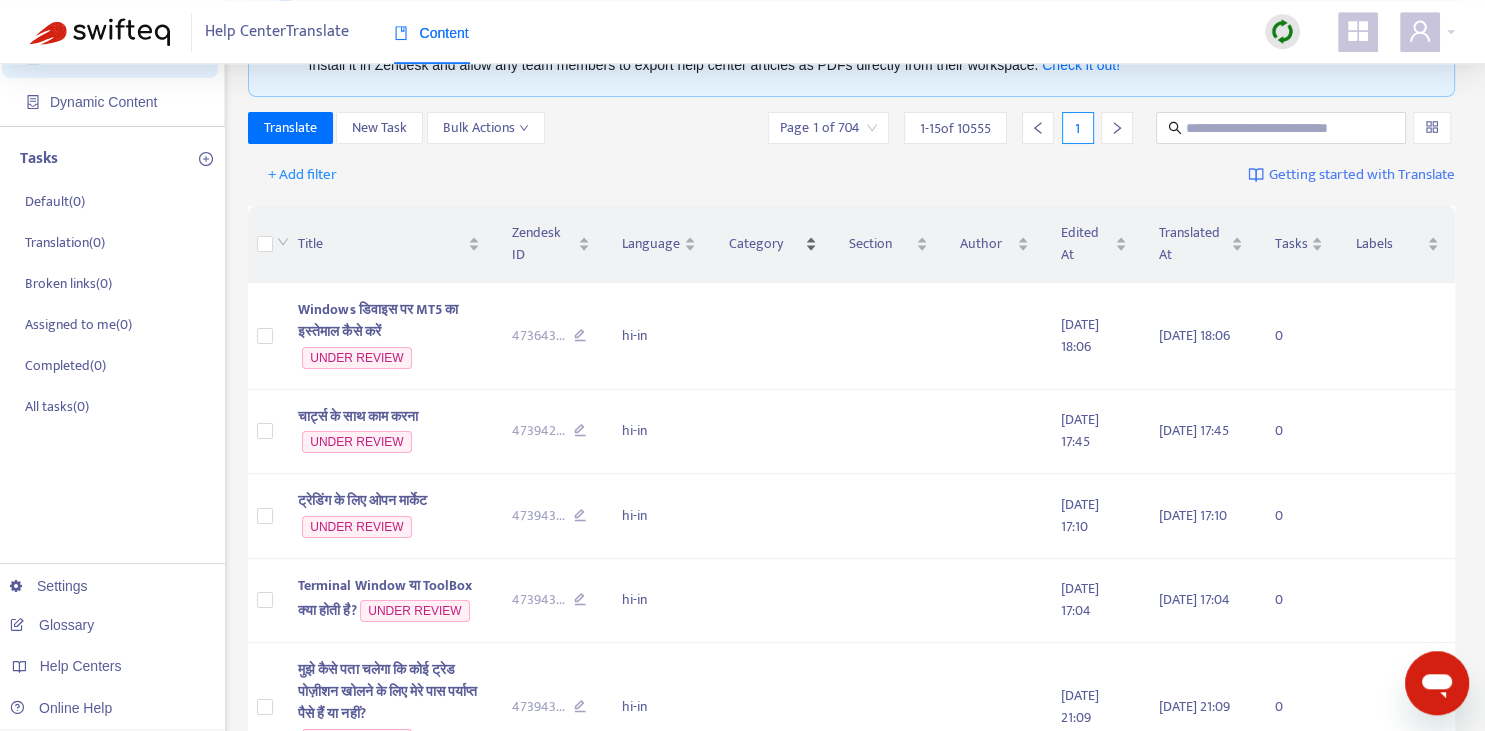 scroll, scrollTop: 140, scrollLeft: 0, axis: vertical 